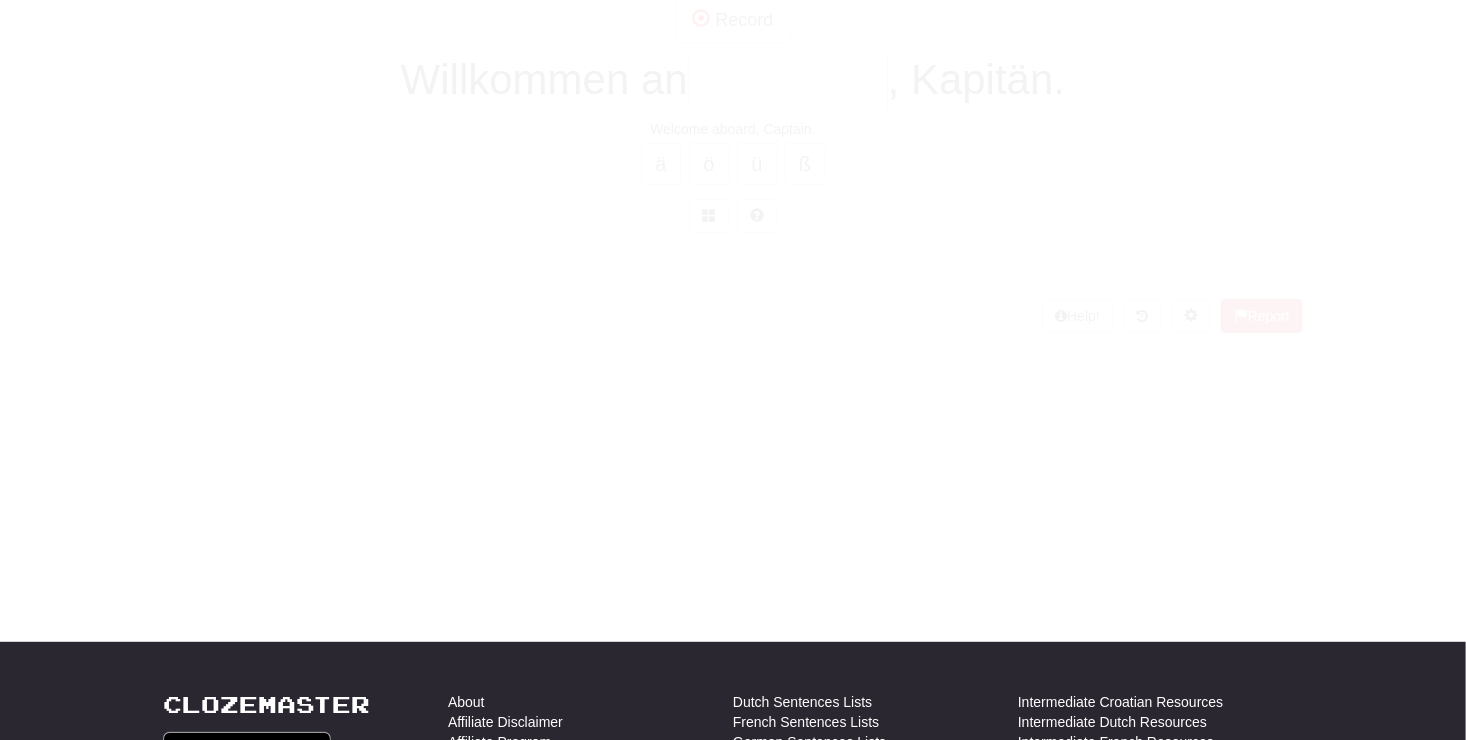 scroll, scrollTop: 108, scrollLeft: 0, axis: vertical 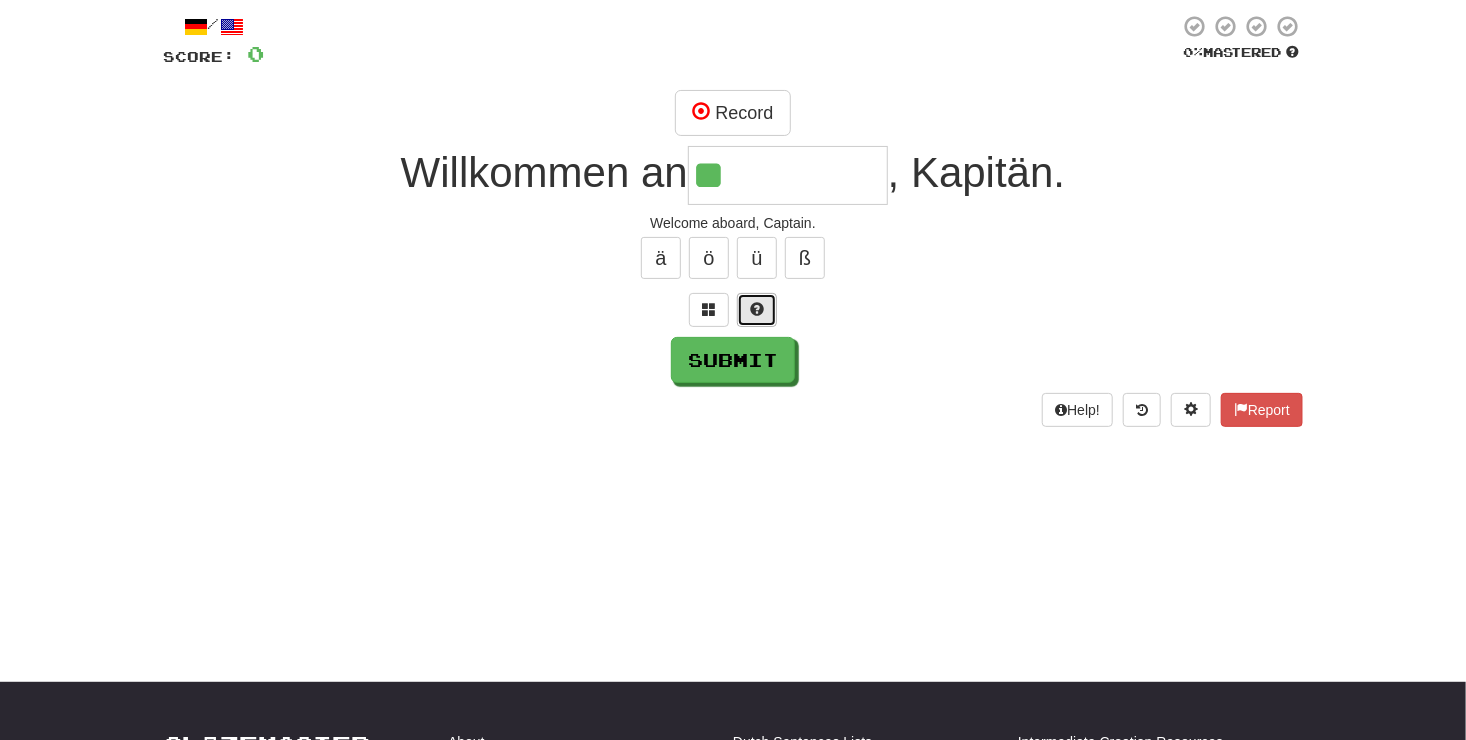 click at bounding box center (757, 310) 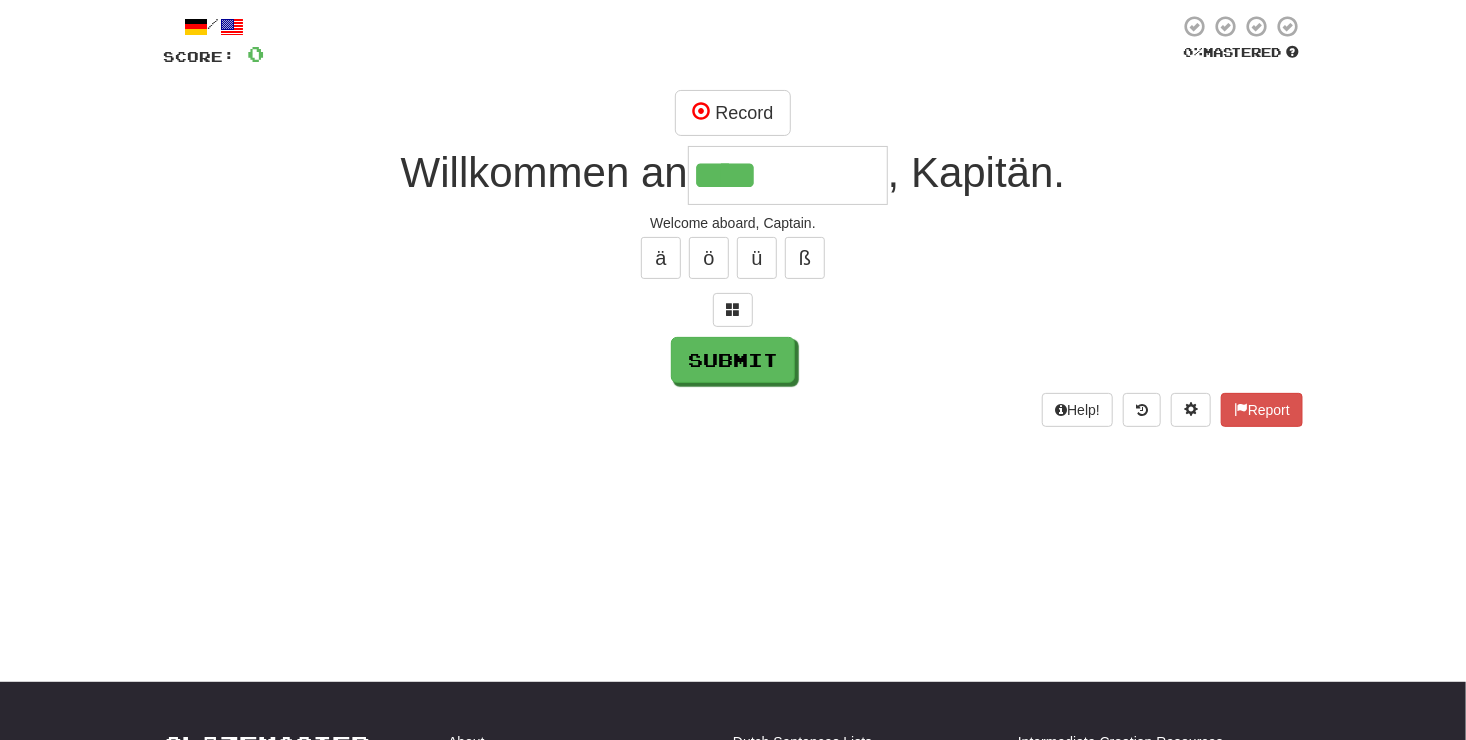 type on "****" 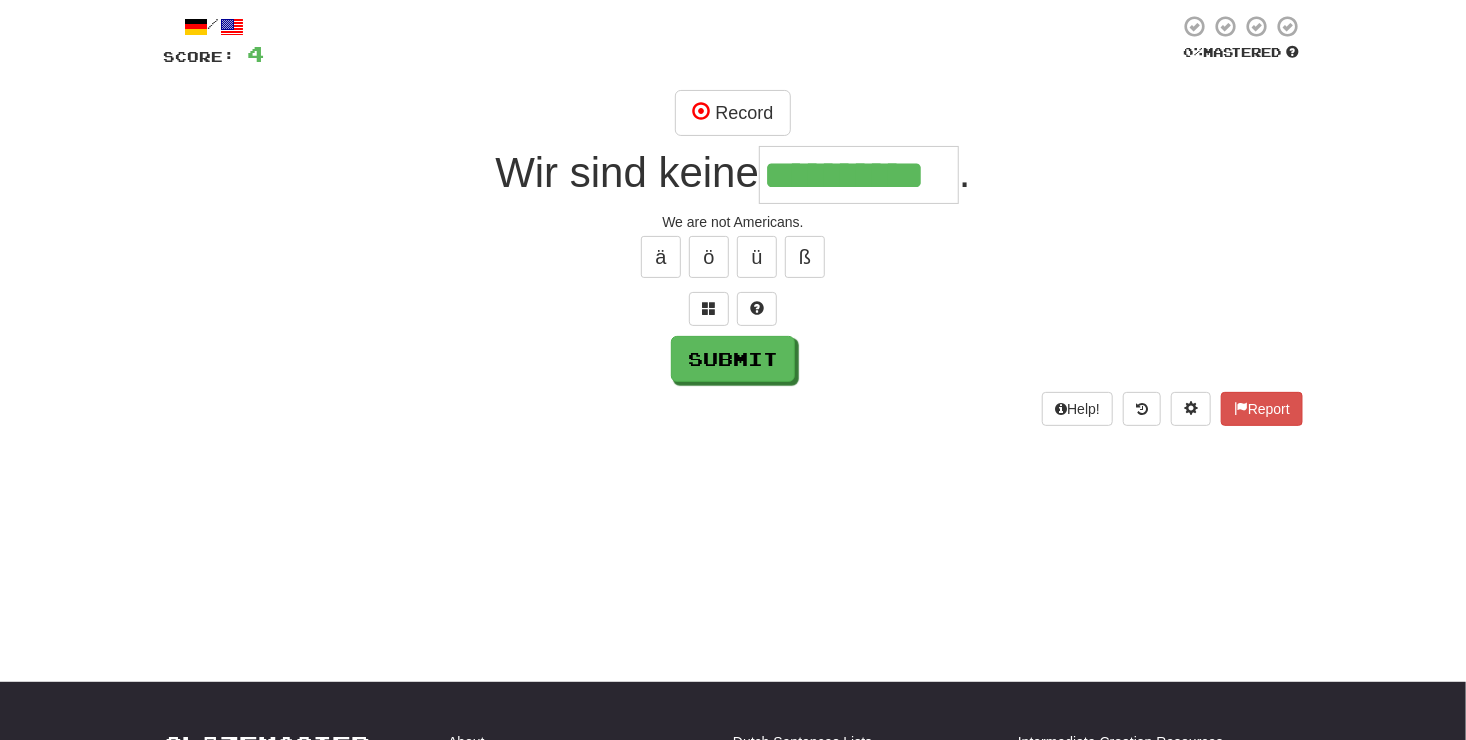 scroll, scrollTop: 0, scrollLeft: 21, axis: horizontal 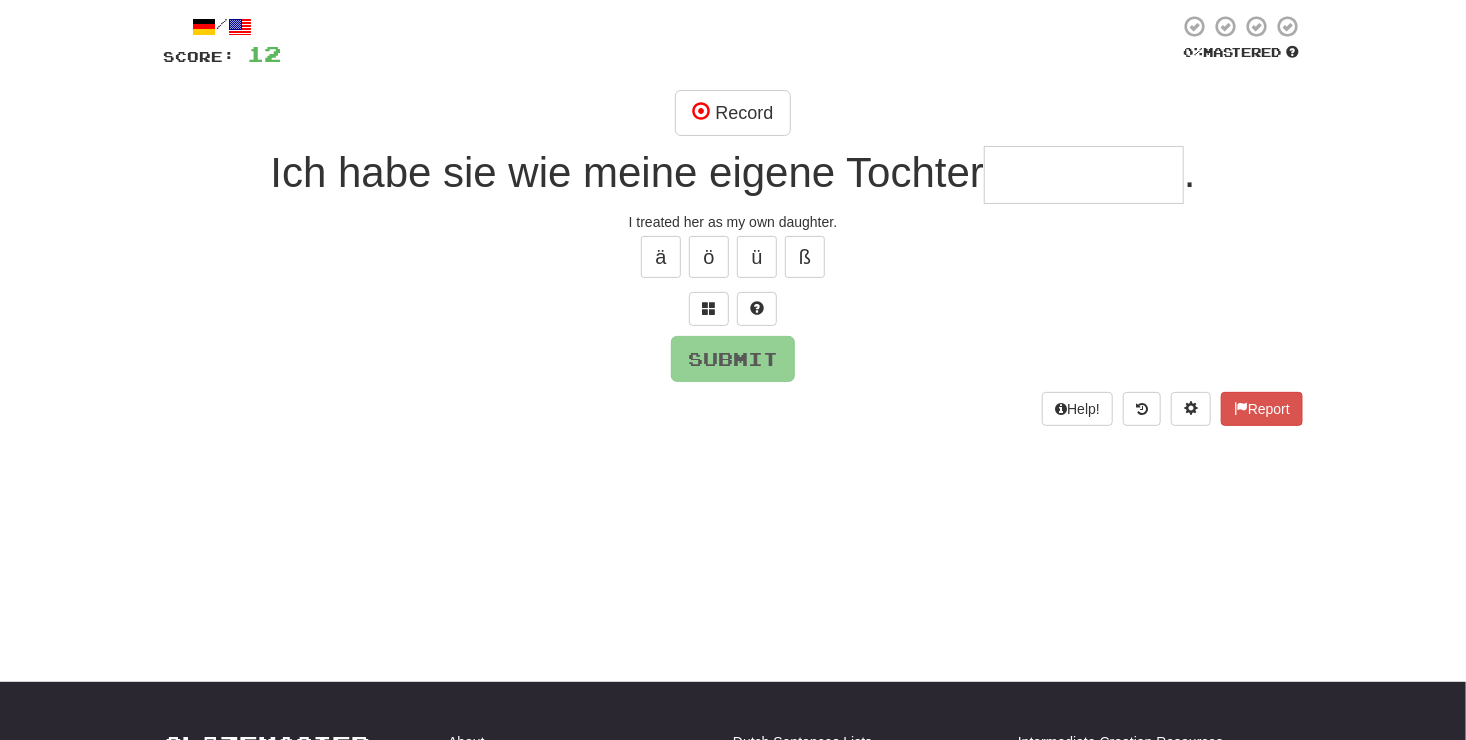 type on "*" 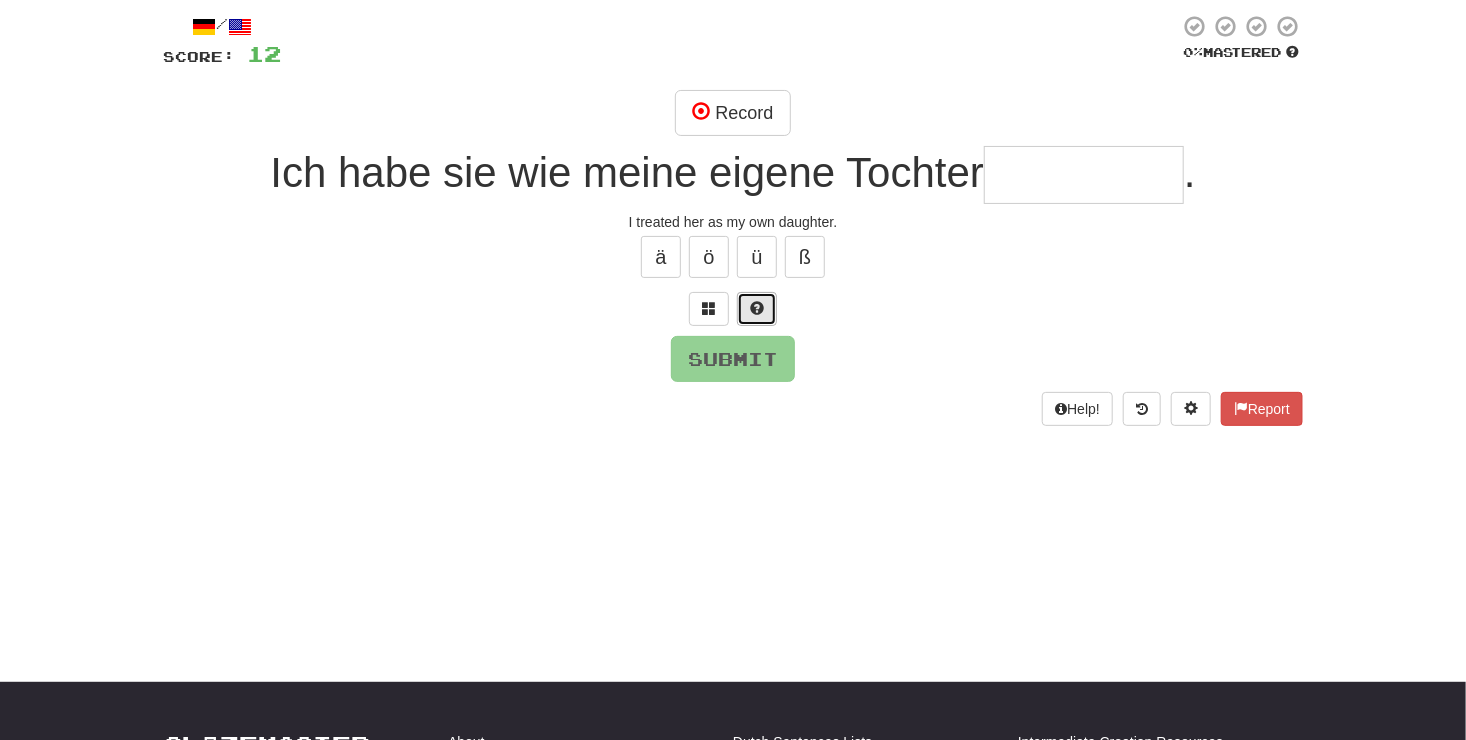 click at bounding box center (757, 309) 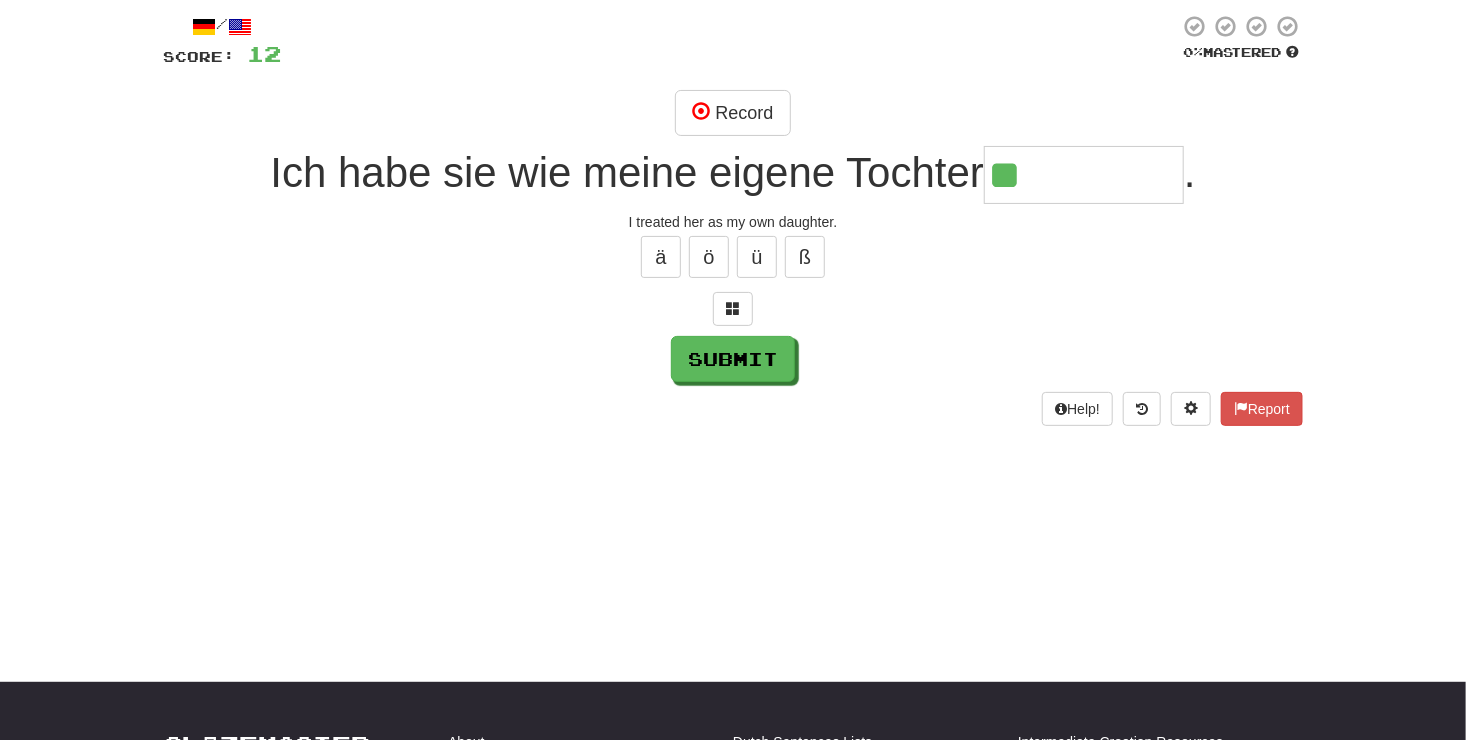 click on "/  Score:   12 0 %  Mastered   Record Ich habe sie wie meine eigene Tochter  ** . I treated her as my own daughter. ä ö ü ß Submit  Help!  Report" at bounding box center (733, 220) 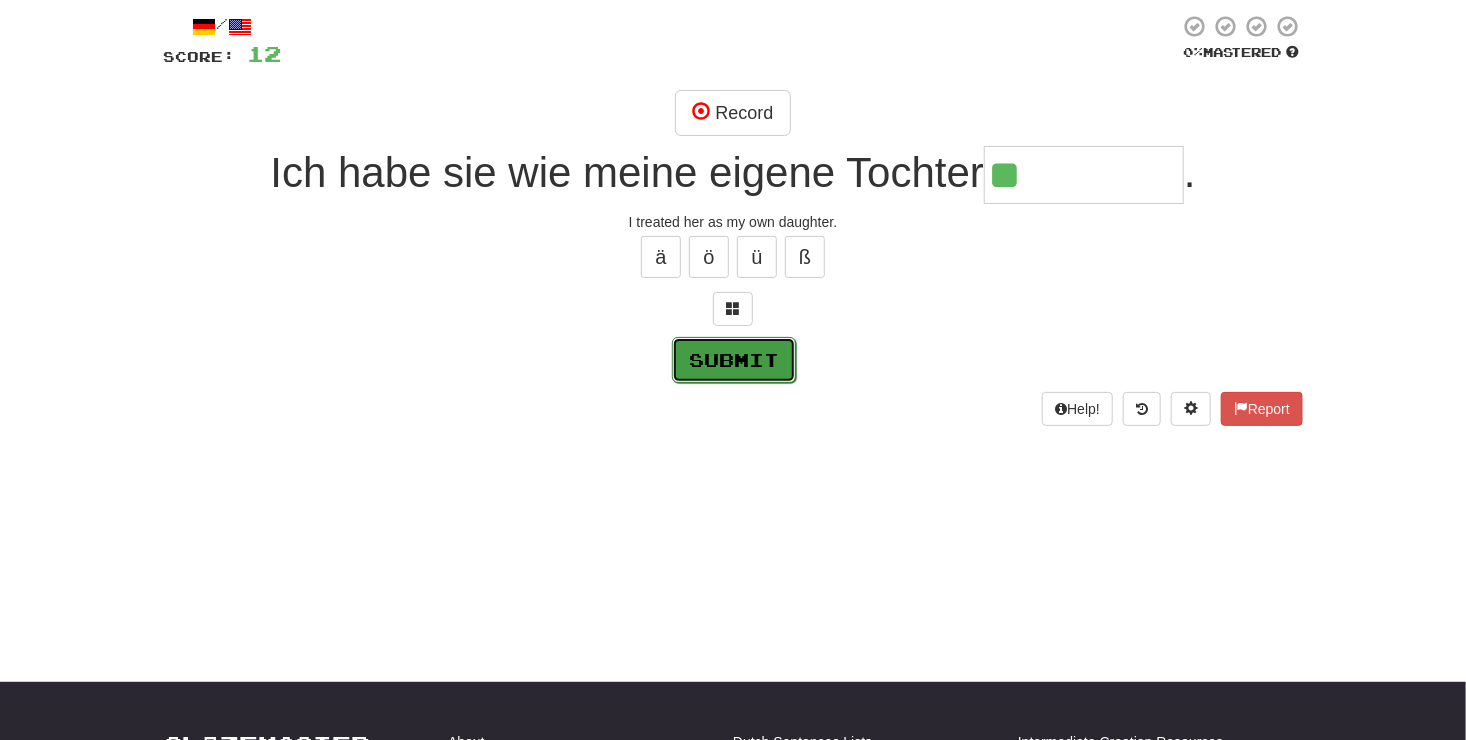 click on "Submit" at bounding box center (734, 360) 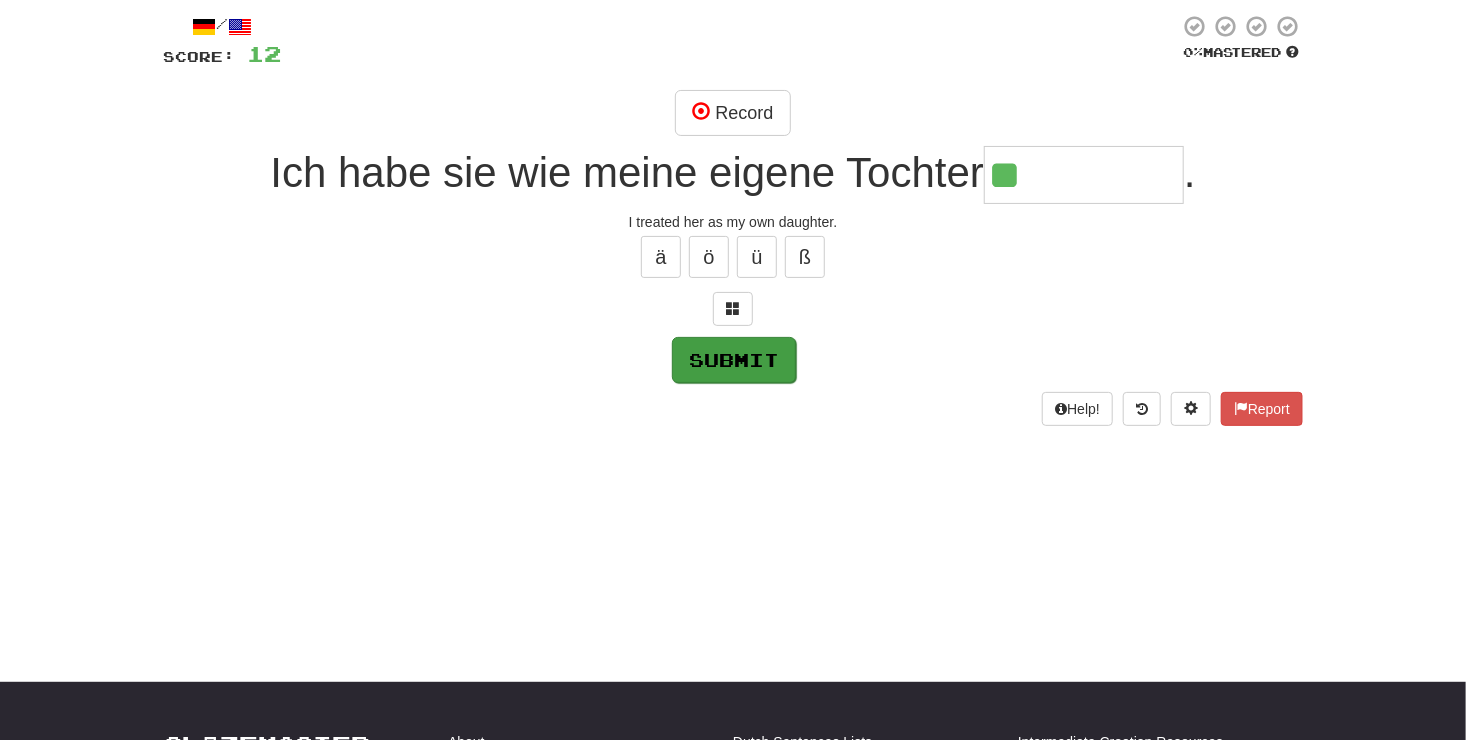 type on "*********" 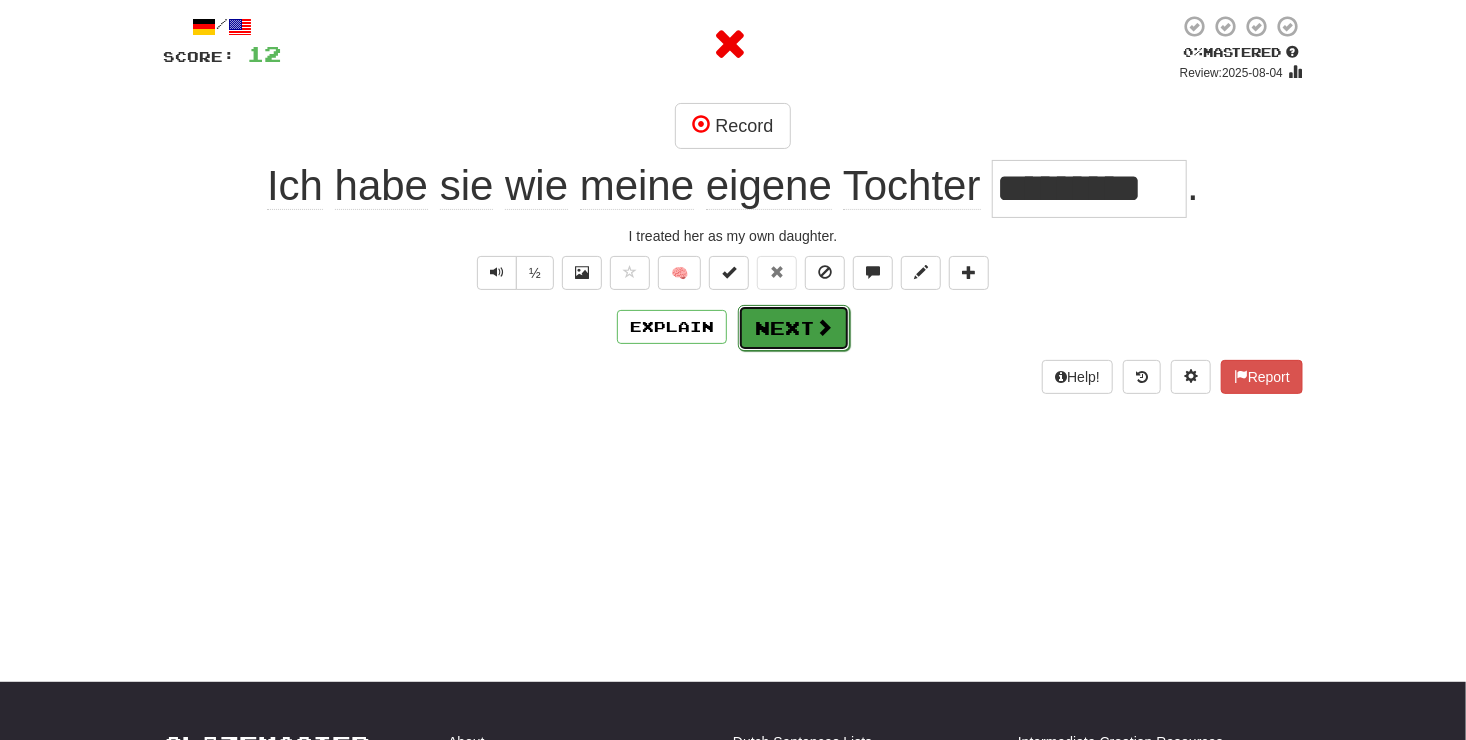 click on "Next" at bounding box center (794, 328) 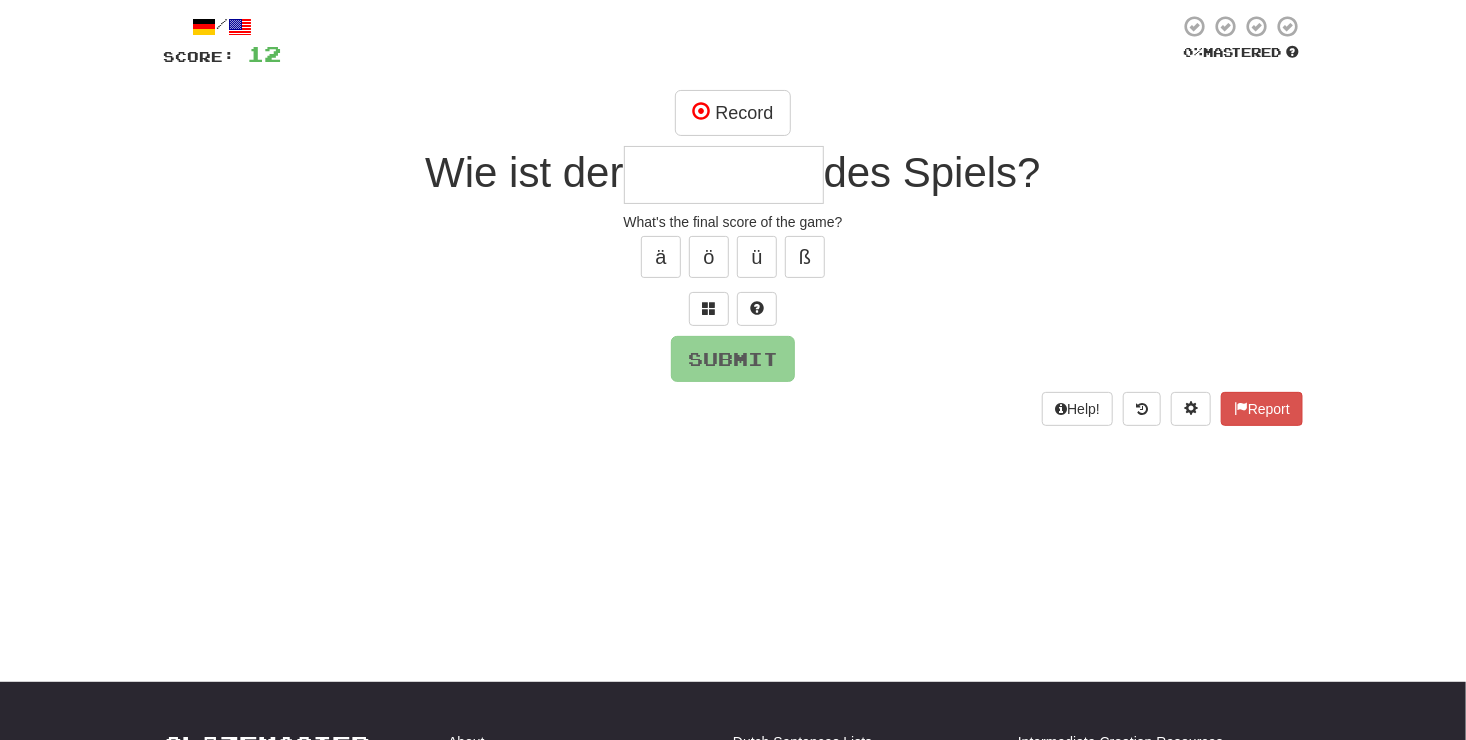 type on "*" 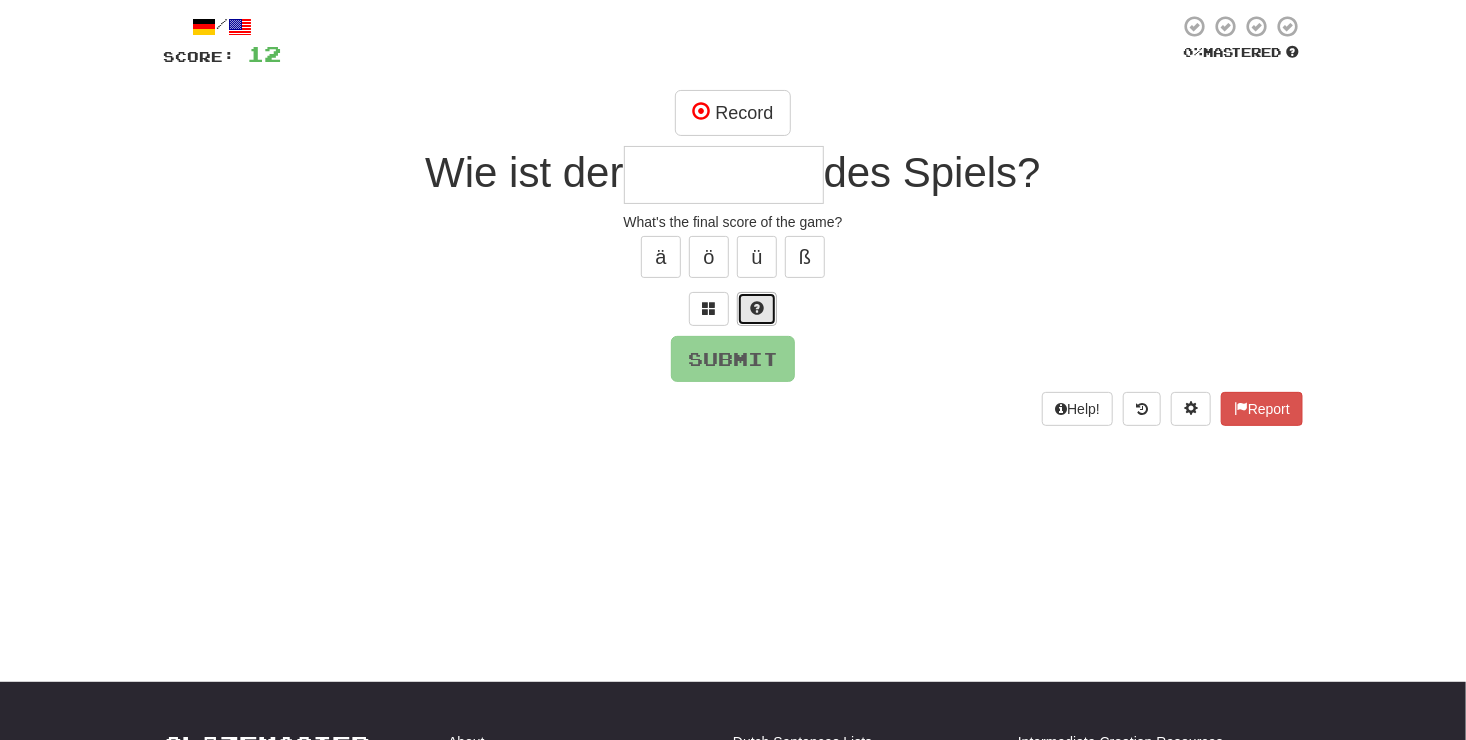 click at bounding box center (757, 309) 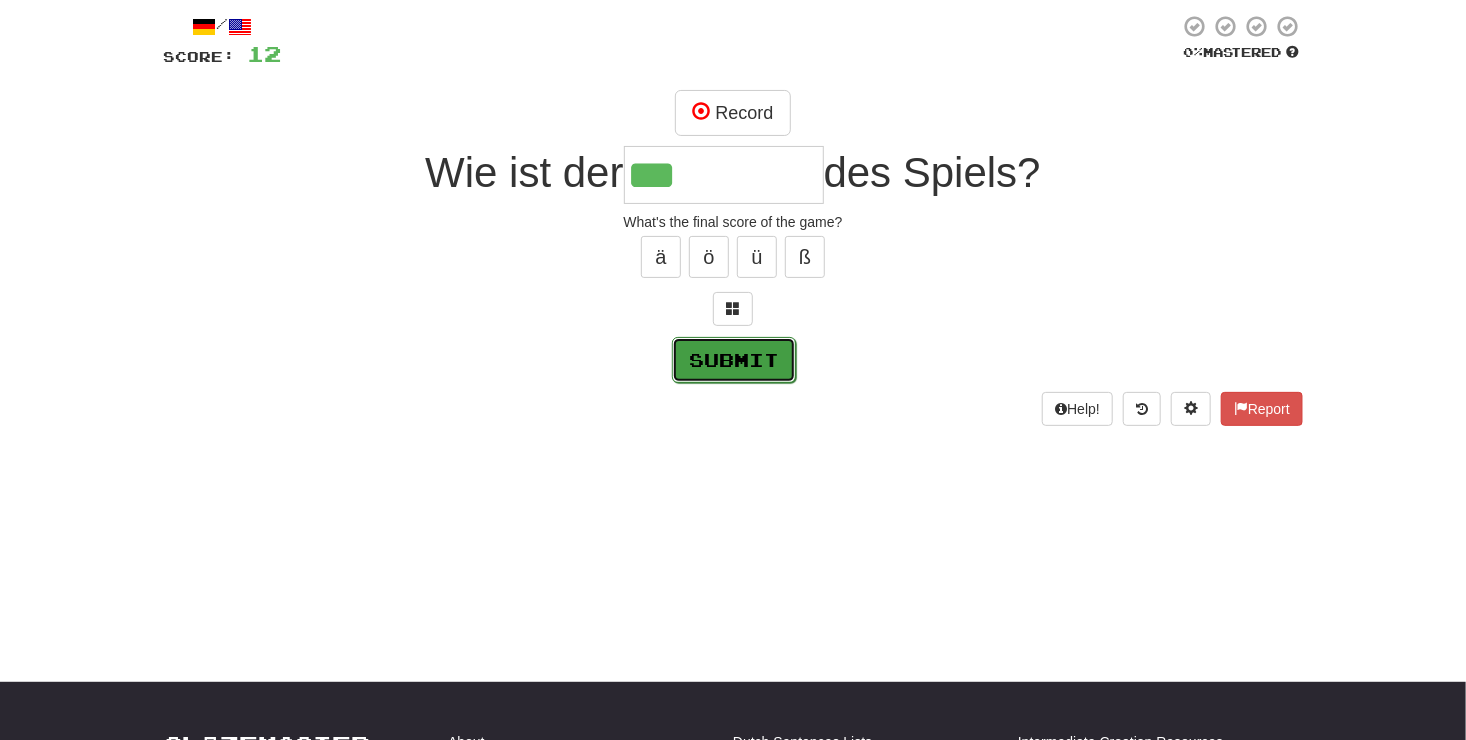 click on "Submit" at bounding box center (734, 360) 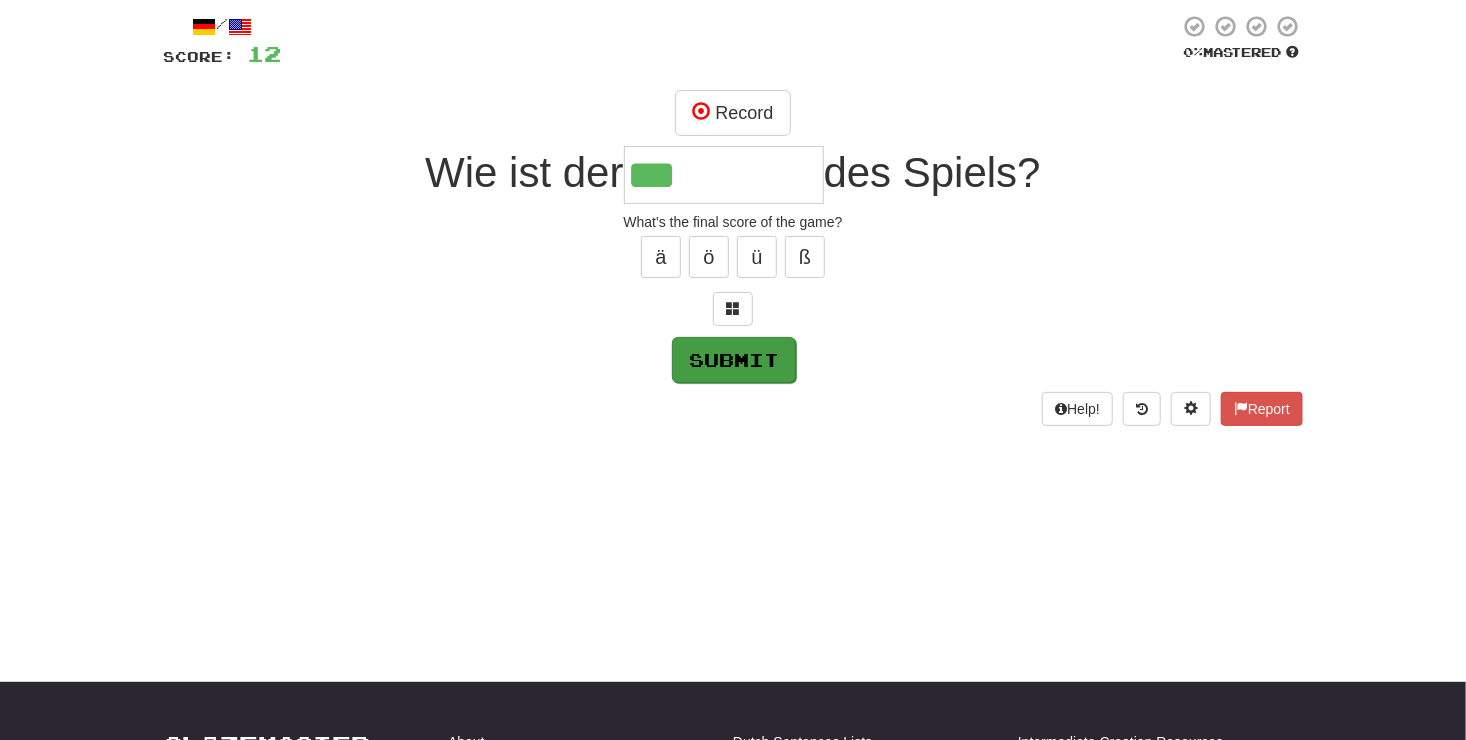 type on "********" 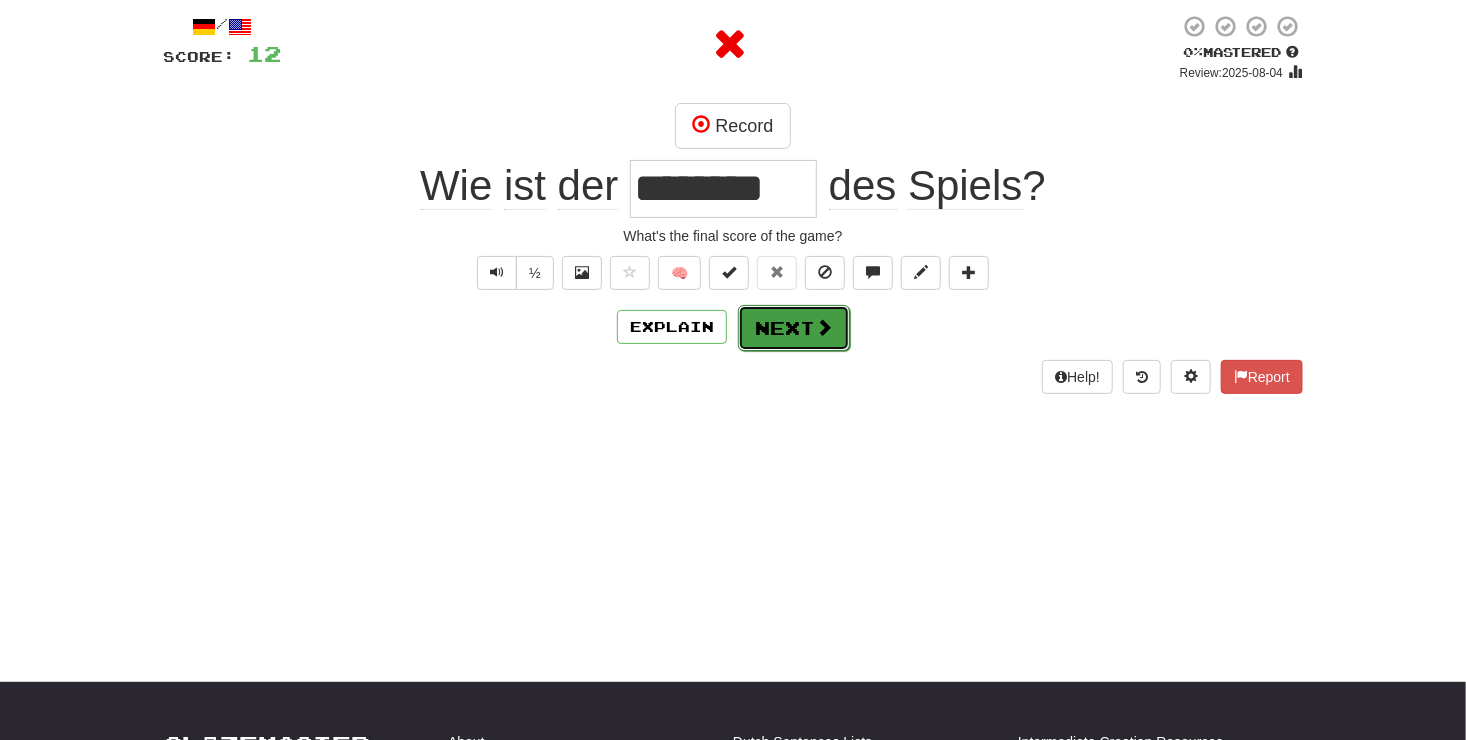 click at bounding box center [824, 327] 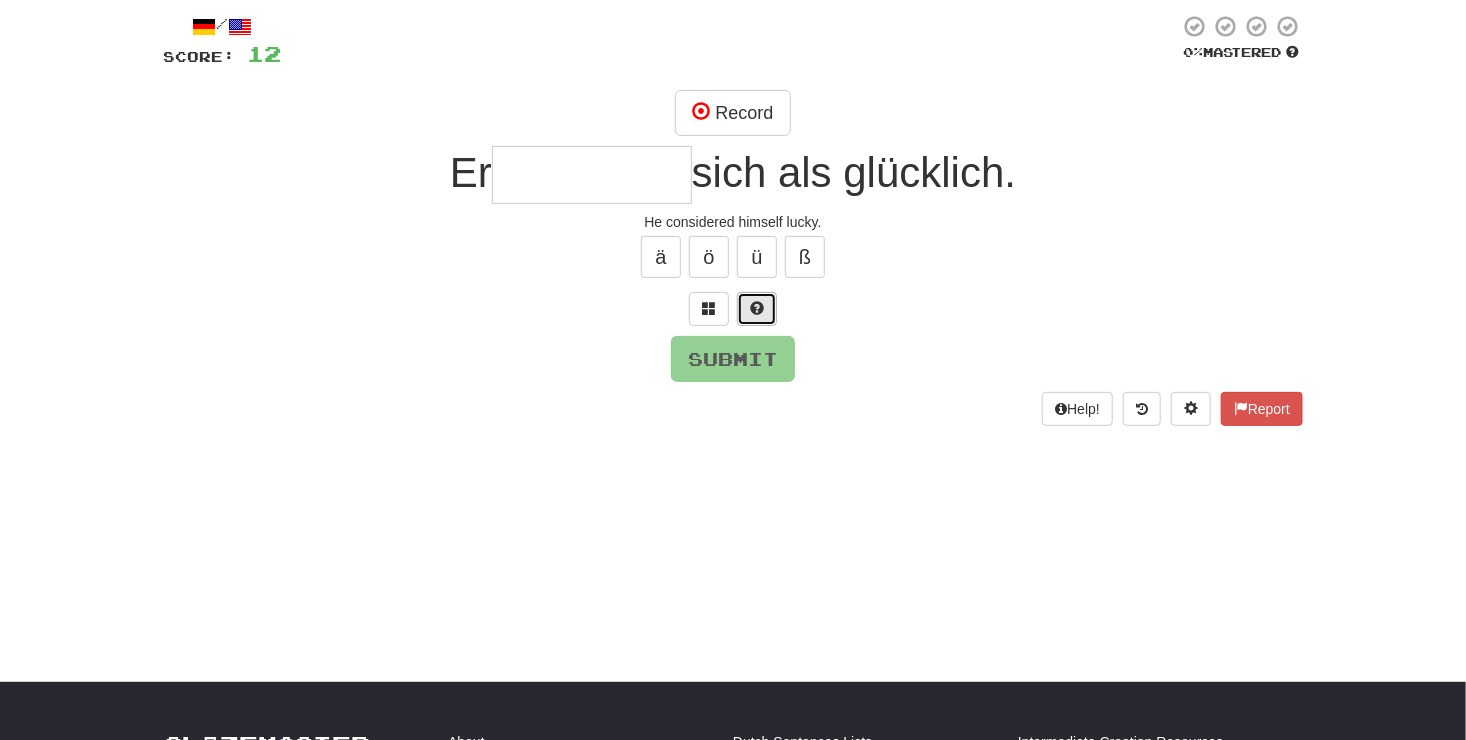 click at bounding box center (757, 309) 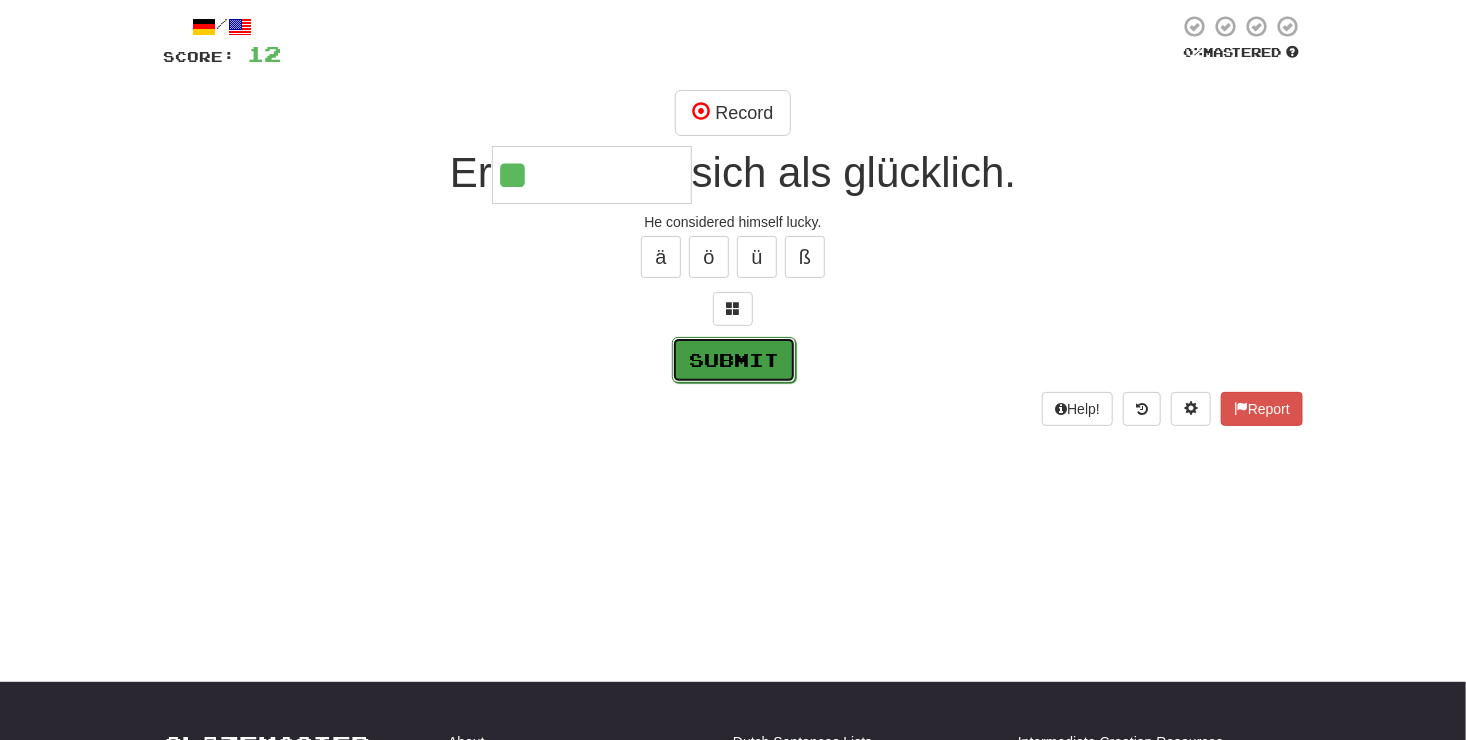 click on "Submit" at bounding box center [734, 360] 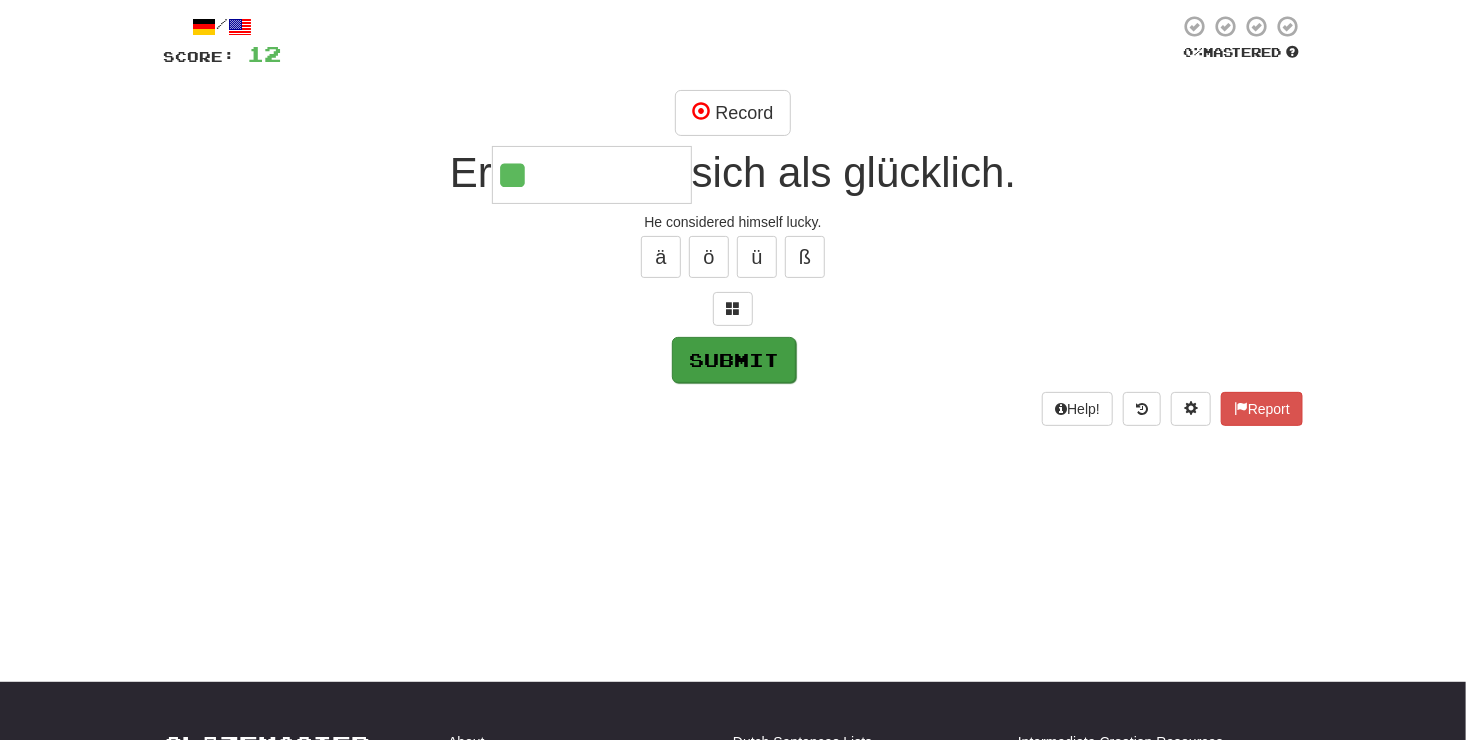 type on "*********" 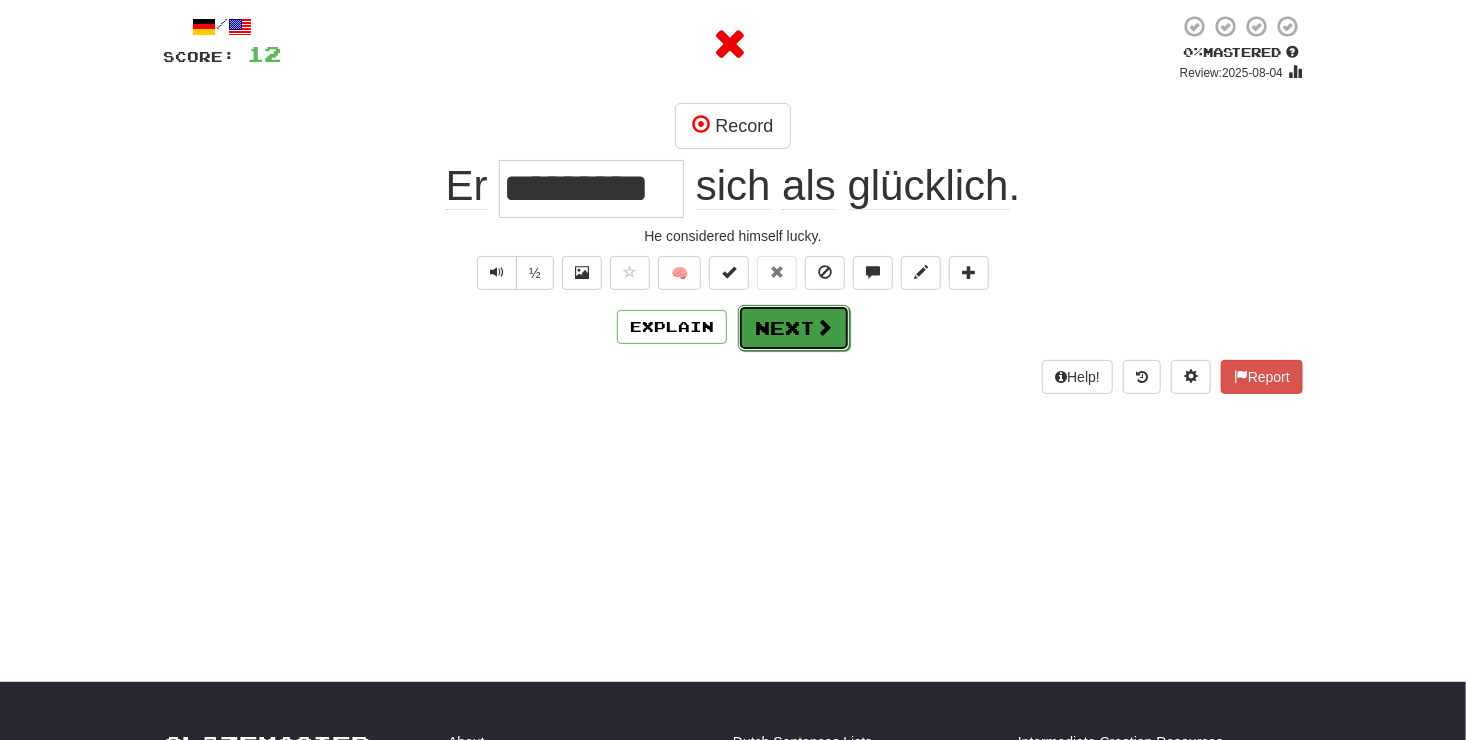 click on "Next" at bounding box center (794, 328) 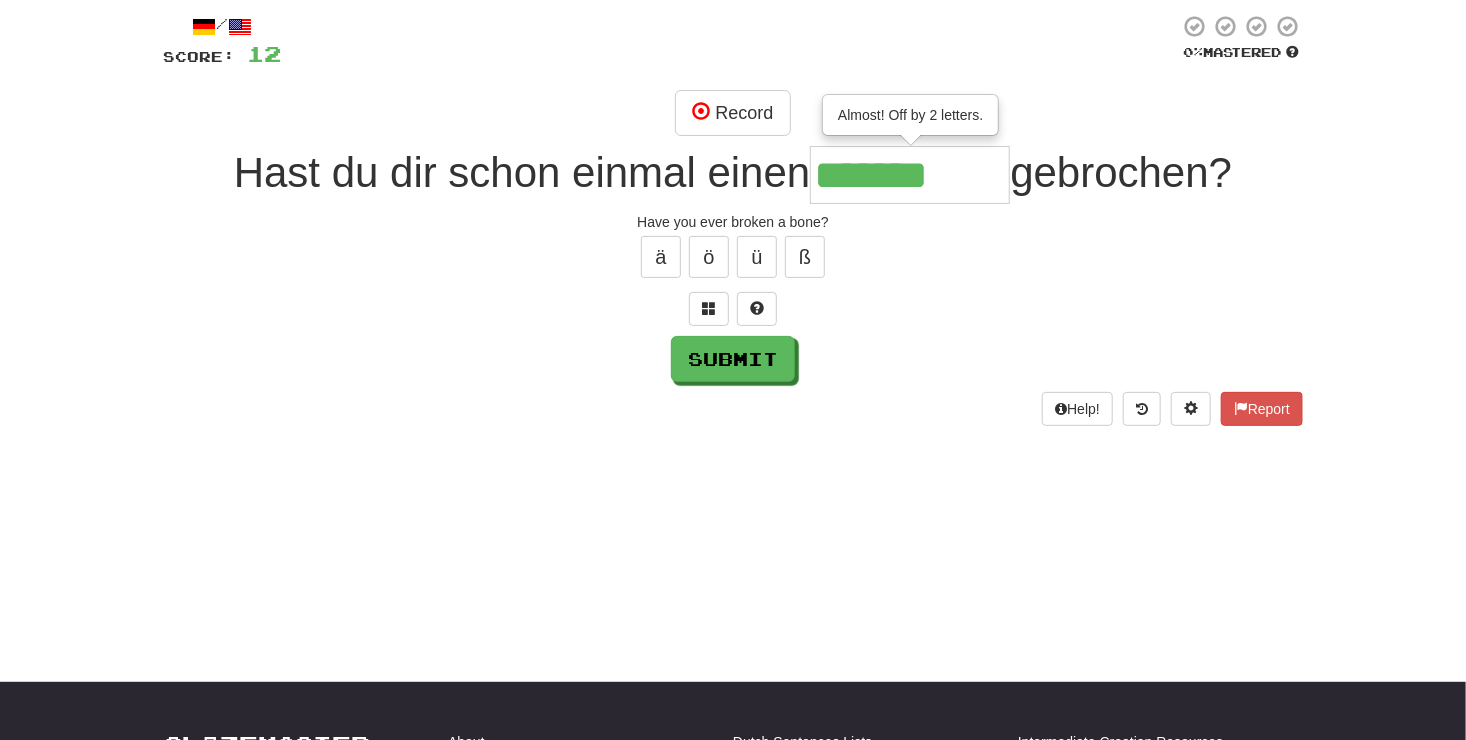 type on "*******" 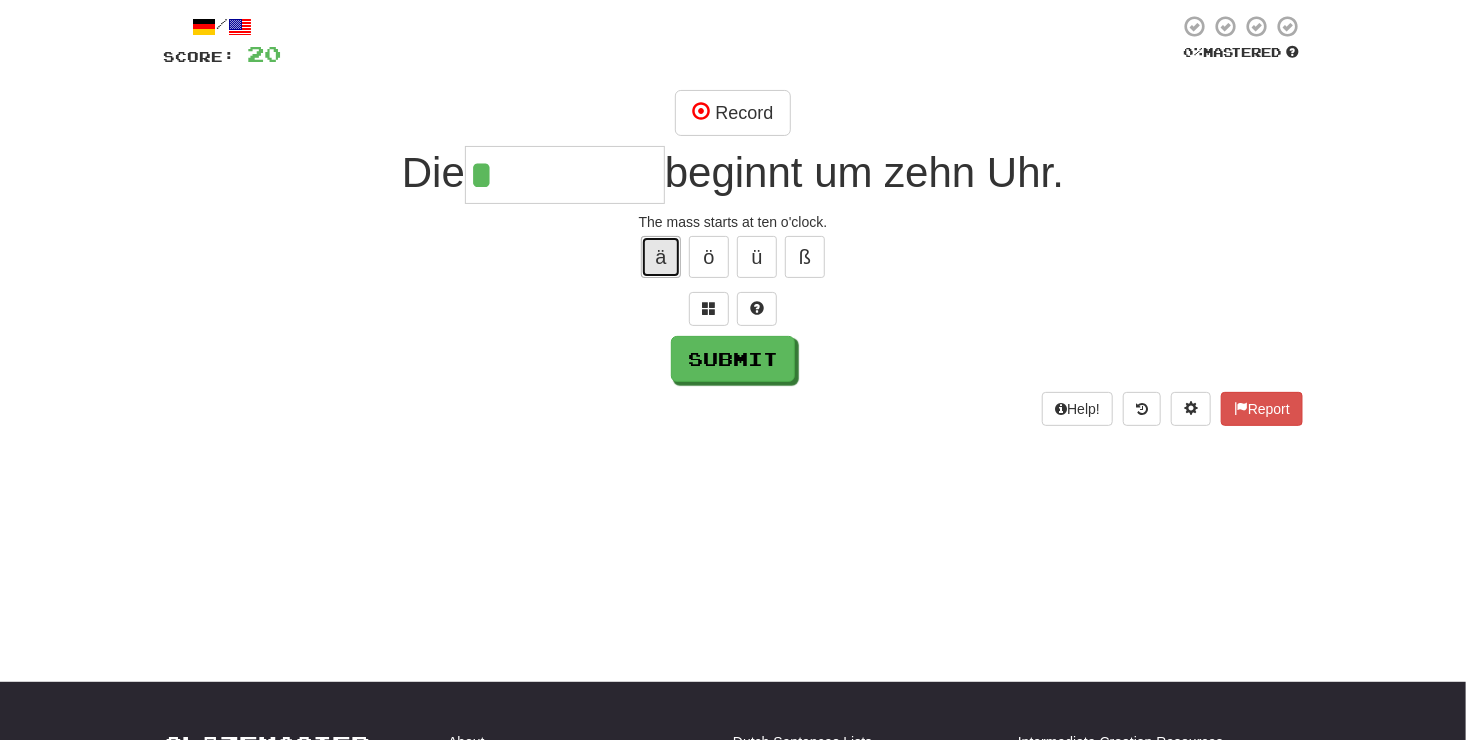 click on "ä" at bounding box center (661, 257) 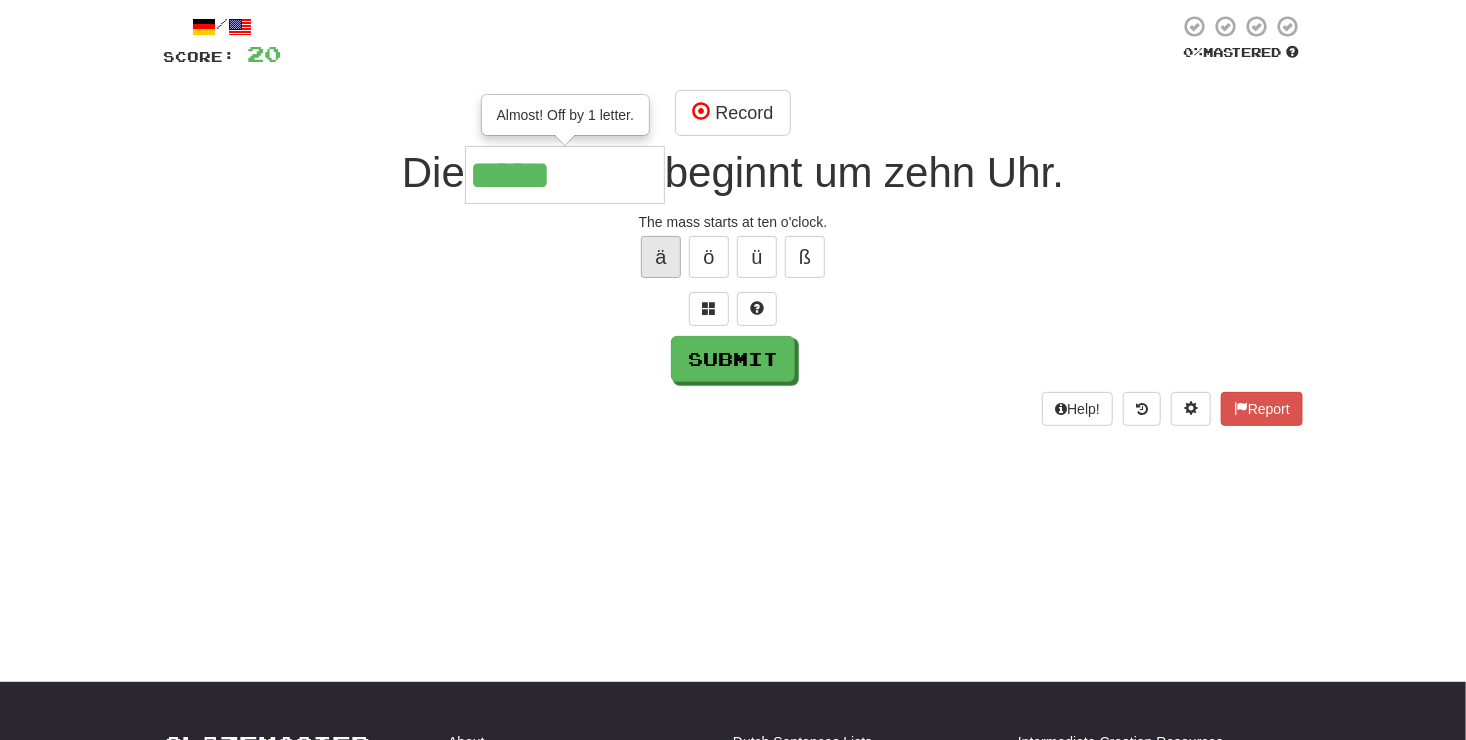 type on "*****" 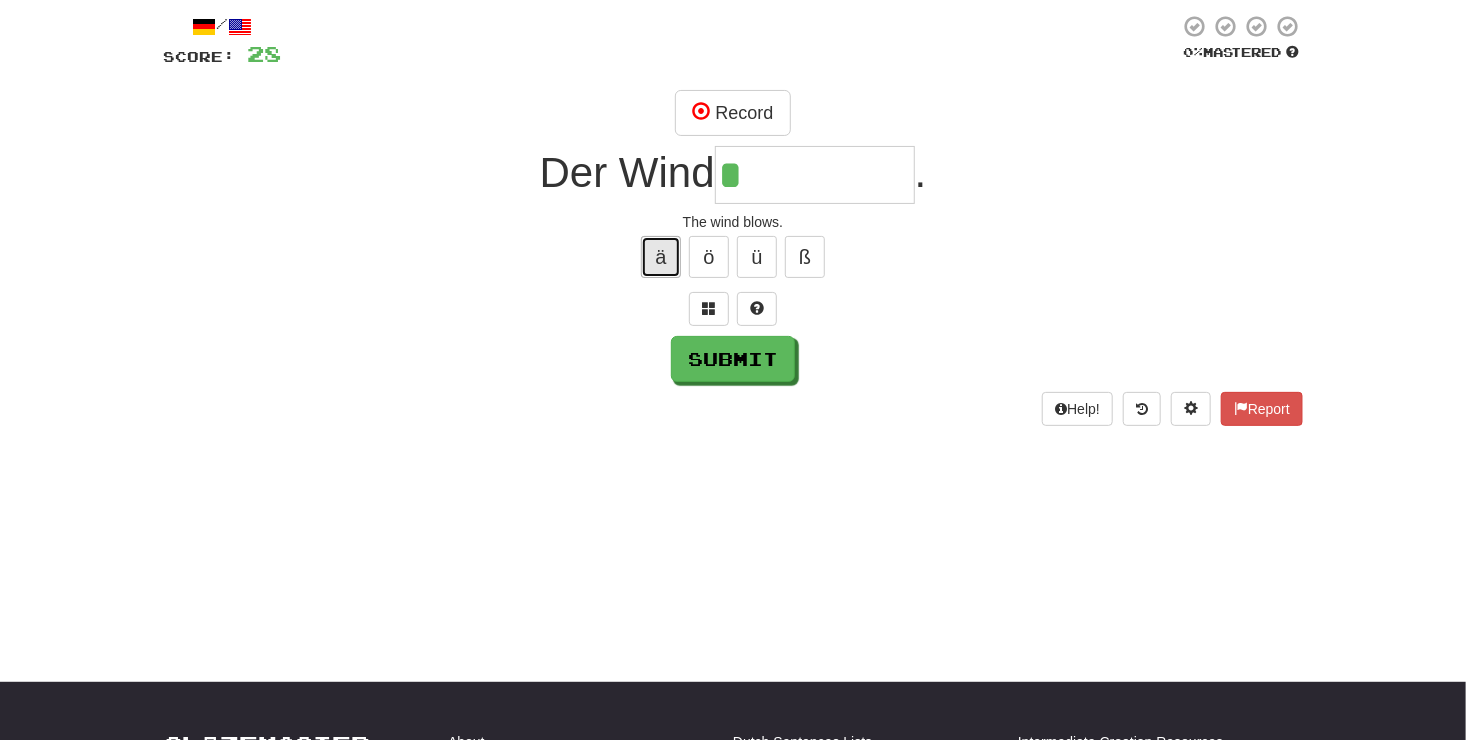 click on "ä" at bounding box center [661, 257] 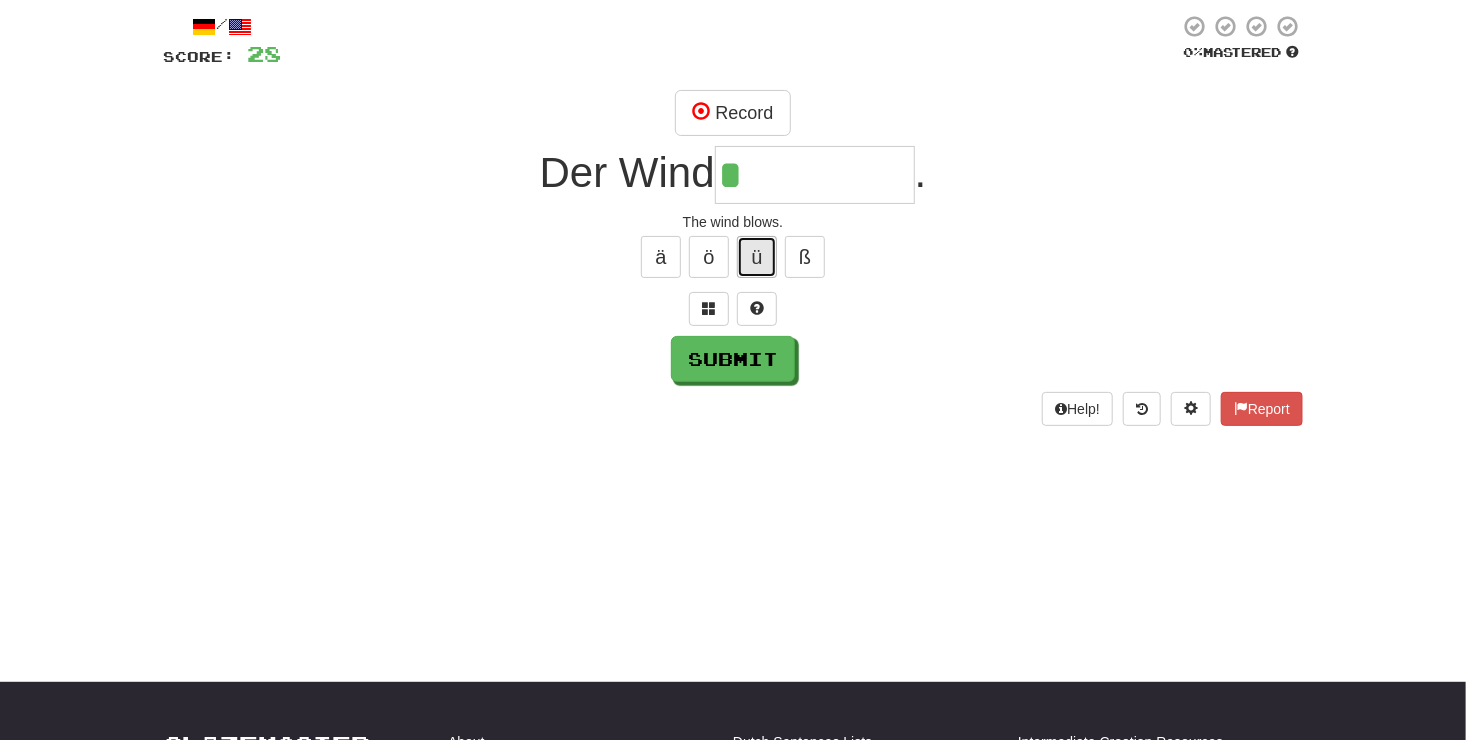 click on "ü" at bounding box center [757, 257] 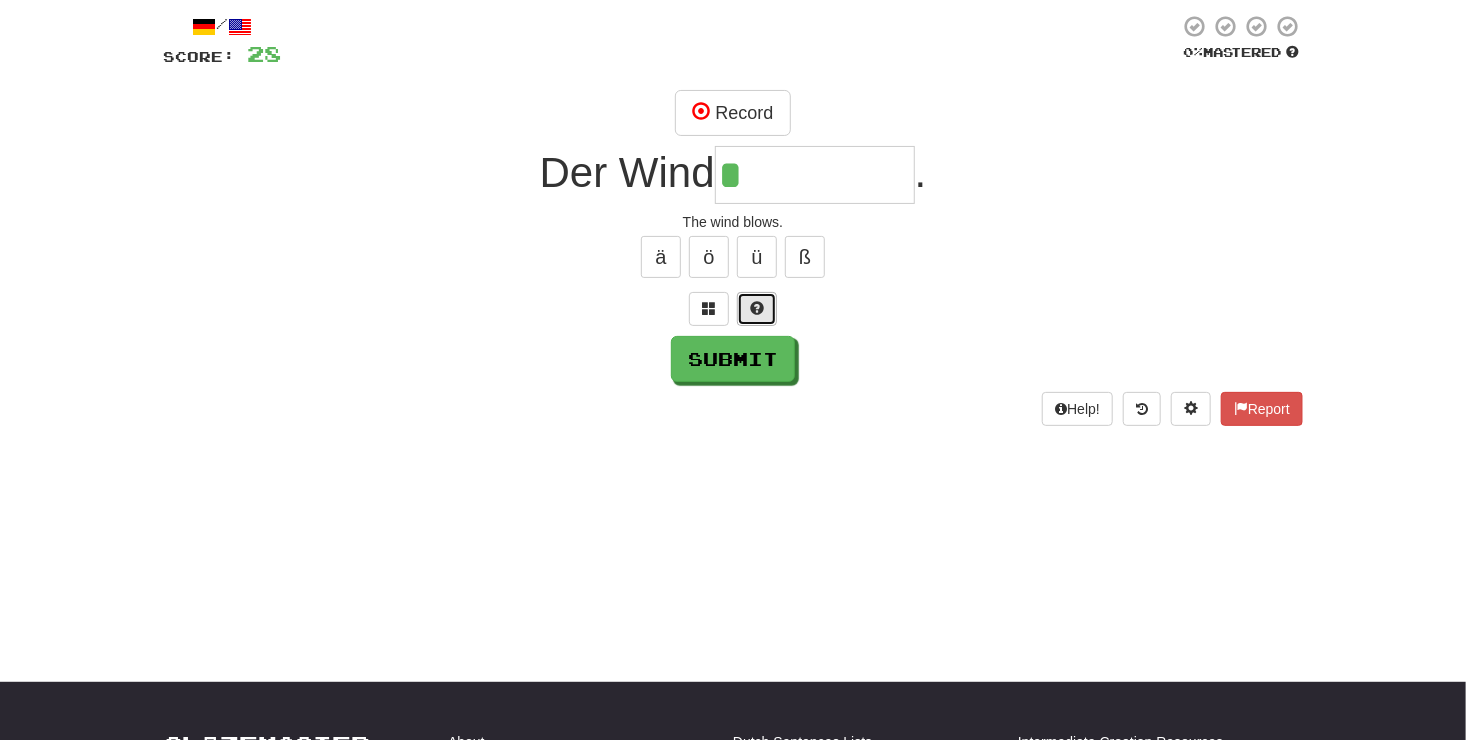 click at bounding box center (757, 308) 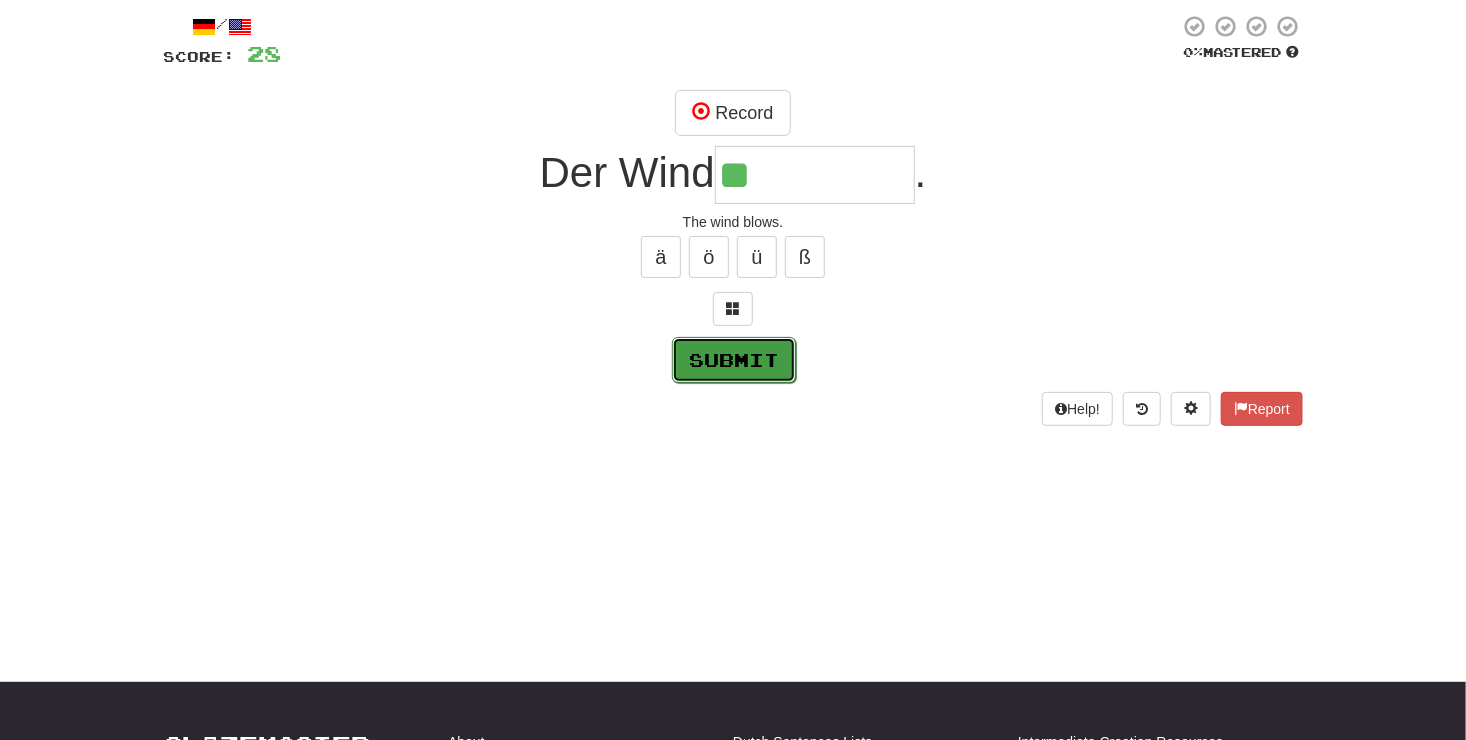 click on "Submit" at bounding box center [734, 360] 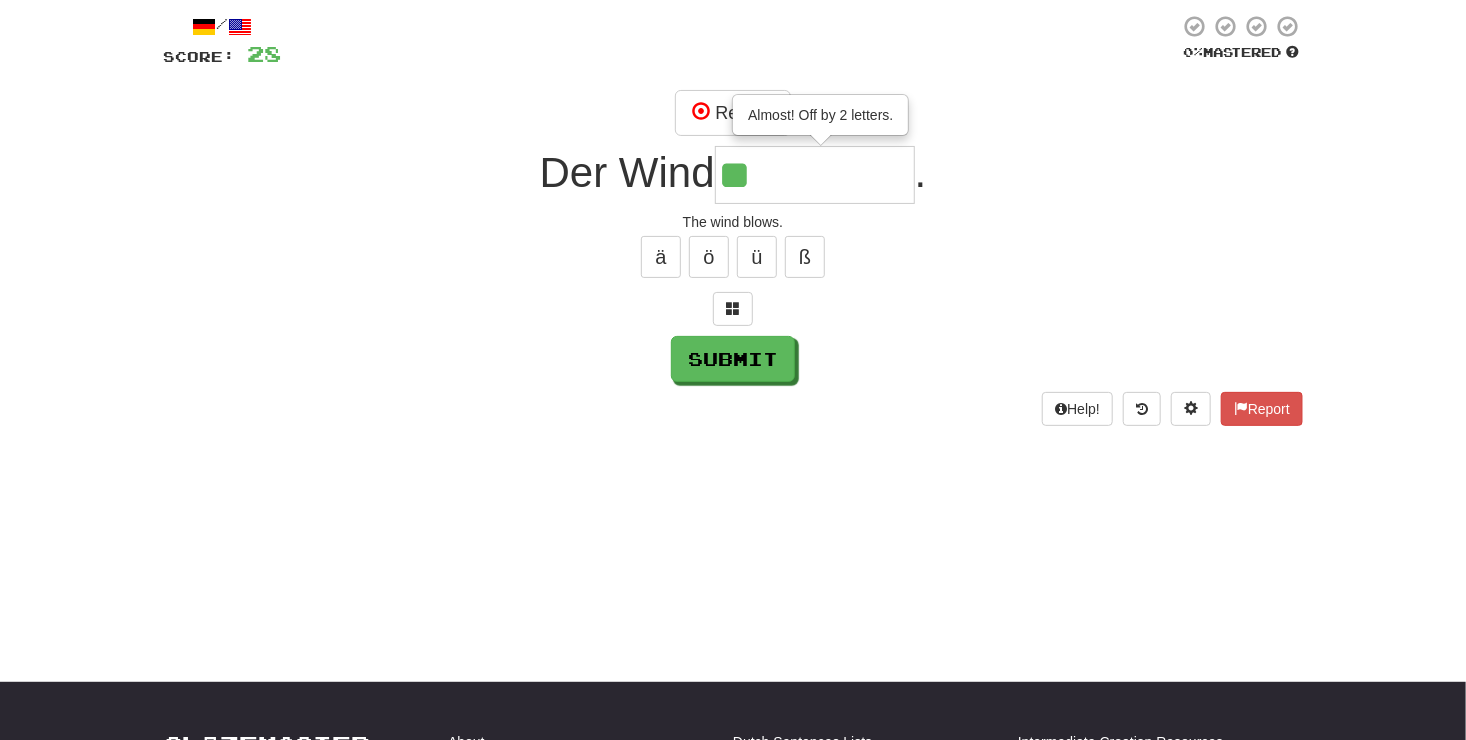 click on "**" at bounding box center [815, 175] 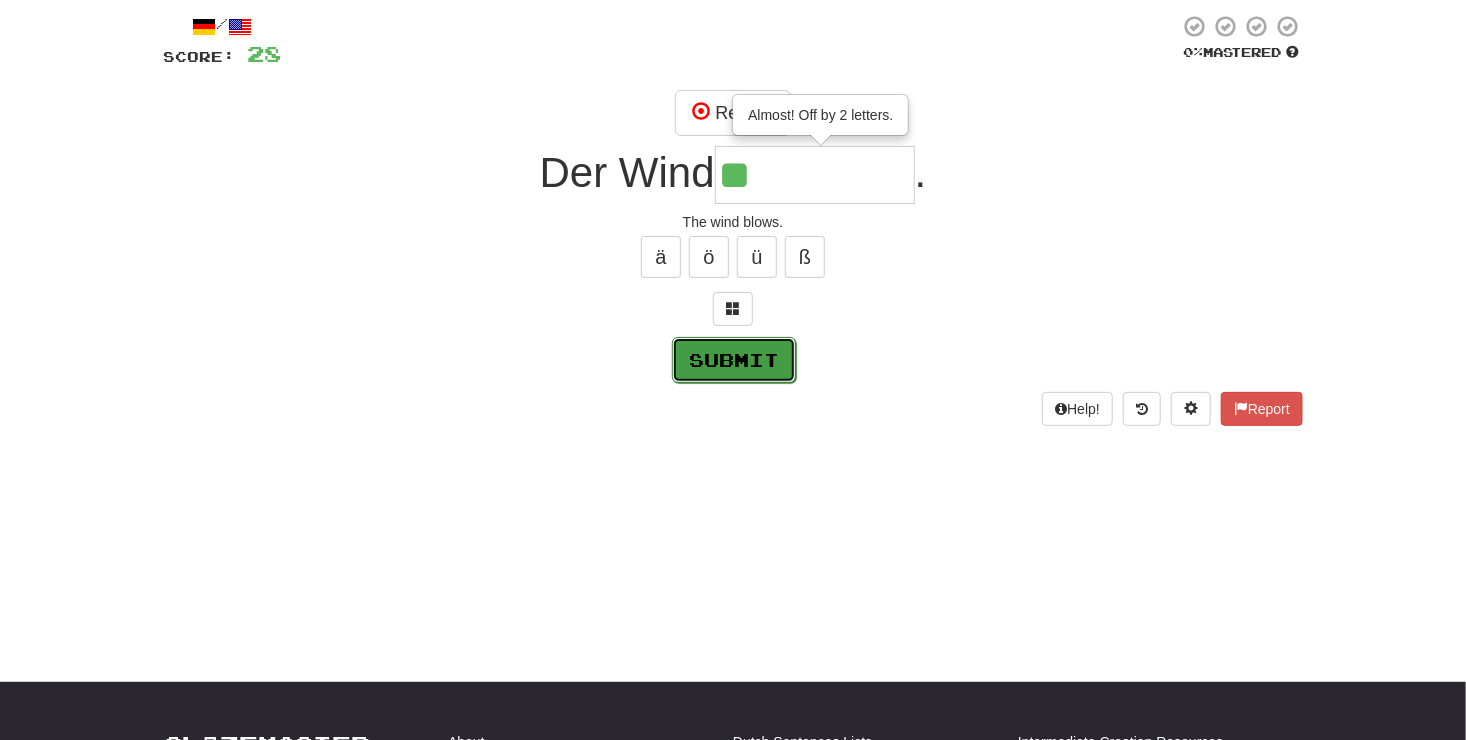 click on "Submit" at bounding box center [734, 360] 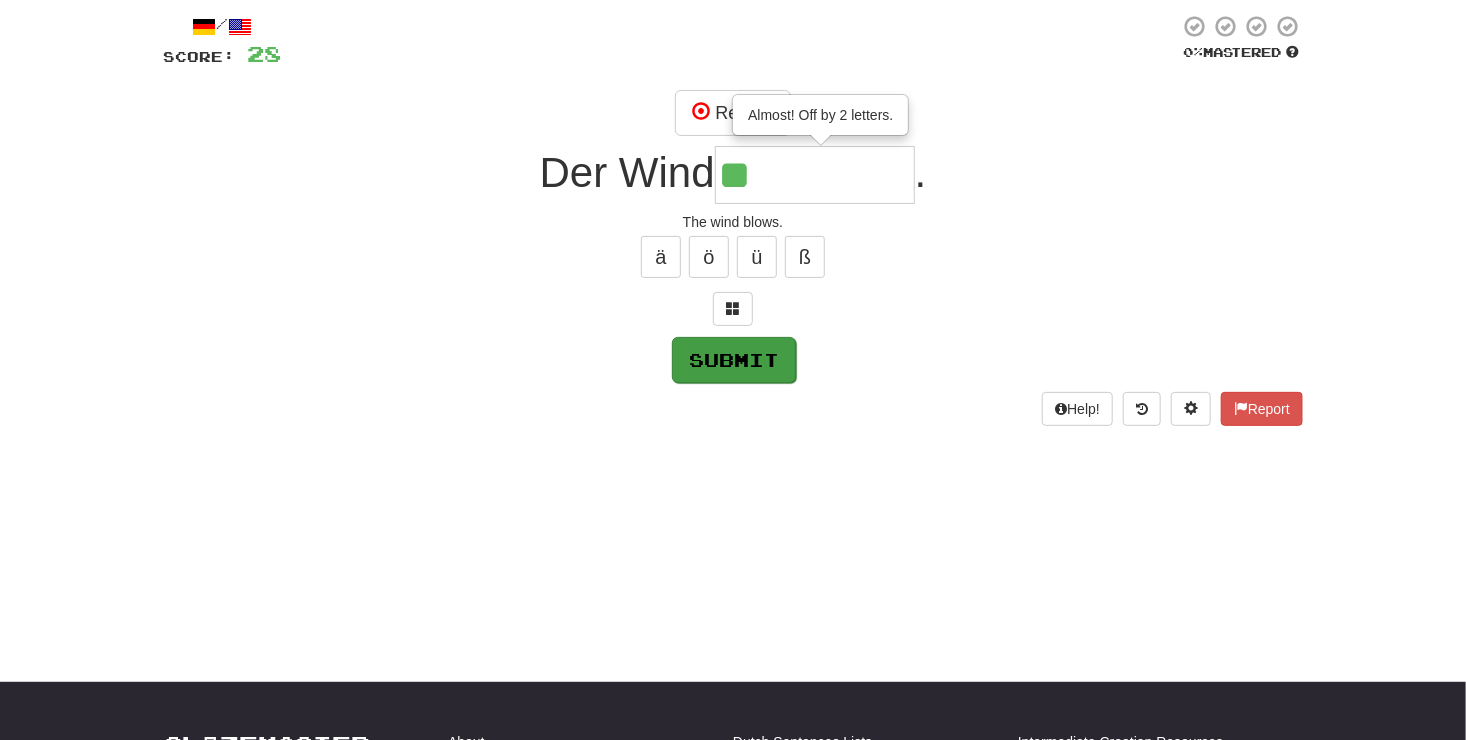 type on "****" 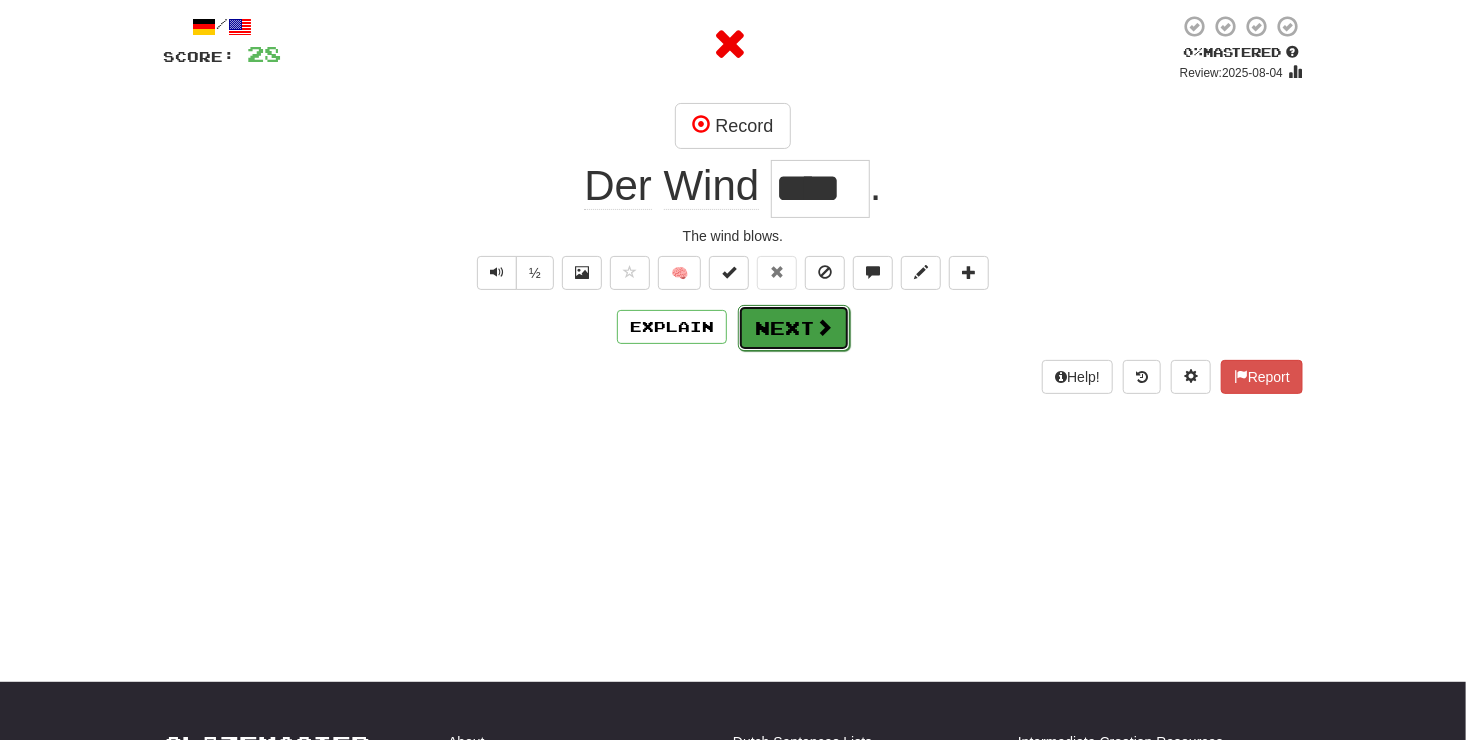 click on "Next" at bounding box center (794, 328) 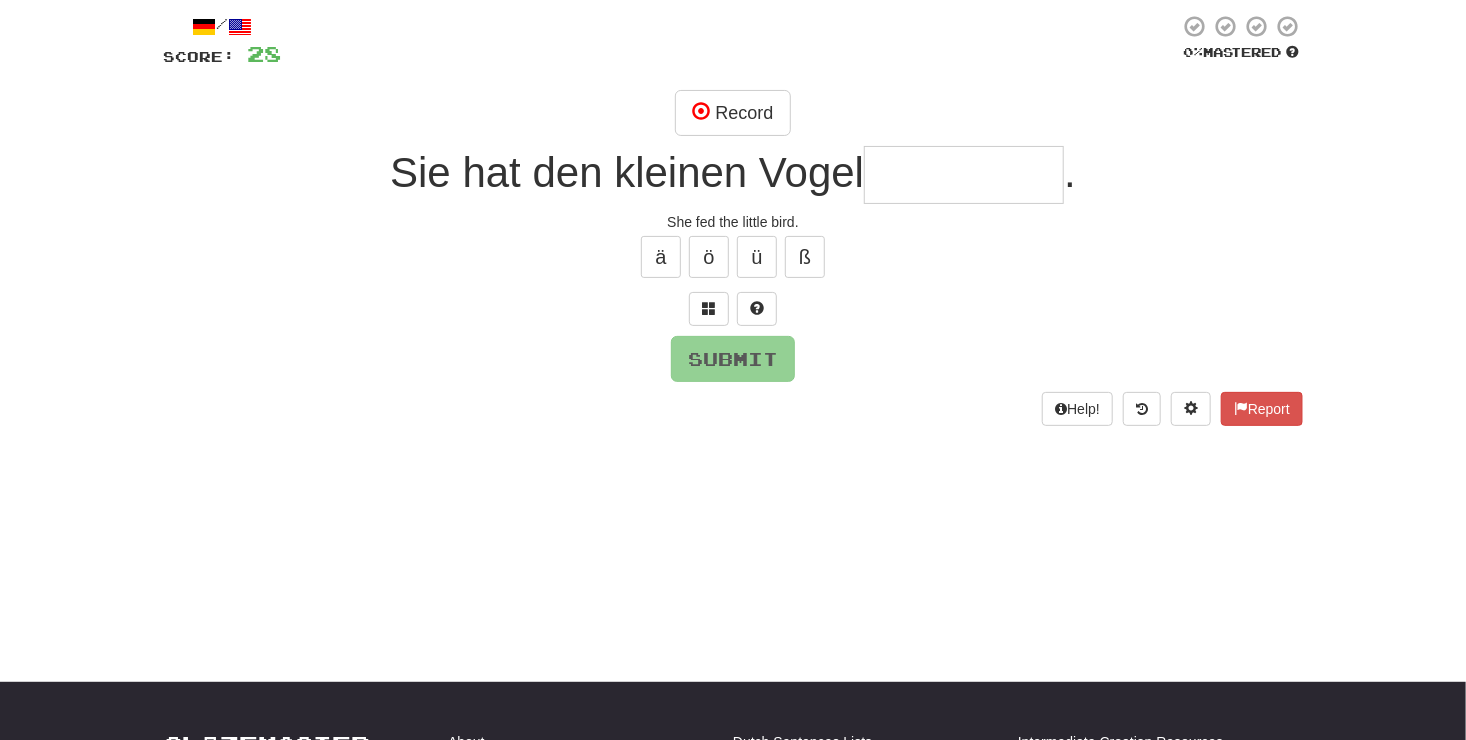 type on "*" 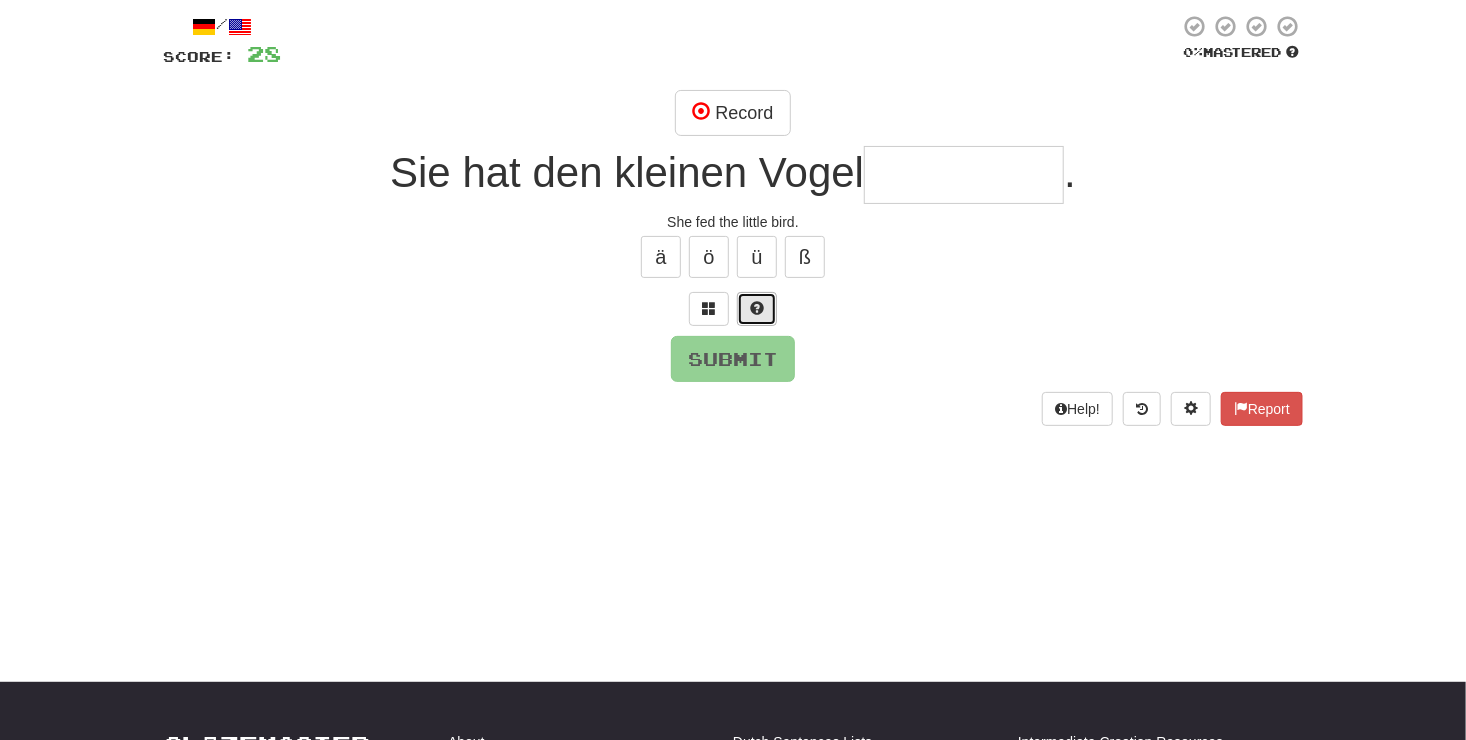 click at bounding box center [757, 309] 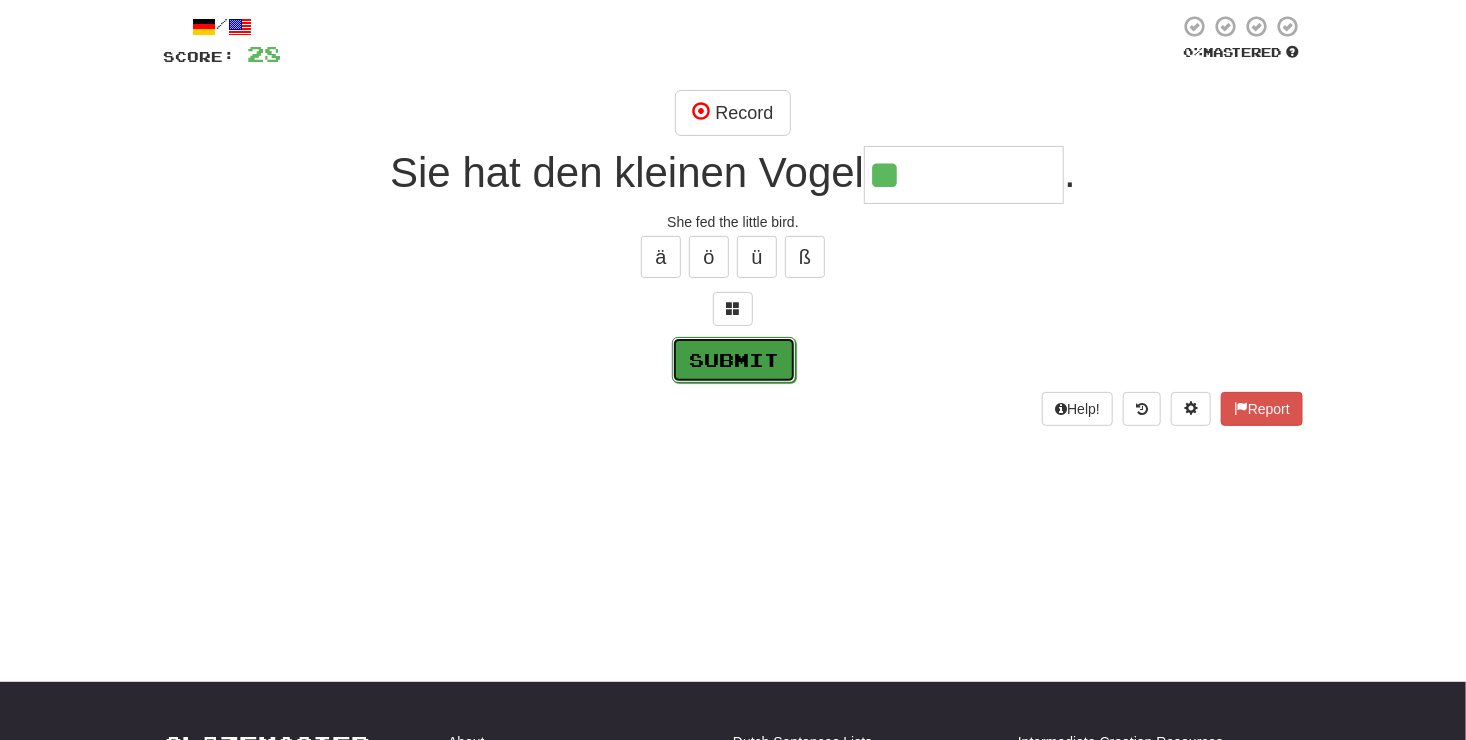 click on "Submit" at bounding box center [734, 360] 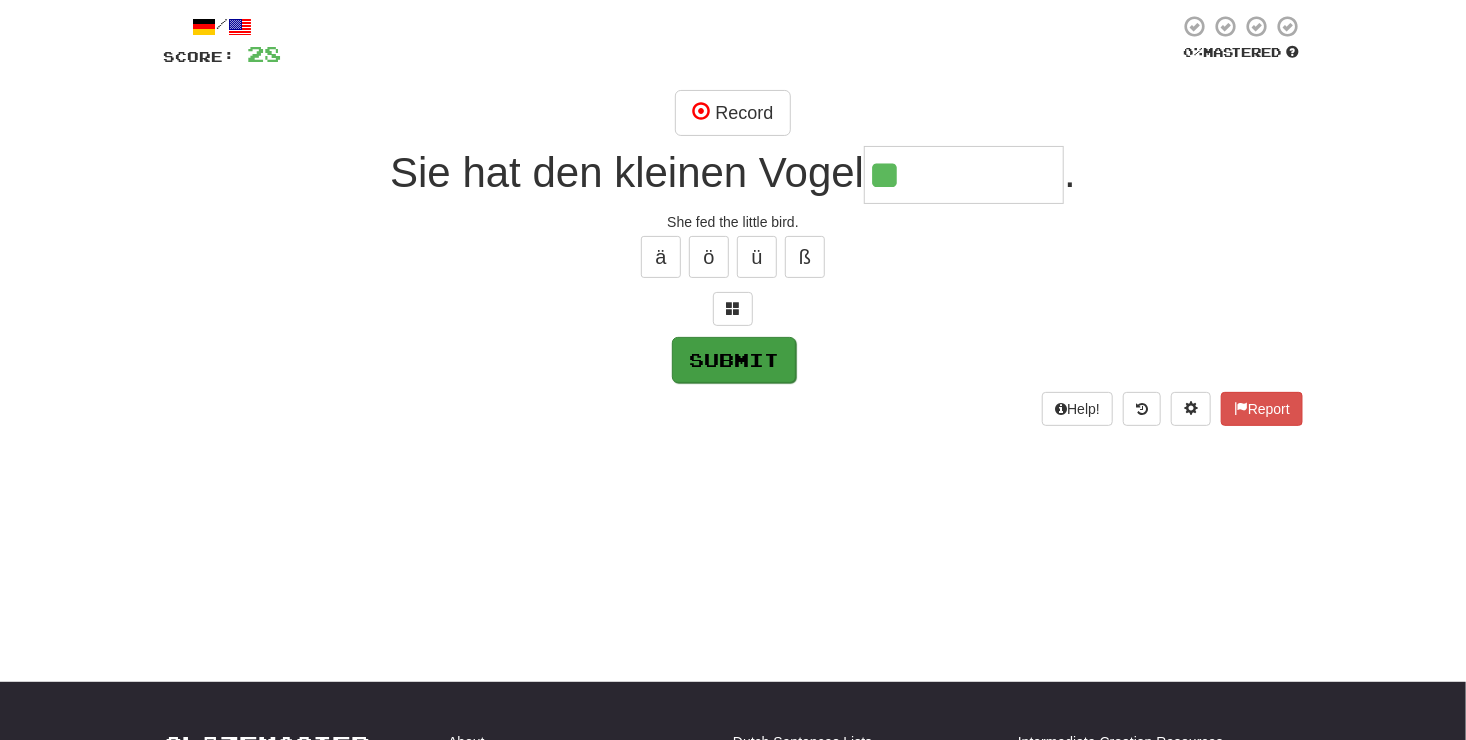 type on "*********" 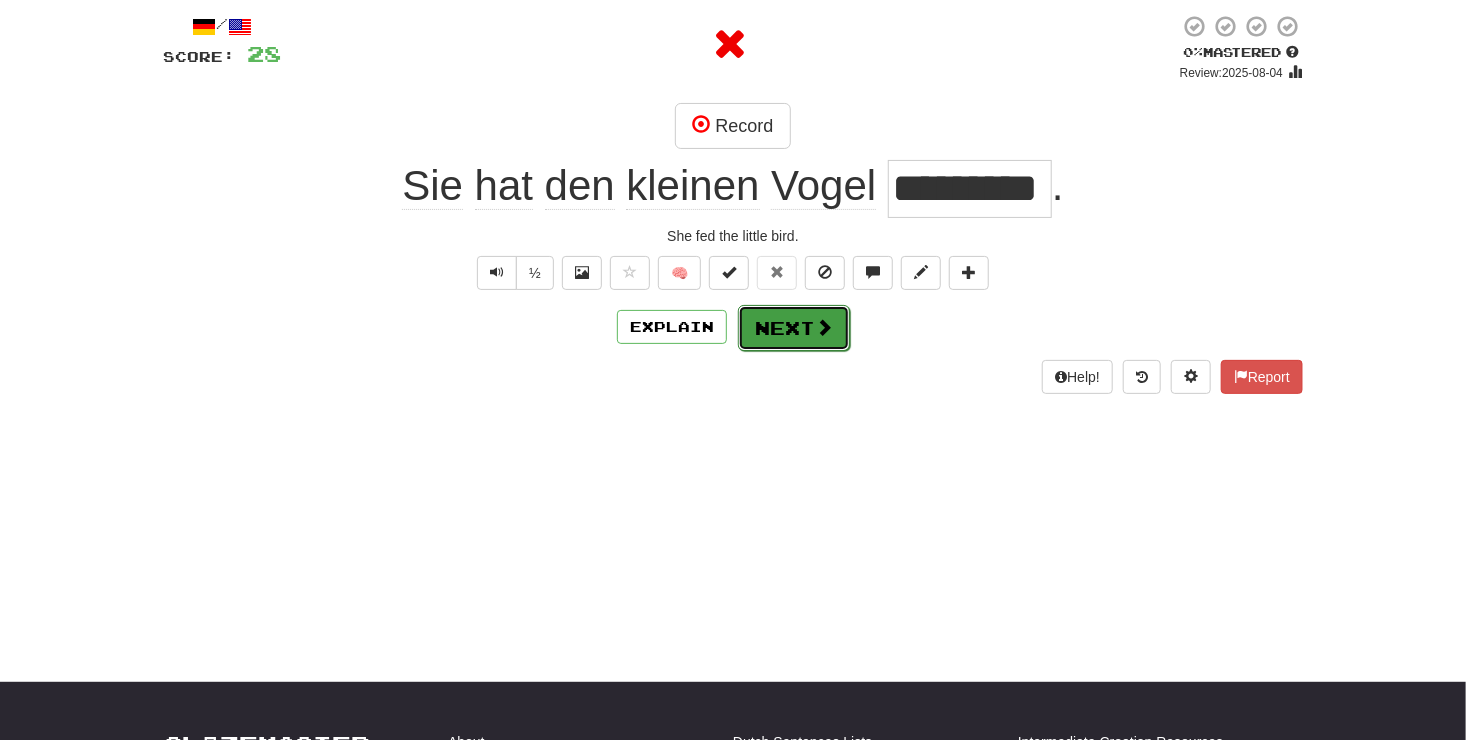 click on "Next" at bounding box center [794, 328] 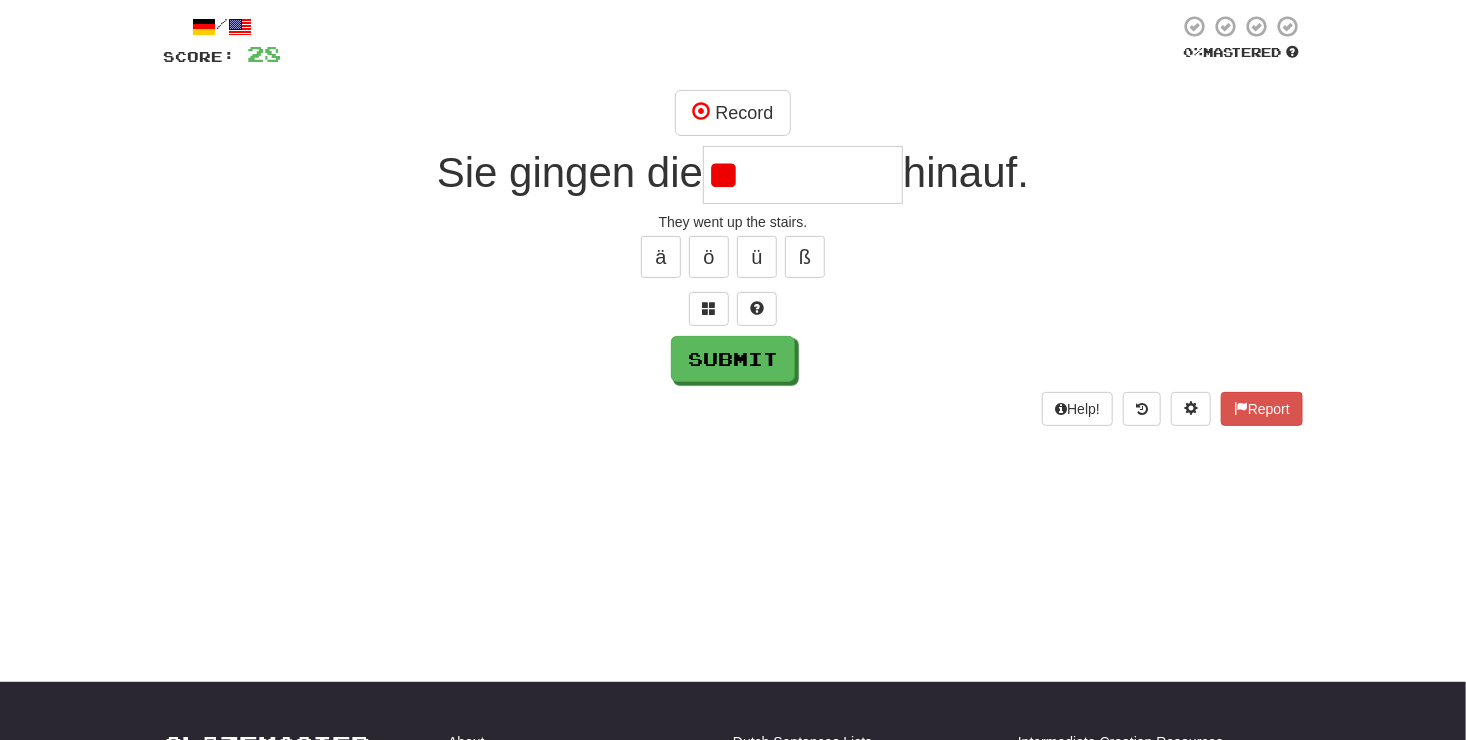 type on "*" 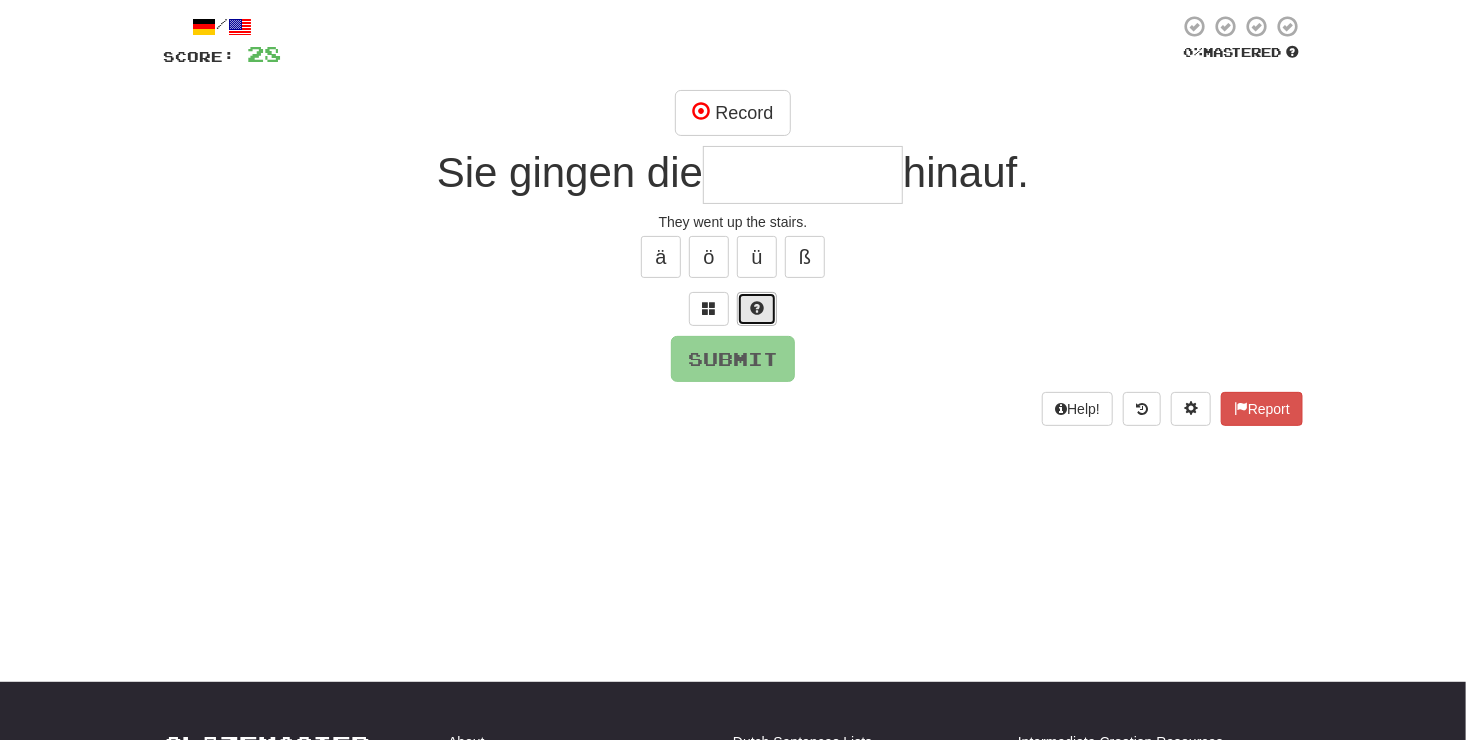 click at bounding box center [757, 309] 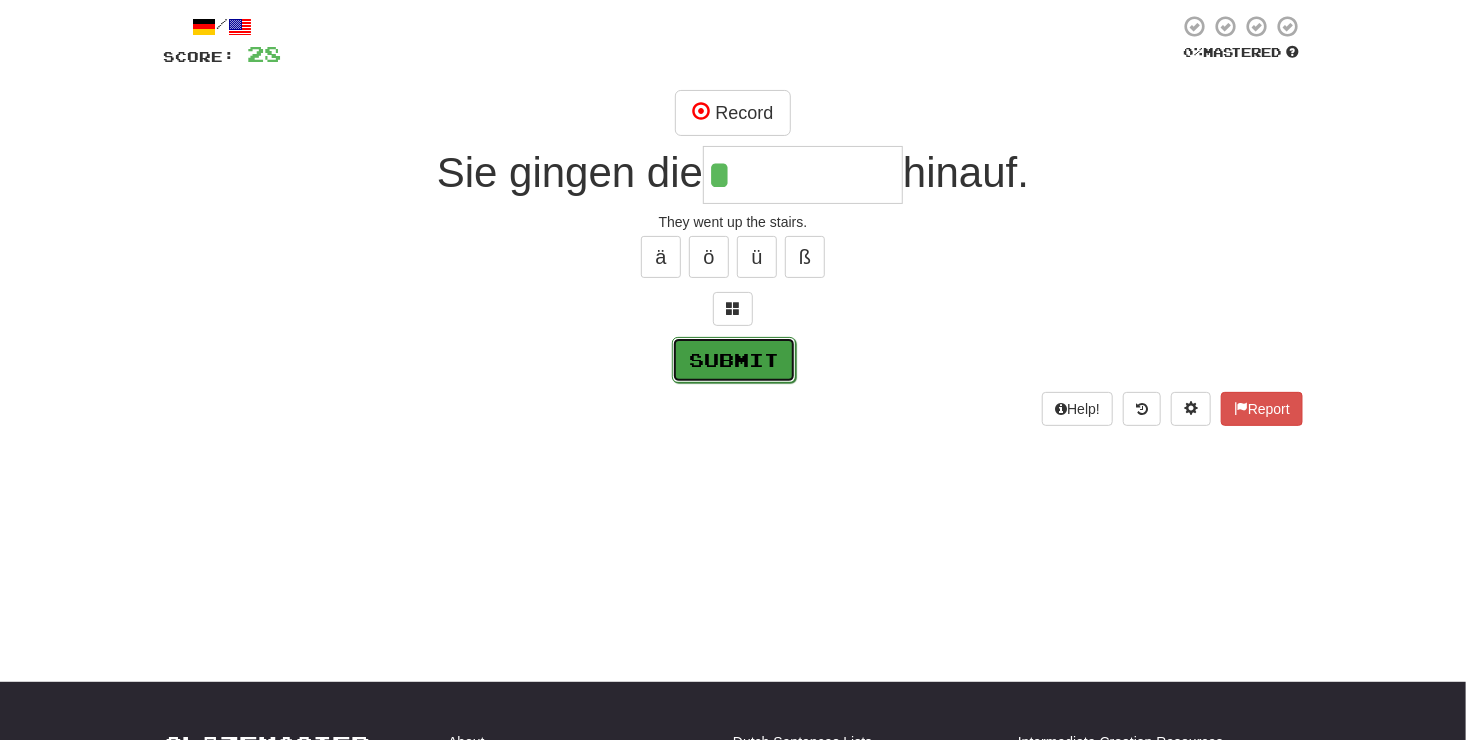 click on "Submit" at bounding box center (734, 360) 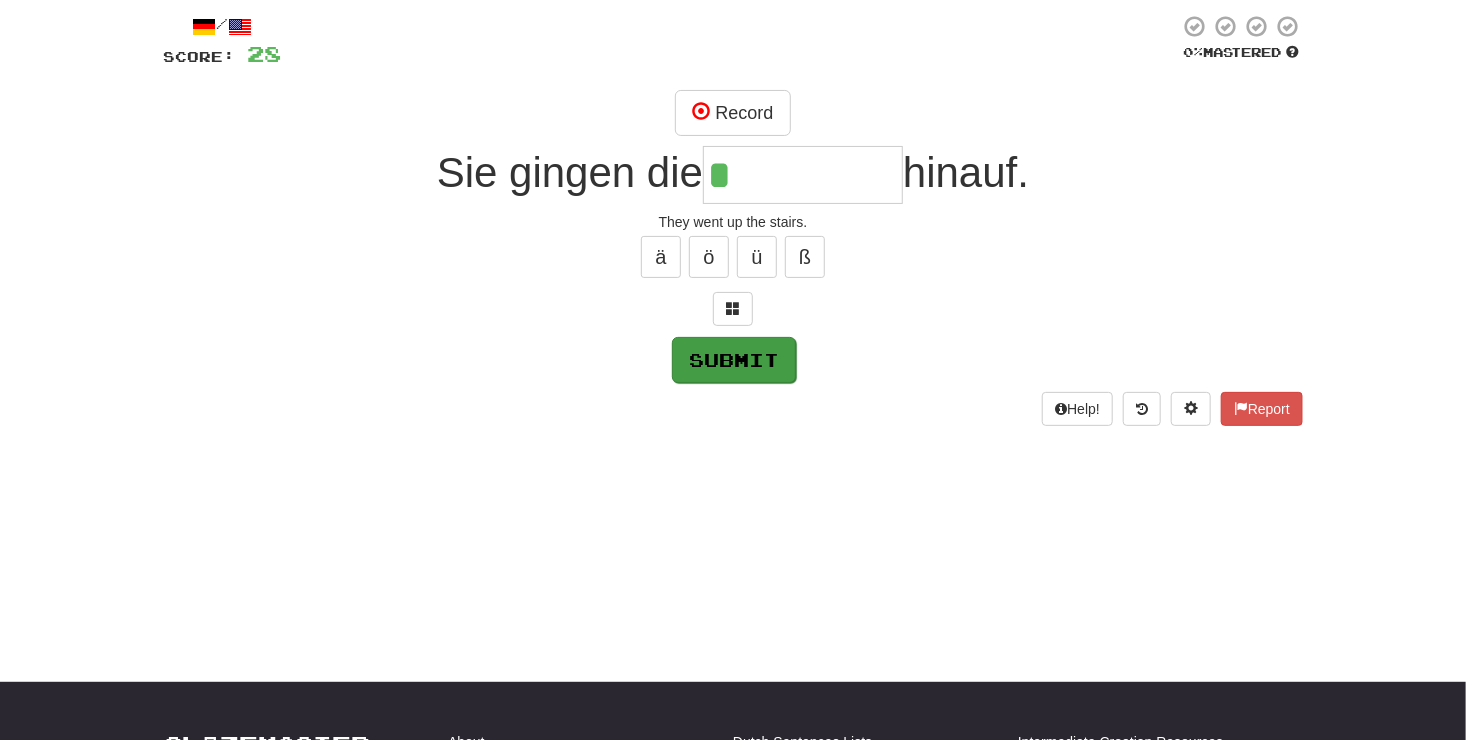 type on "******" 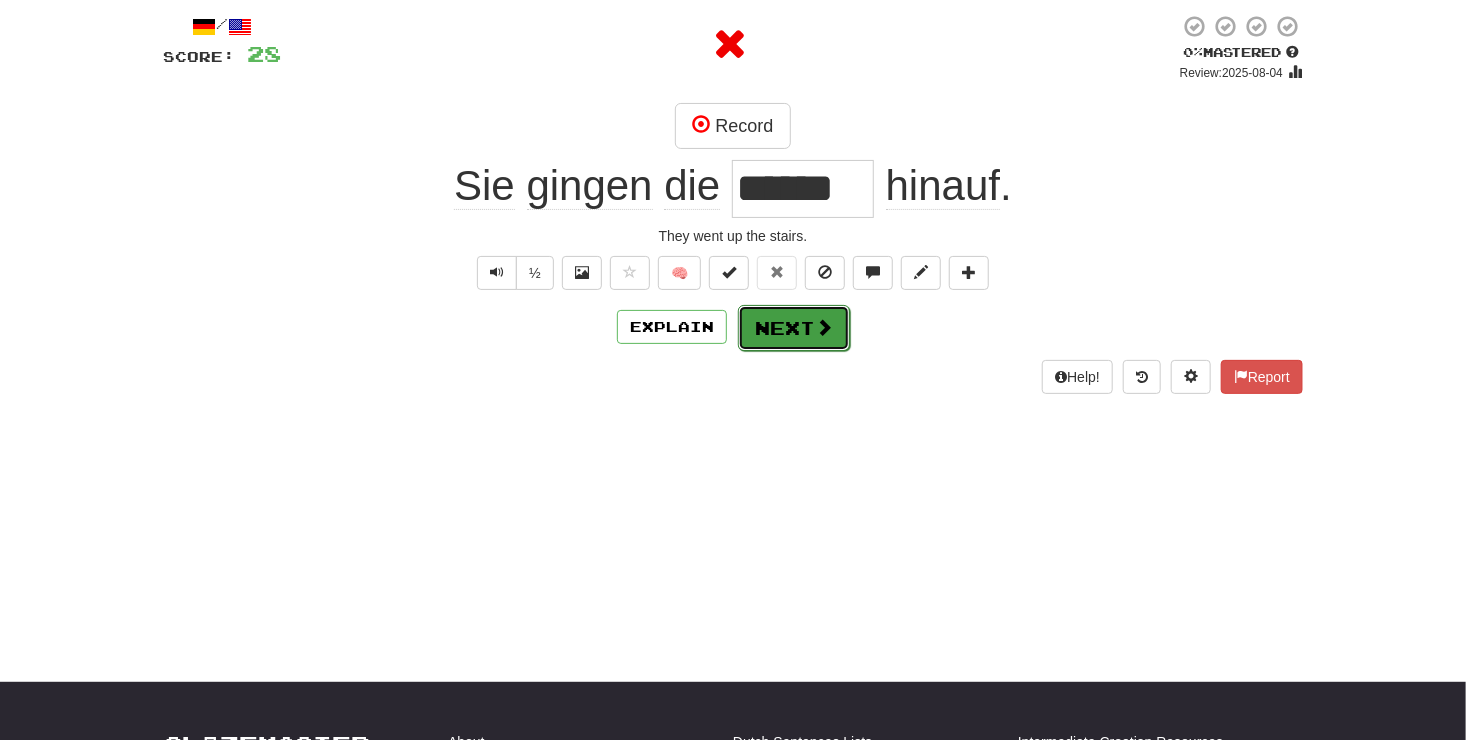 click on "Next" at bounding box center [794, 328] 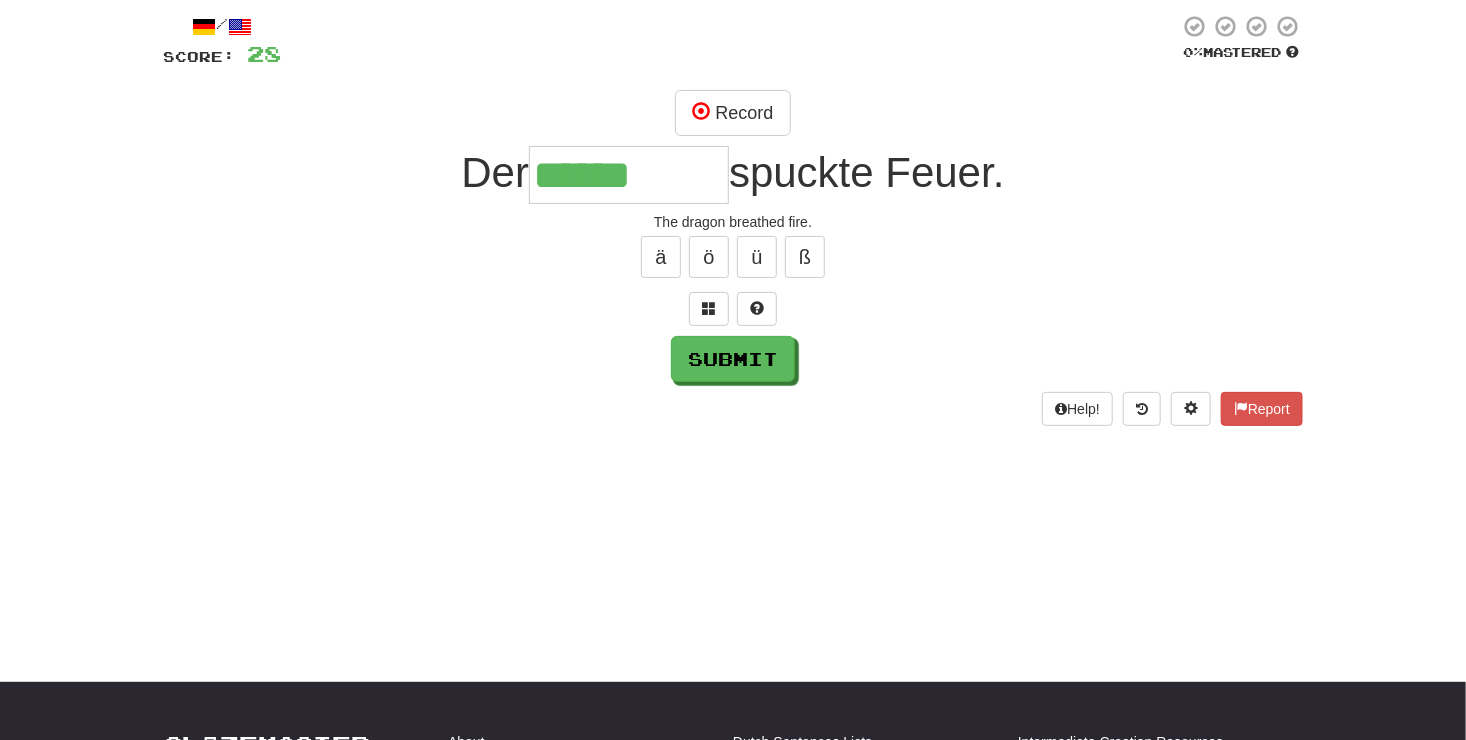 type on "******" 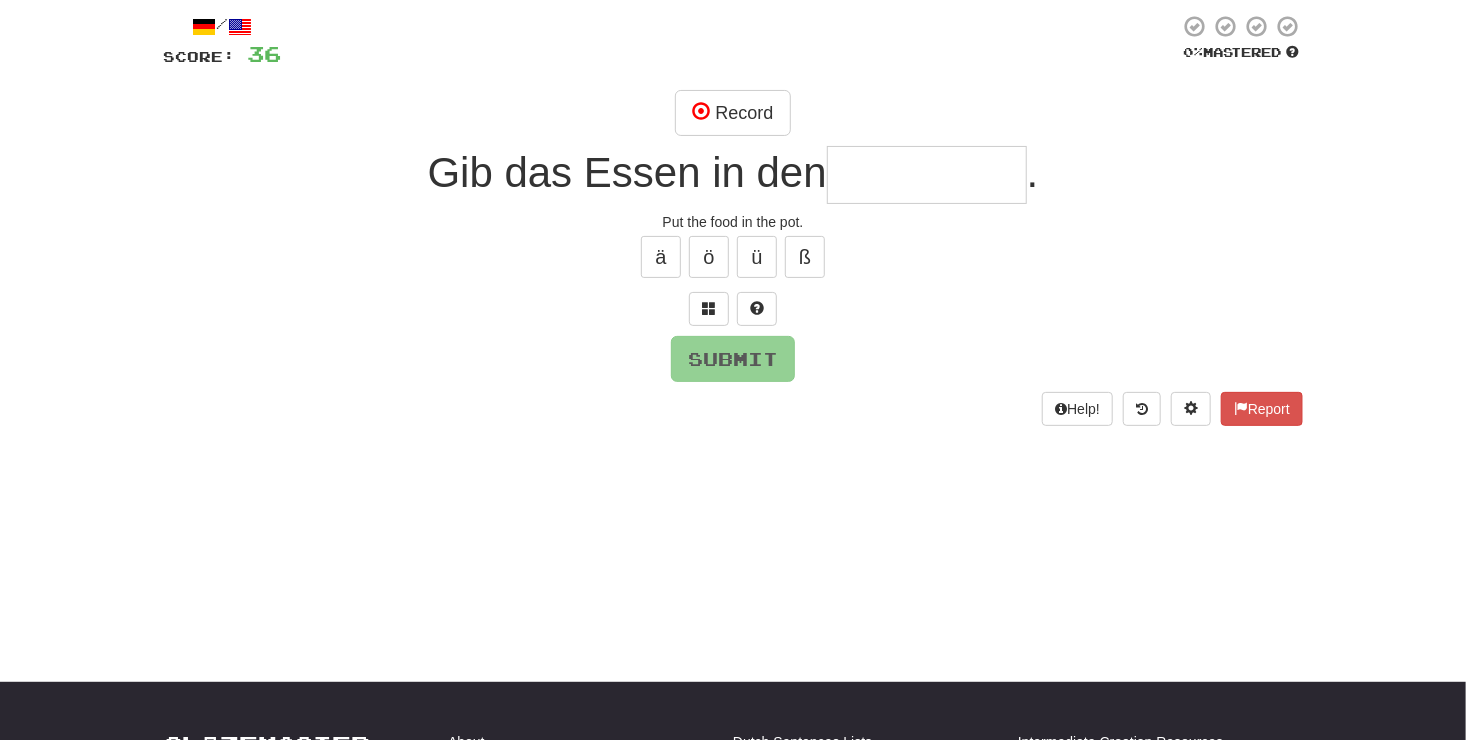 scroll, scrollTop: 0, scrollLeft: 0, axis: both 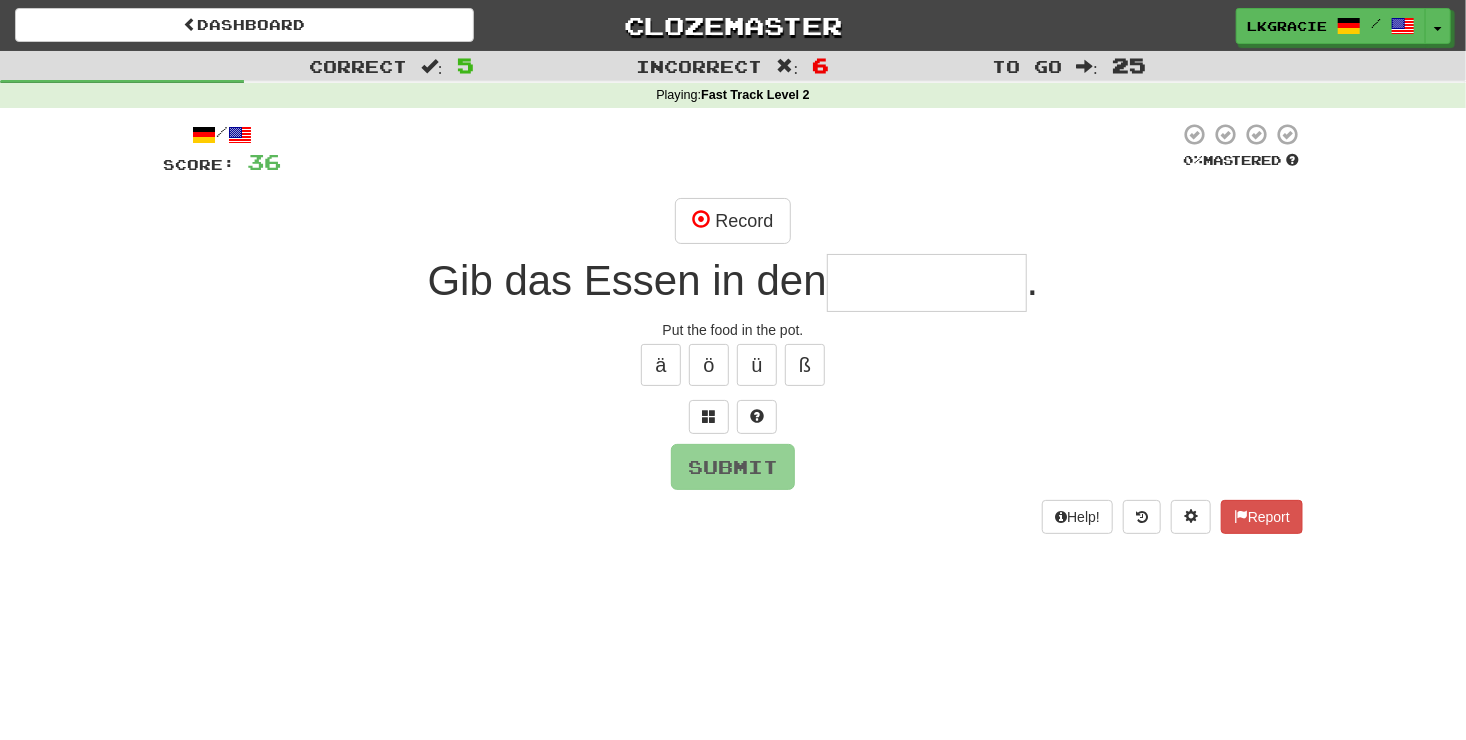 type on "*" 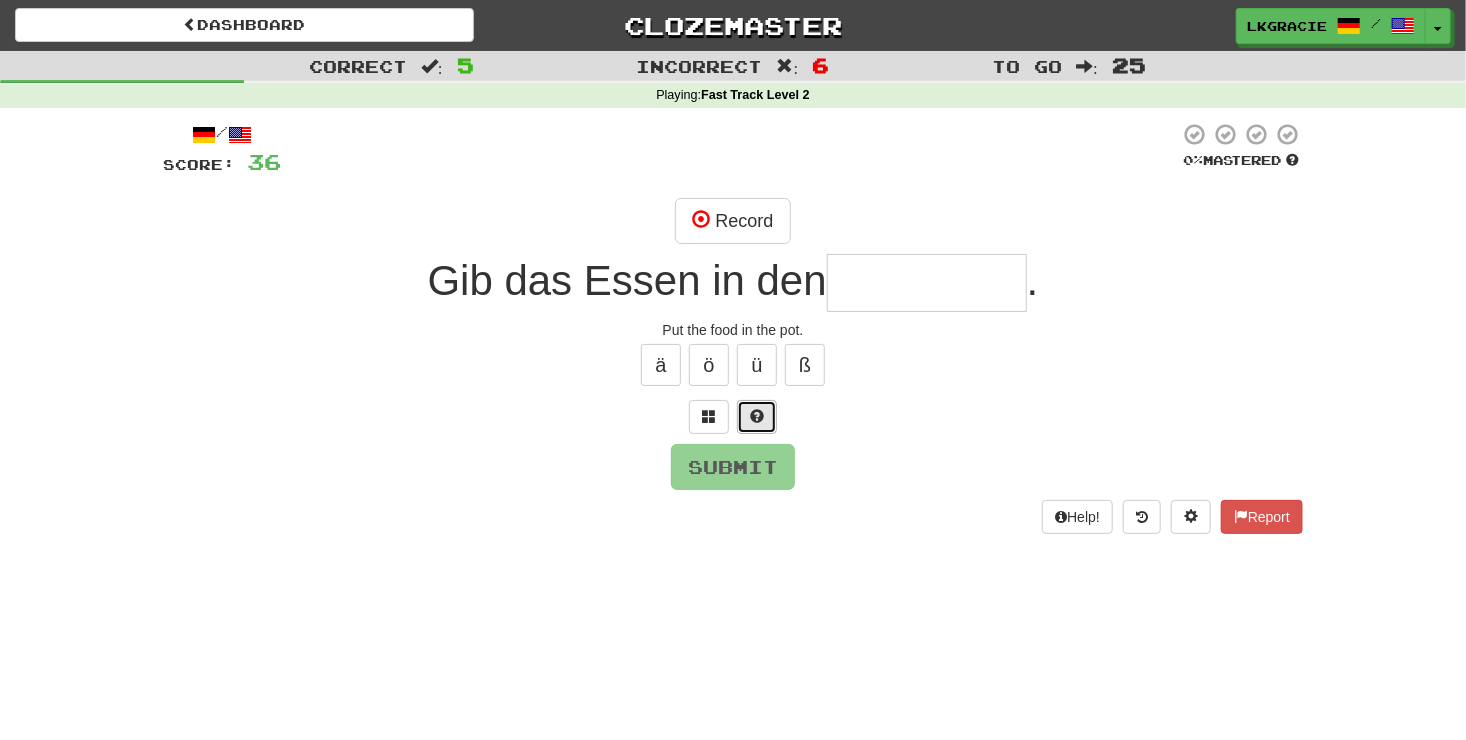 click at bounding box center [757, 417] 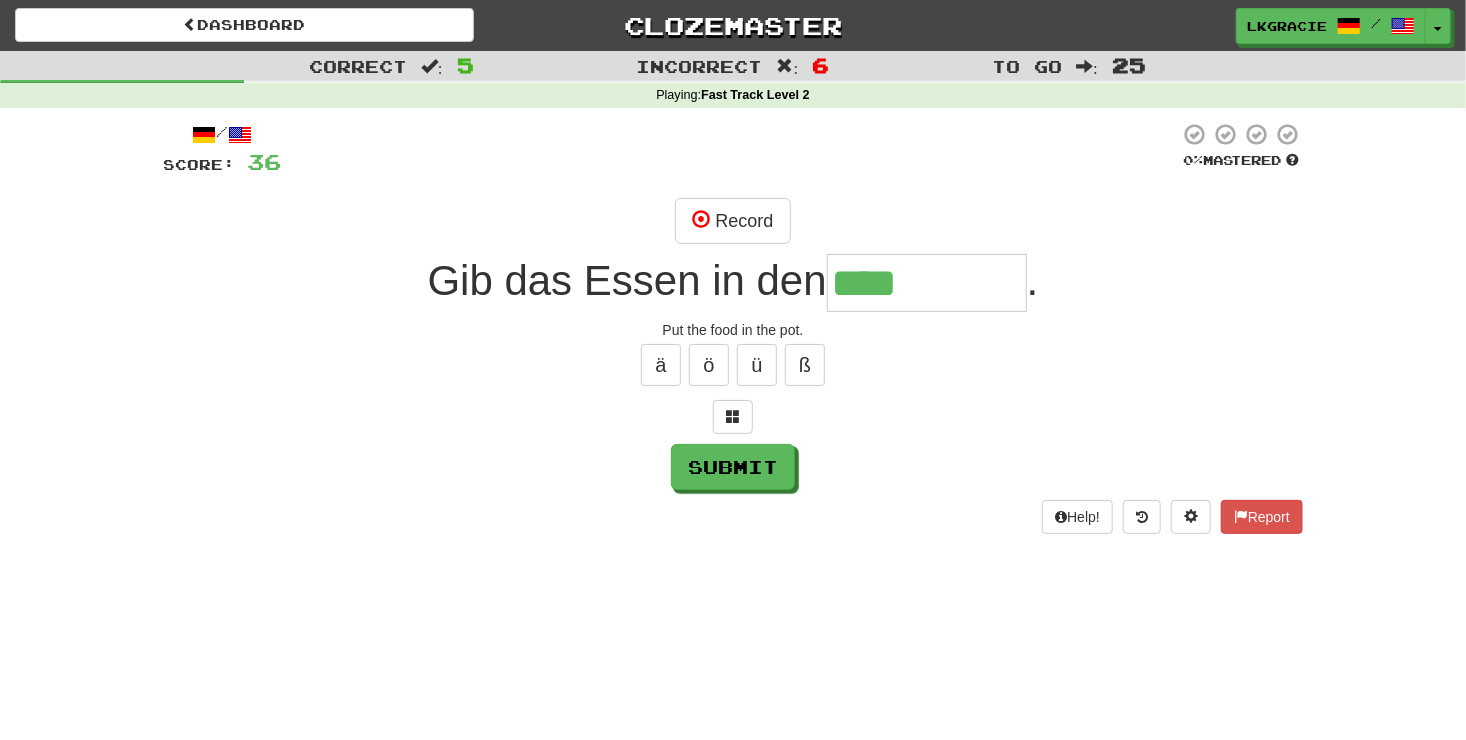 type on "****" 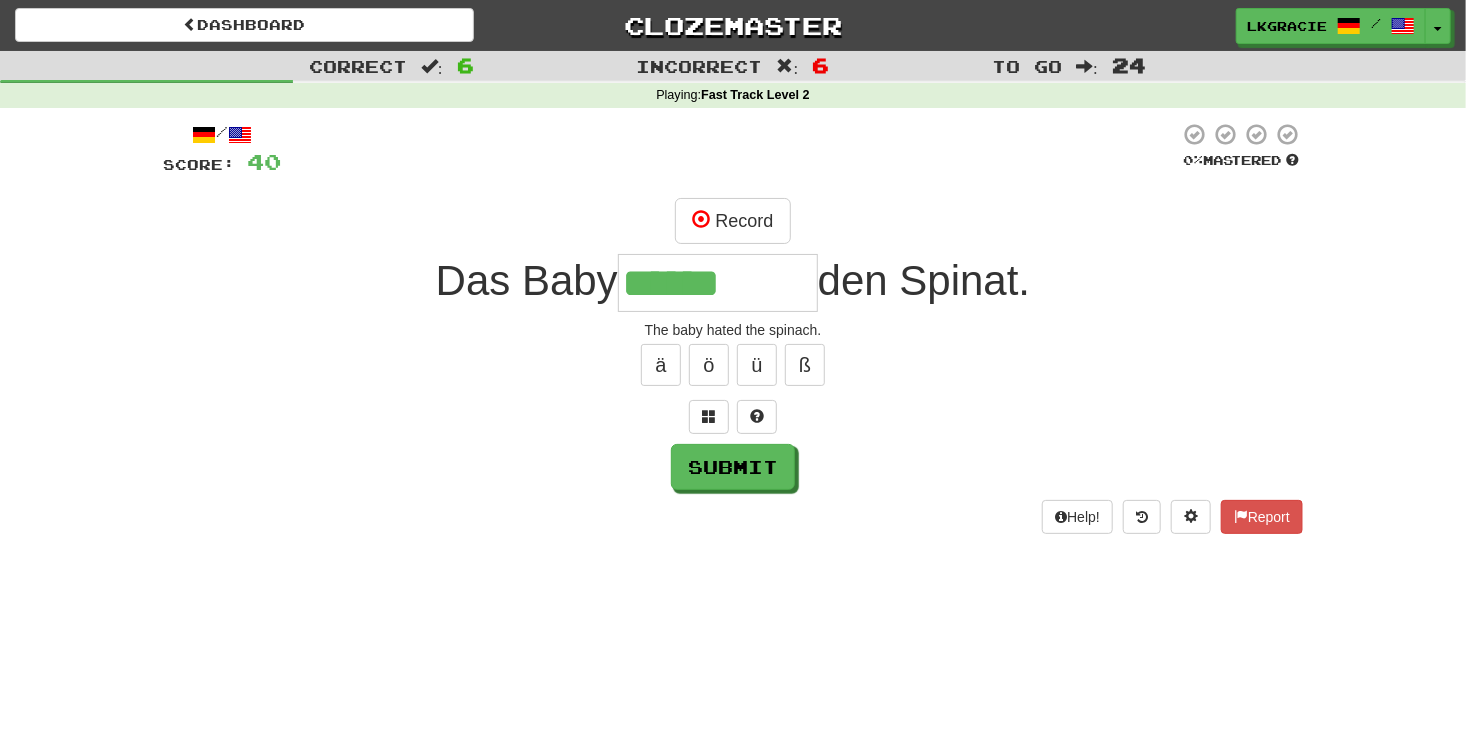 type on "******" 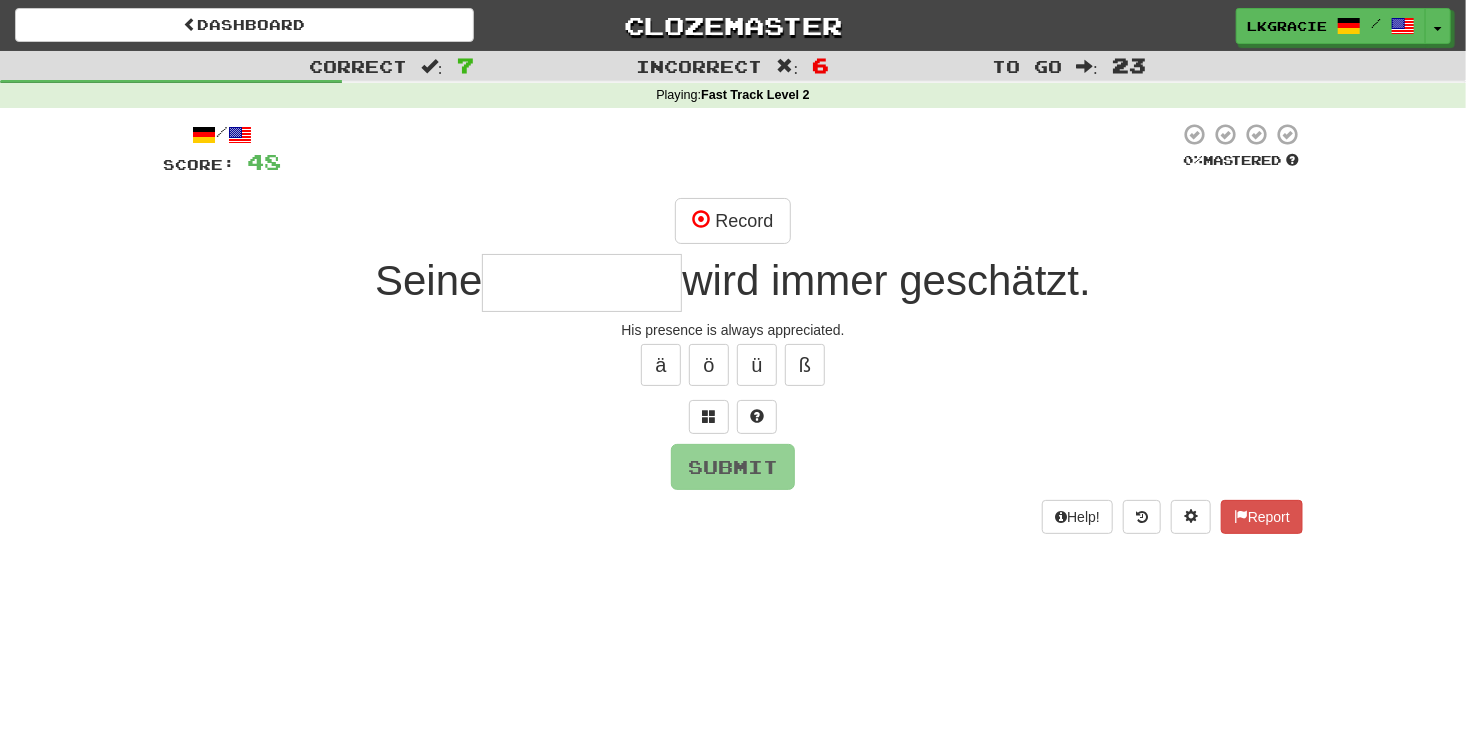 type on "*" 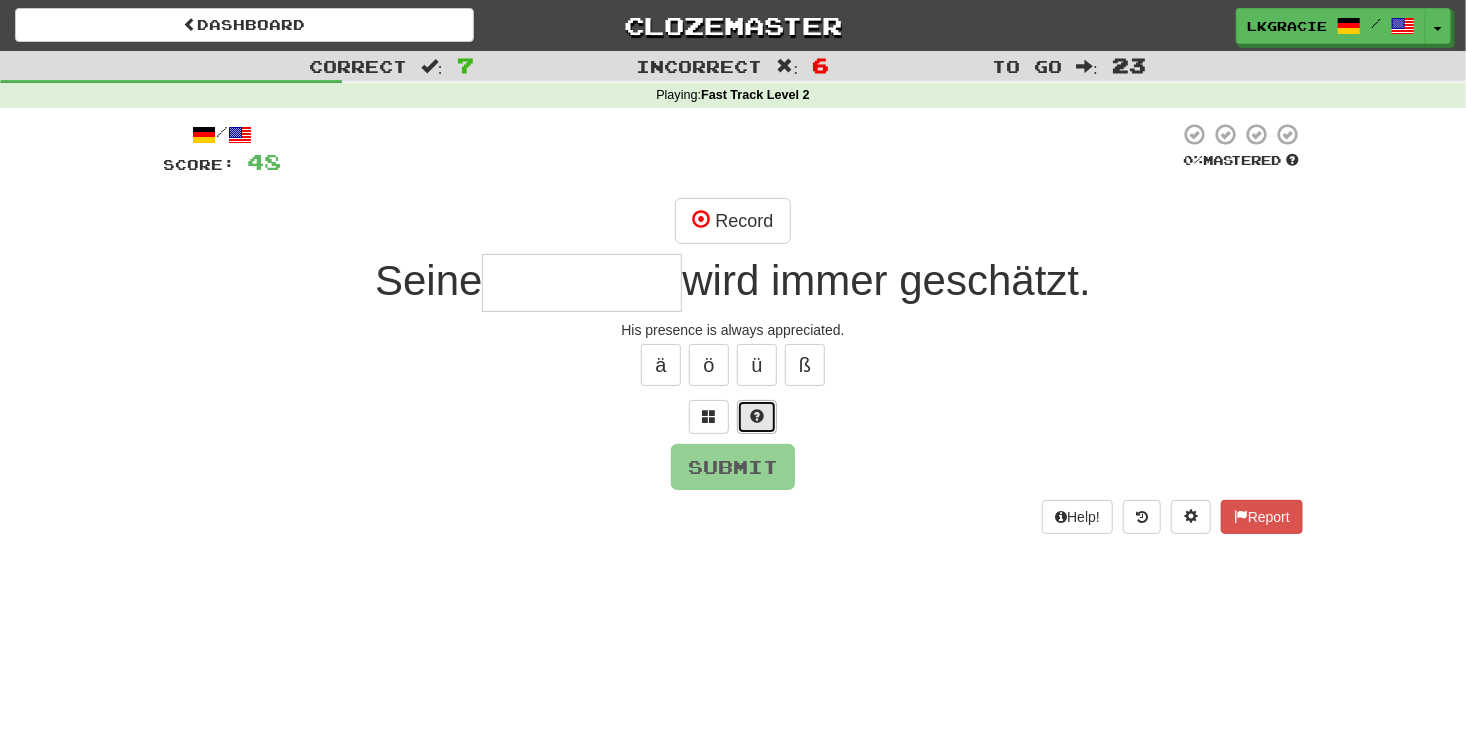 click at bounding box center [757, 417] 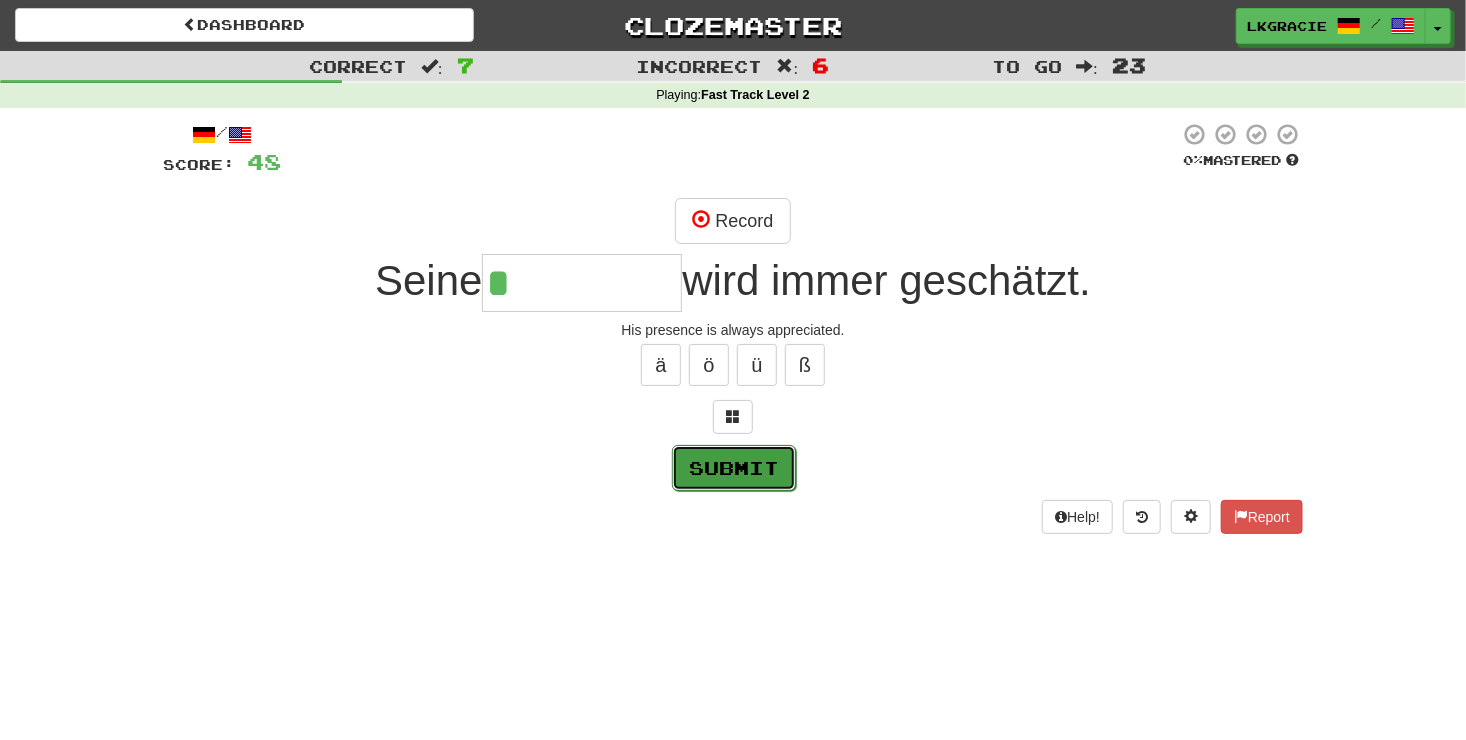 click on "Submit" at bounding box center (734, 468) 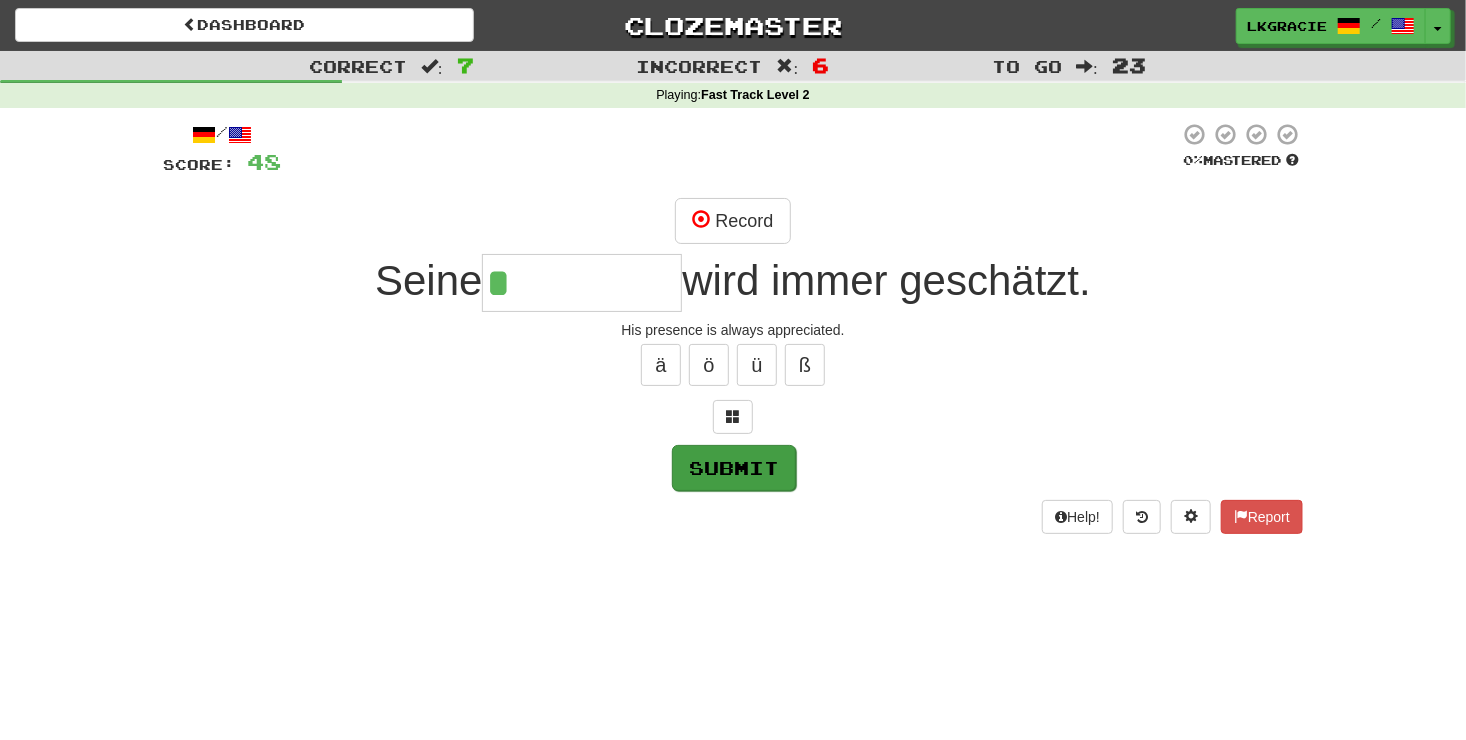 type on "**********" 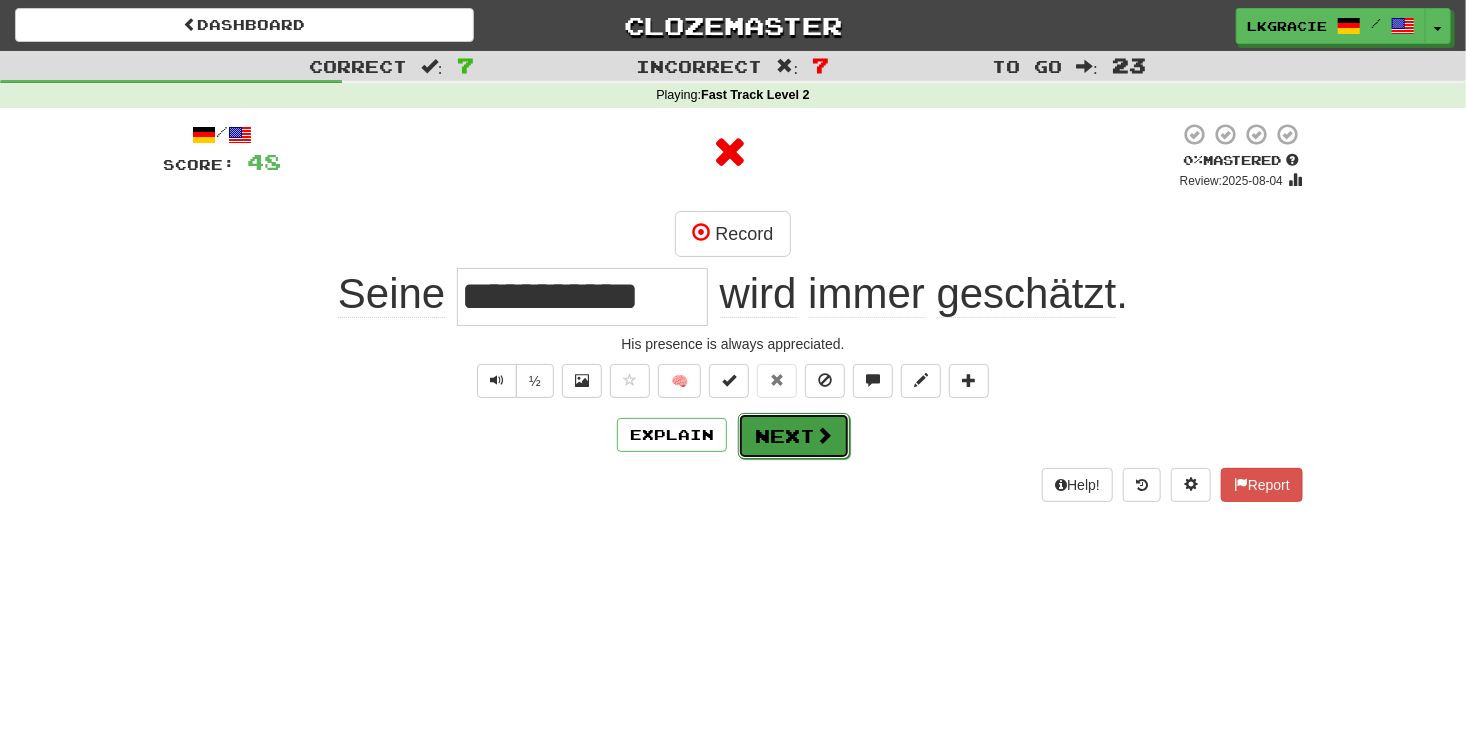 click on "Next" at bounding box center (794, 436) 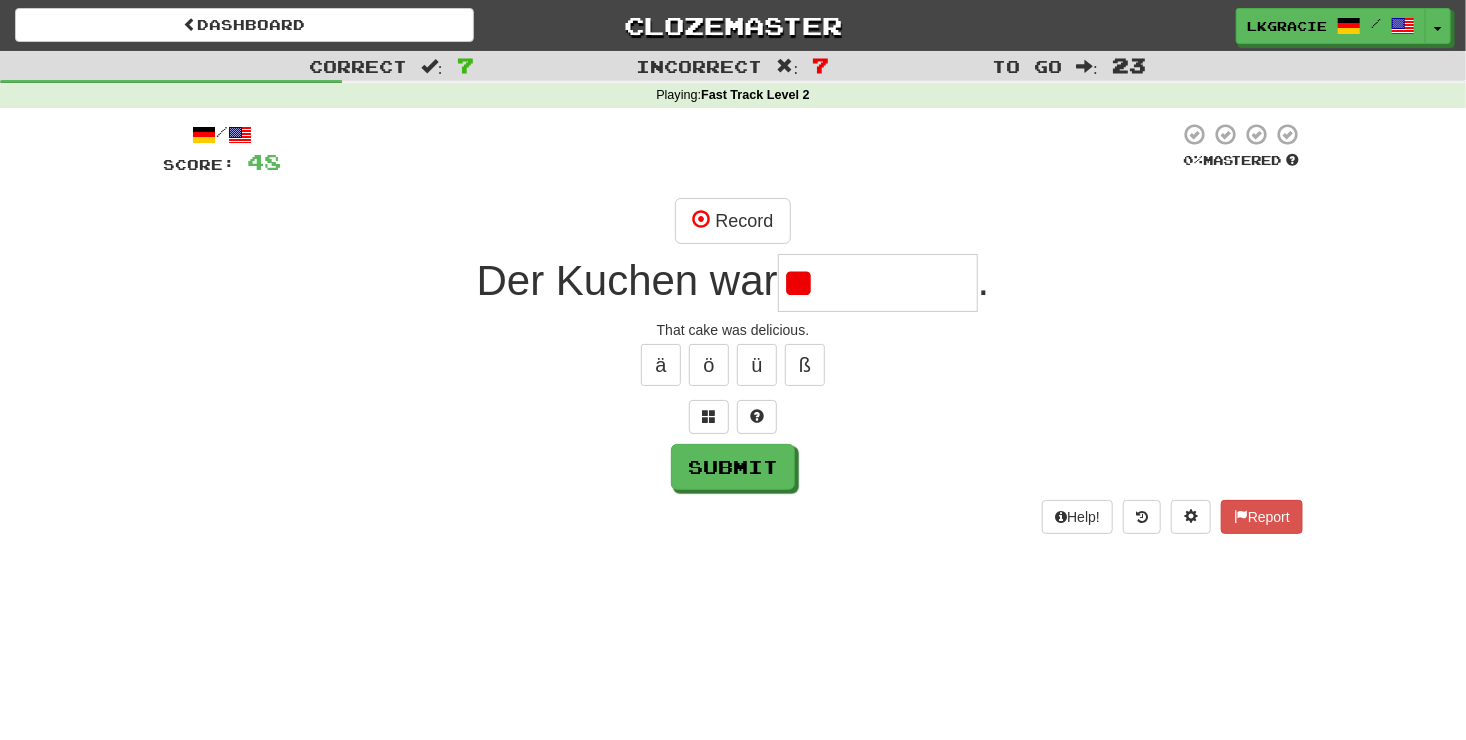 type on "*" 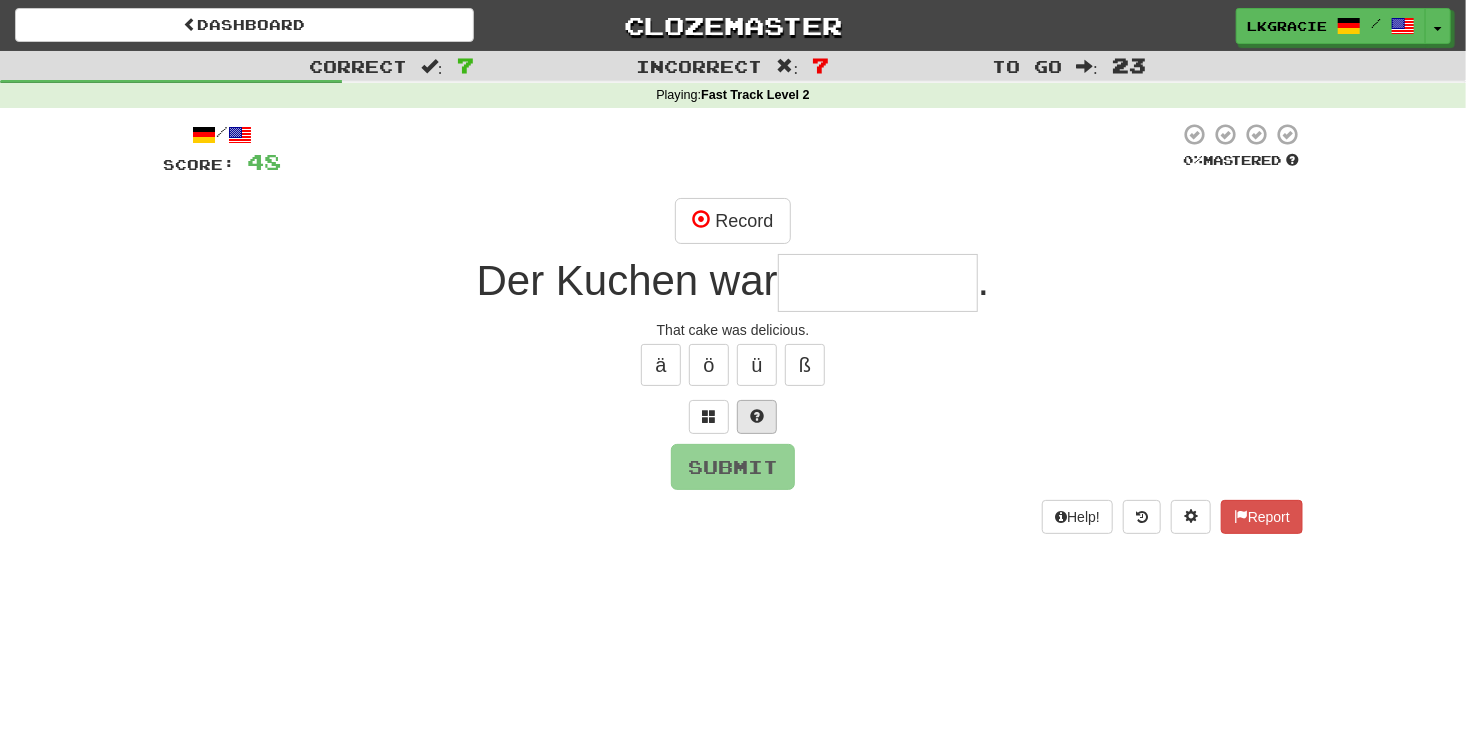 type on "*" 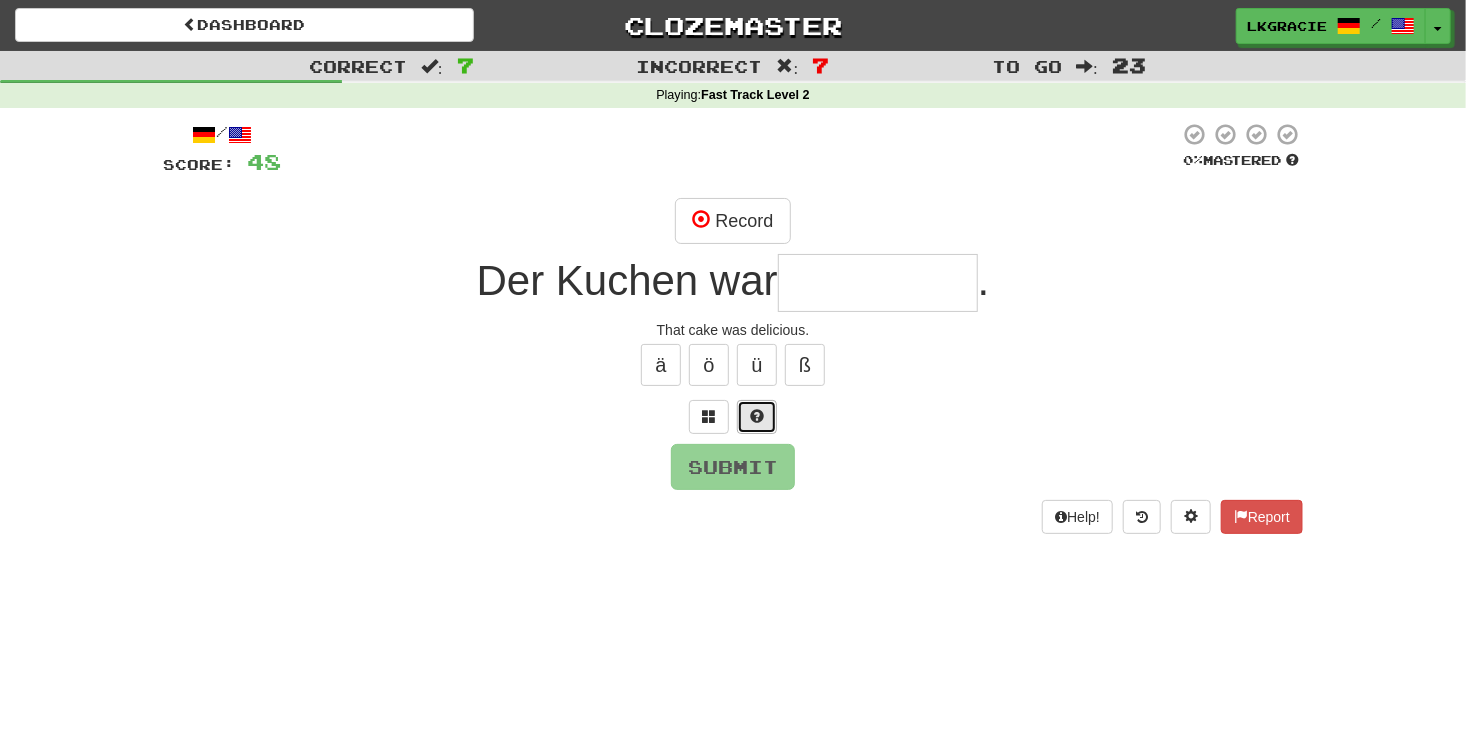 click at bounding box center (757, 417) 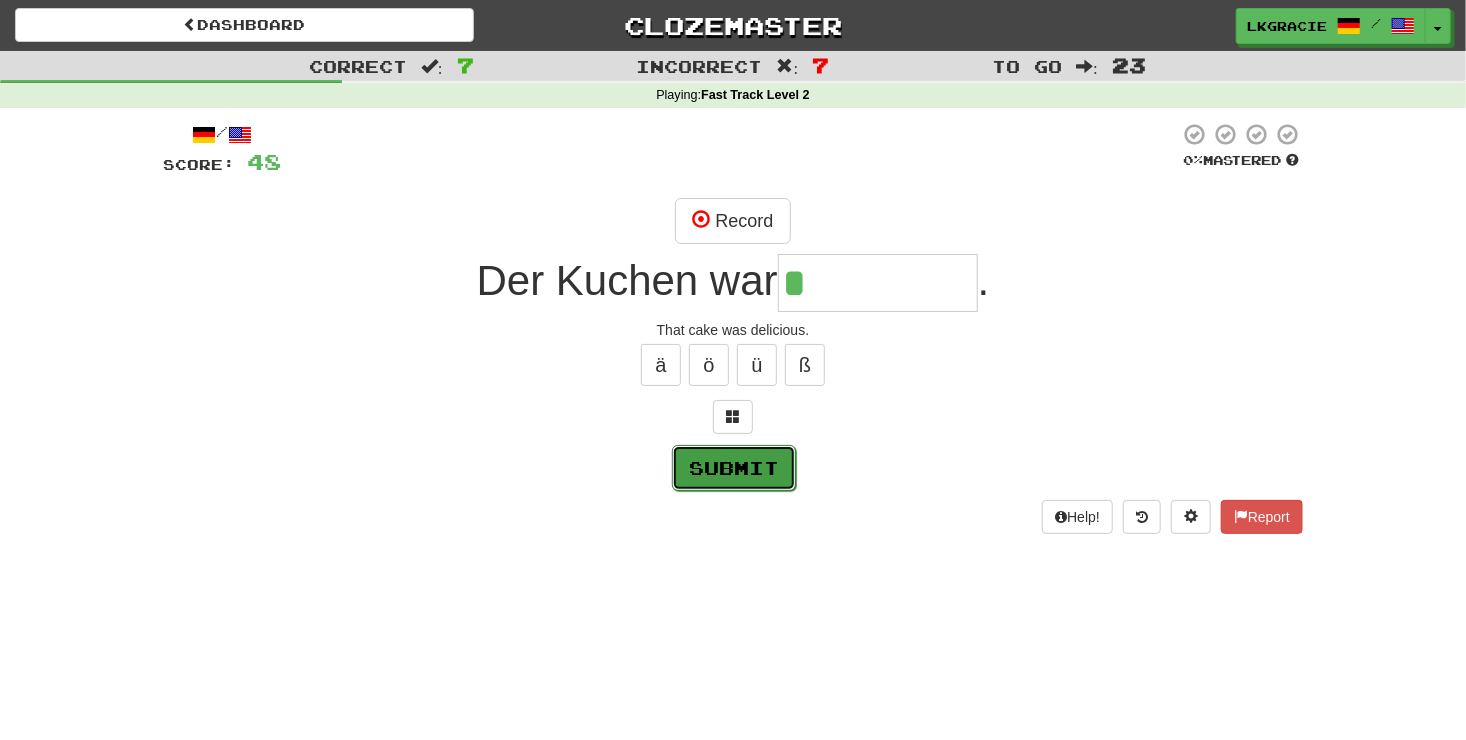 click on "Submit" at bounding box center [734, 468] 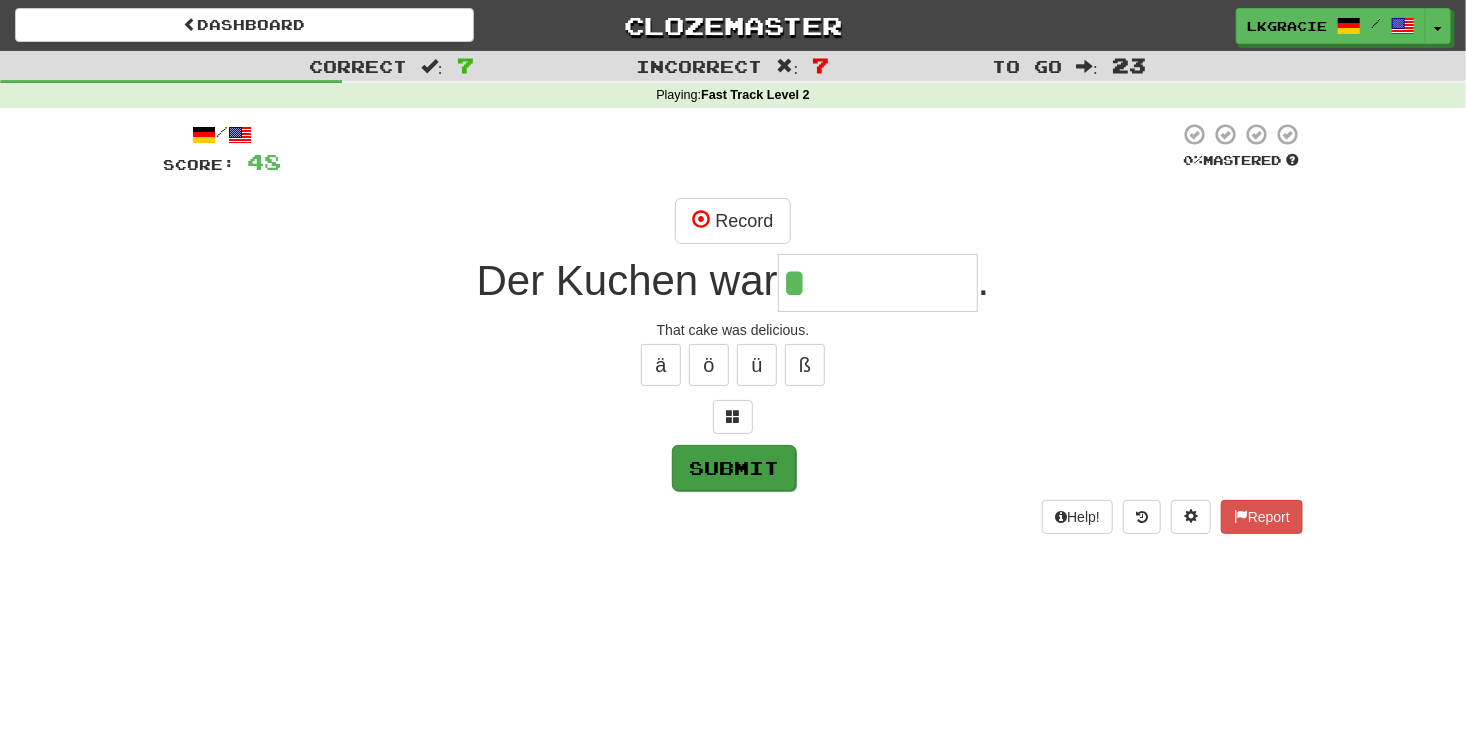 type on "********" 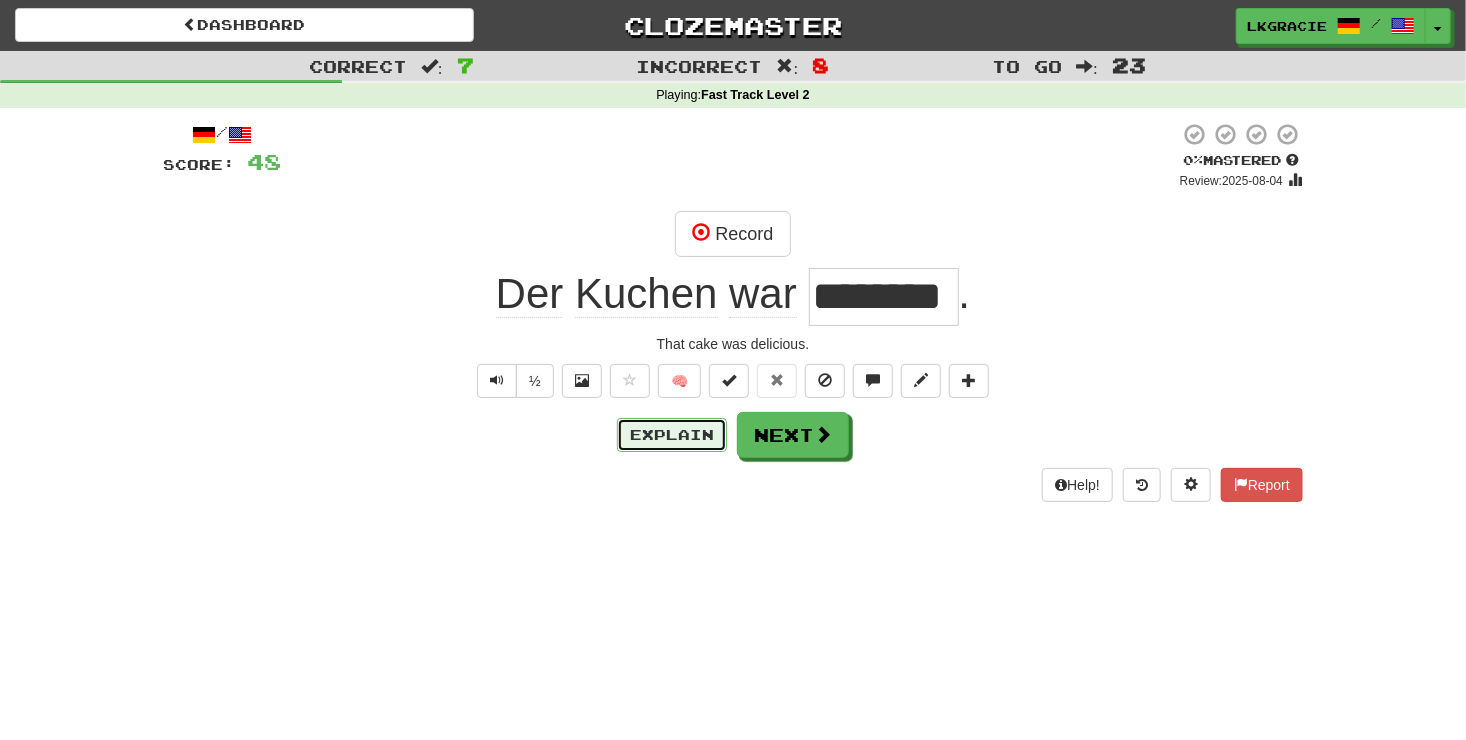 click on "Explain" at bounding box center (672, 435) 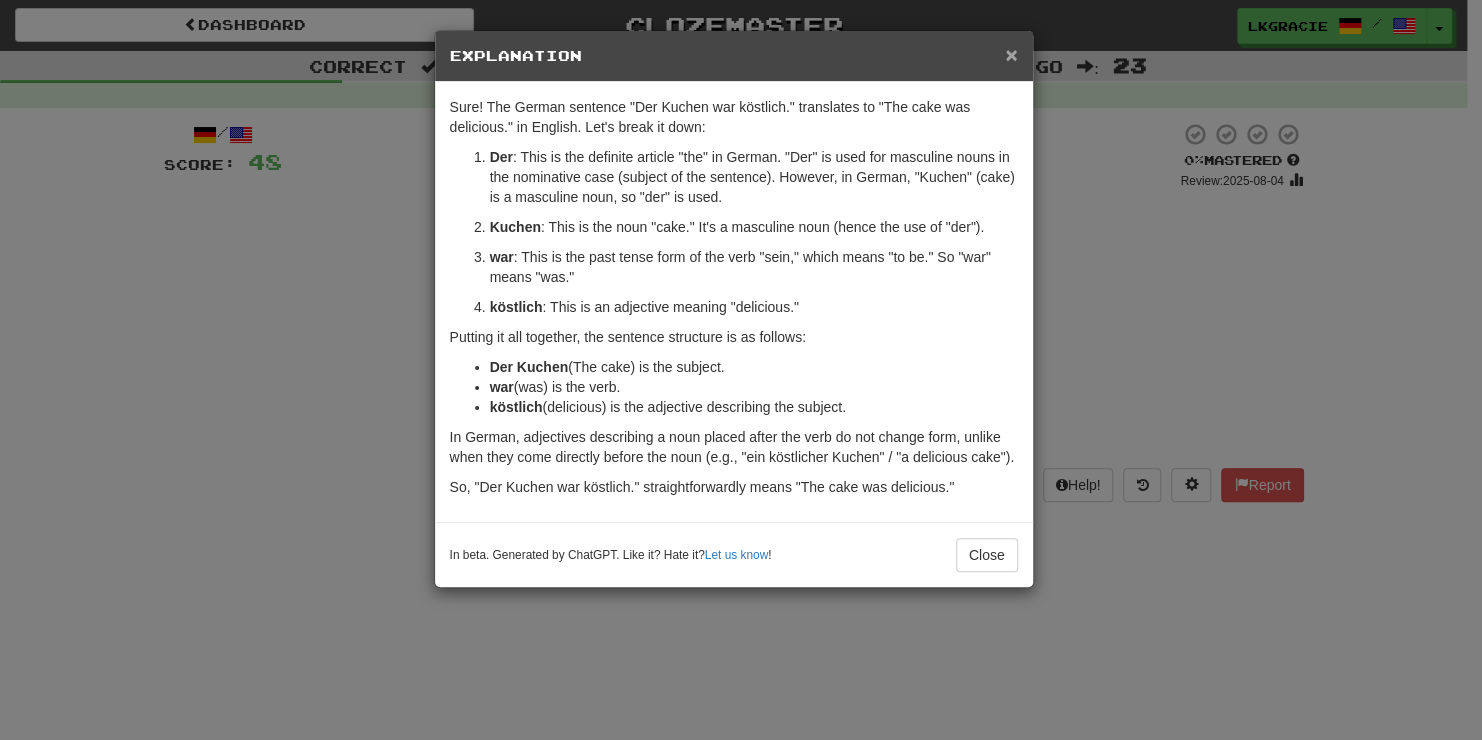 click on "×" at bounding box center (1011, 54) 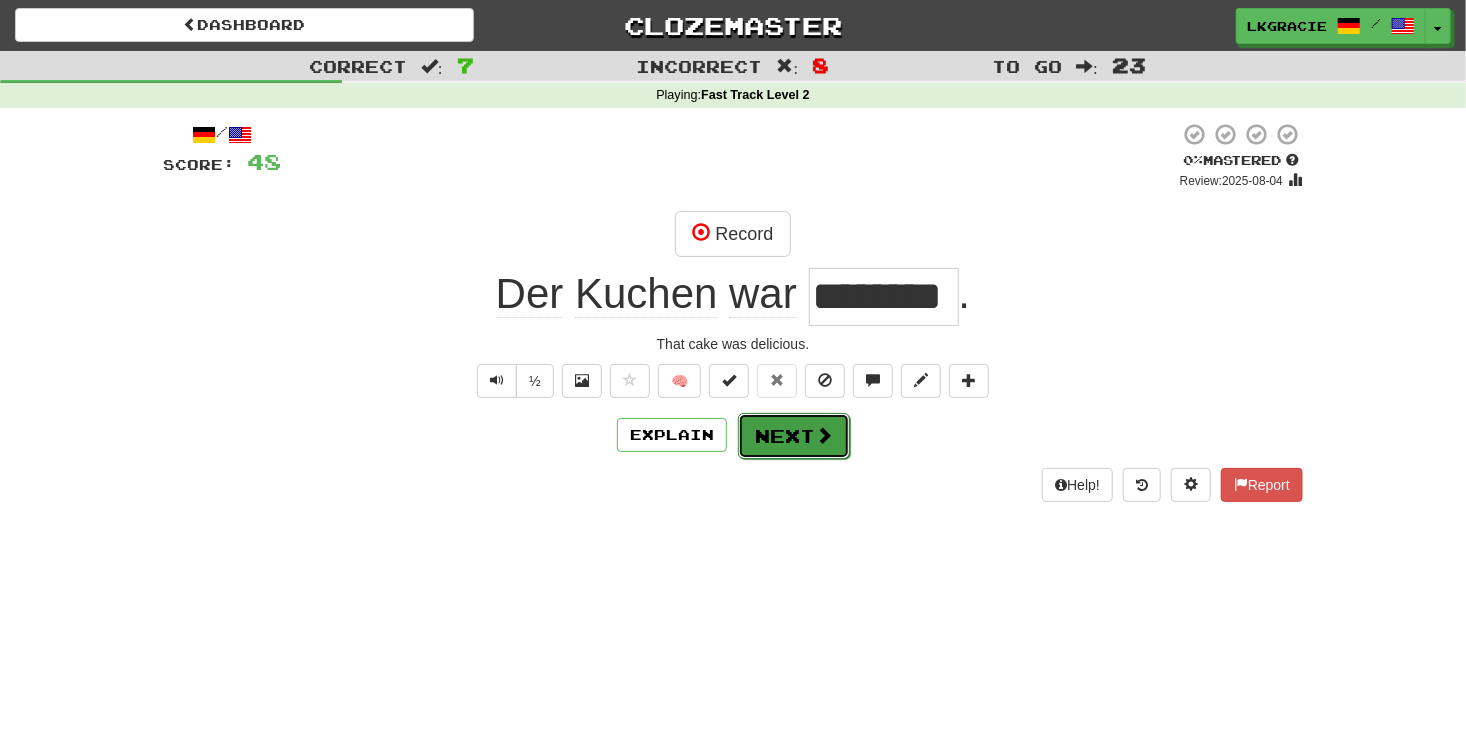click on "Next" at bounding box center [794, 436] 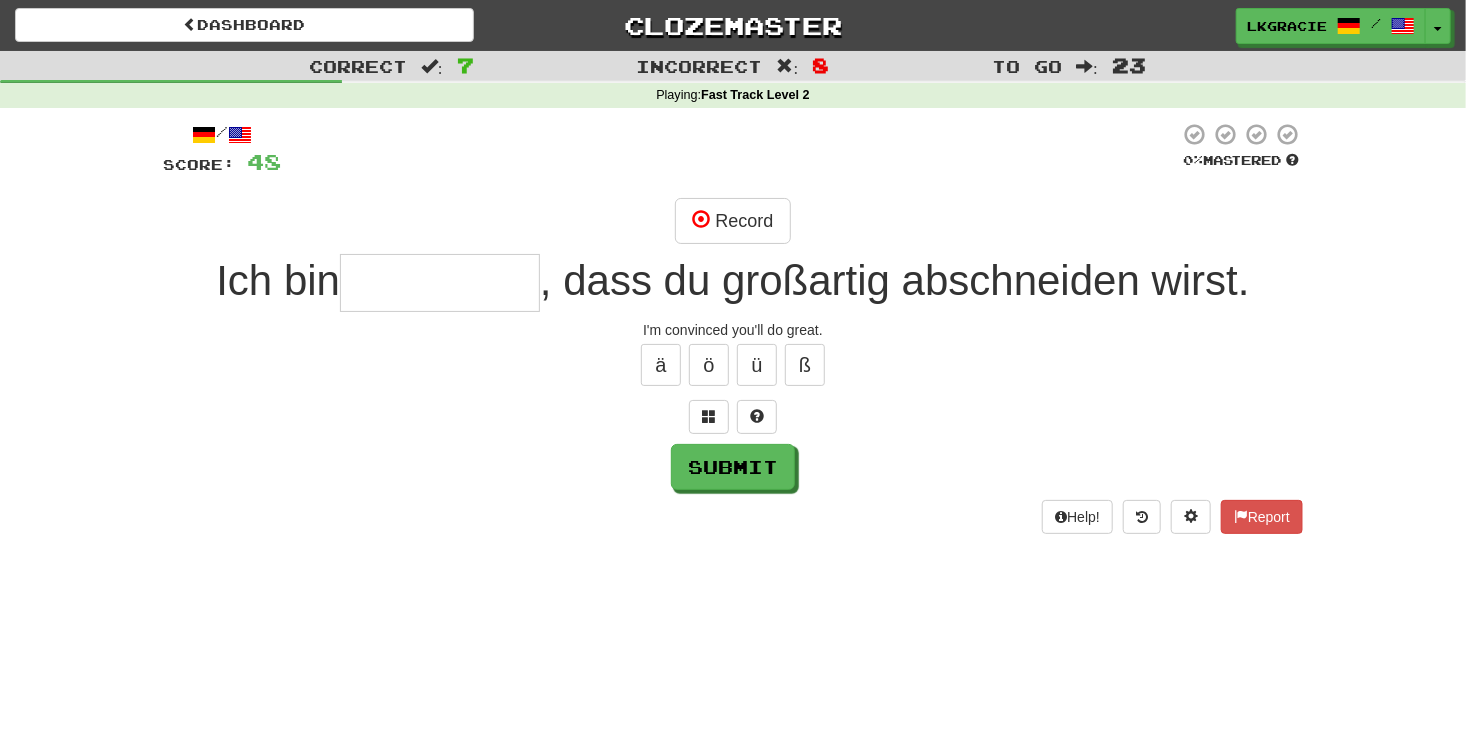 type on "*" 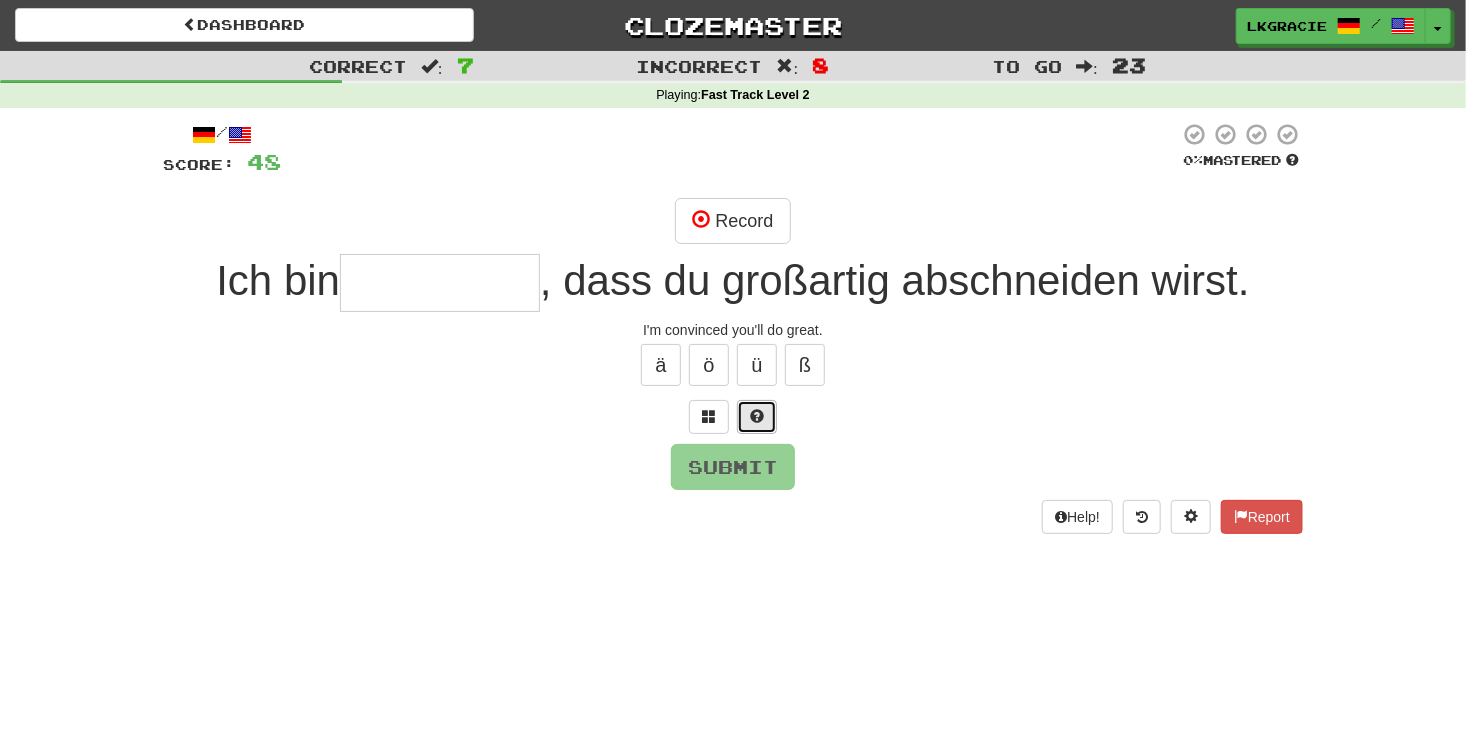 click at bounding box center (757, 417) 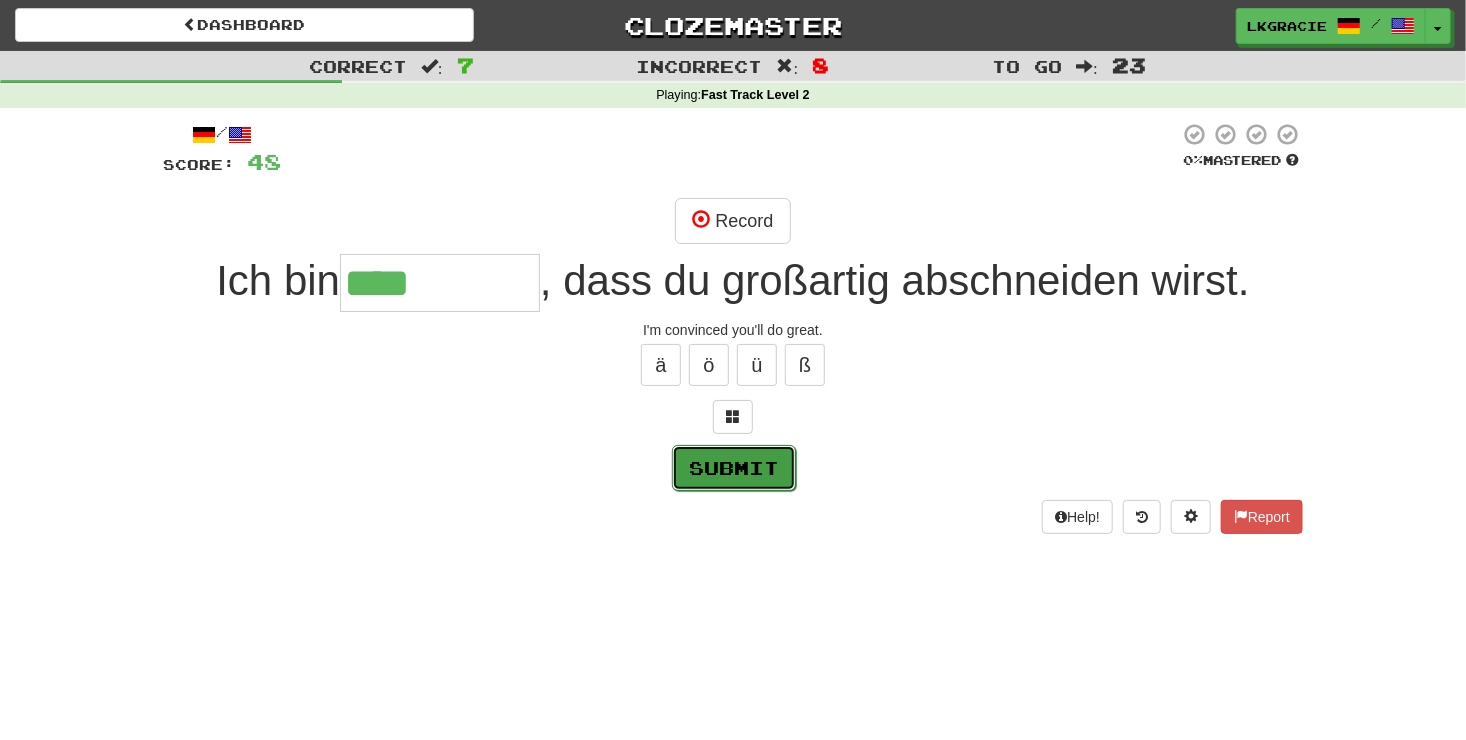 click on "Submit" at bounding box center [734, 468] 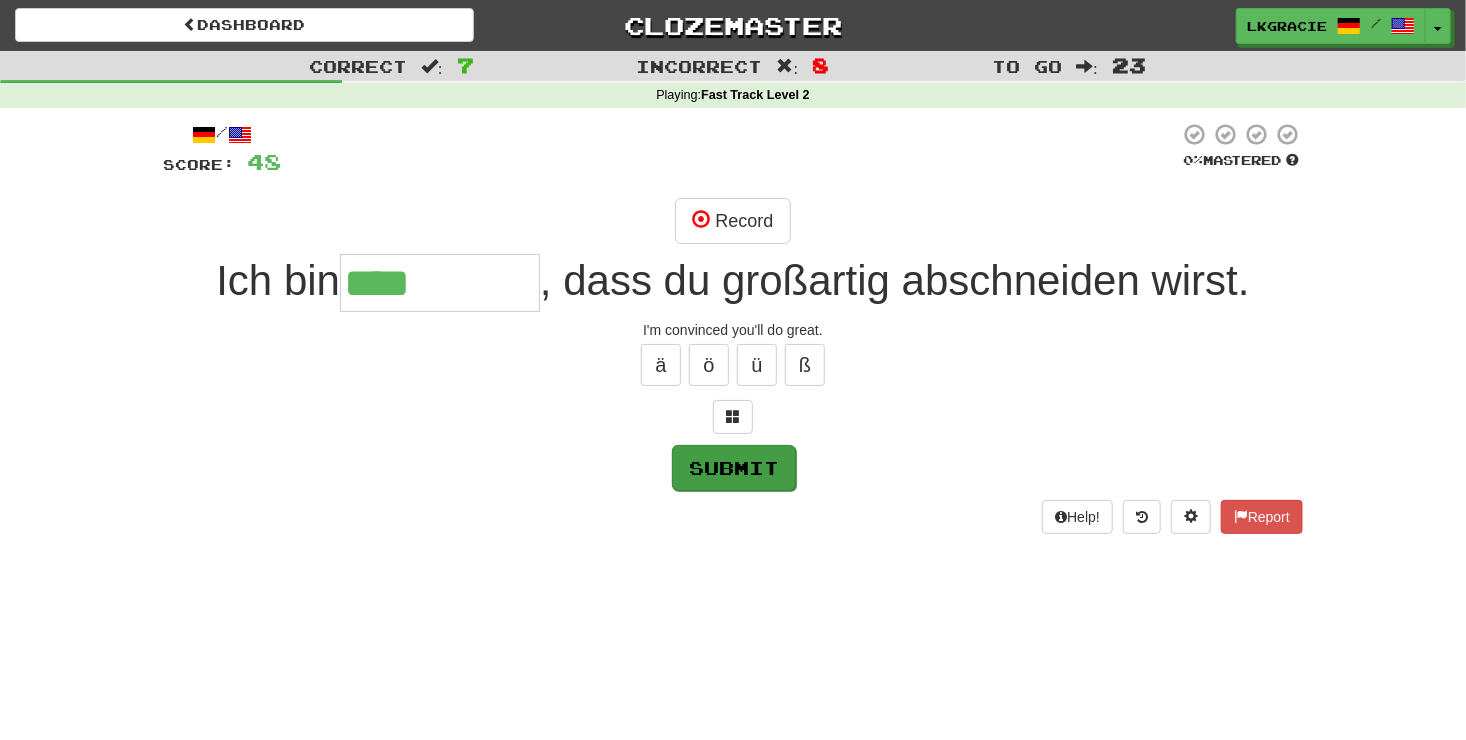 type on "*********" 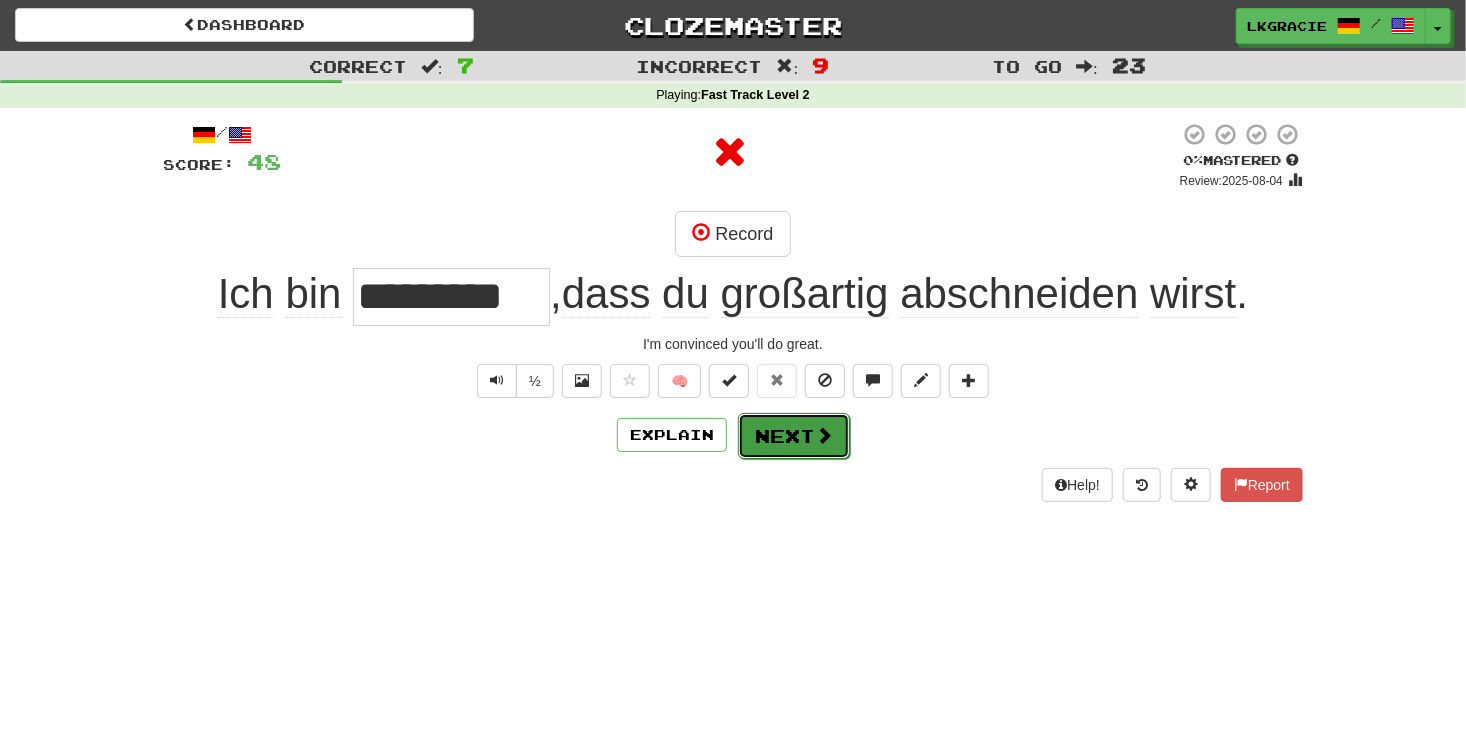 click on "Next" at bounding box center [794, 436] 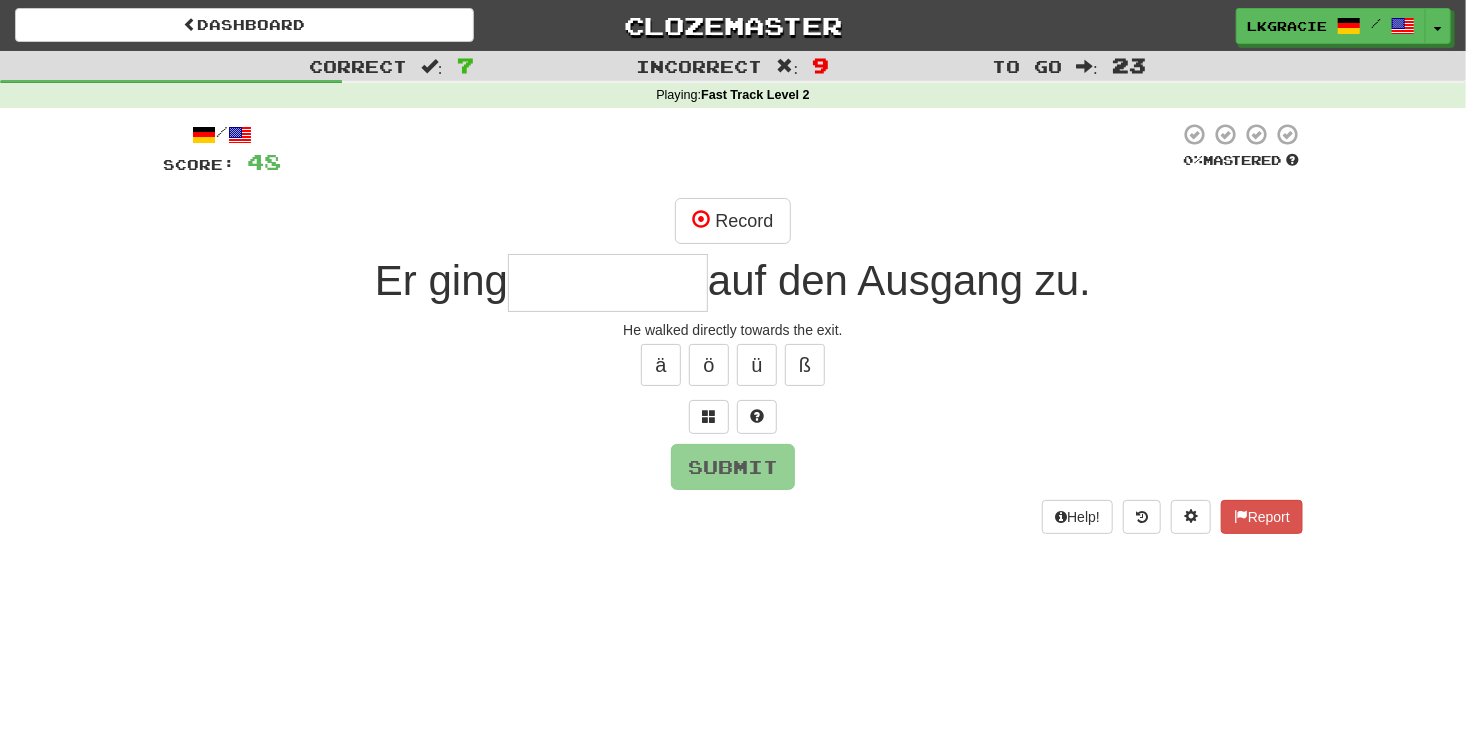 type on "*" 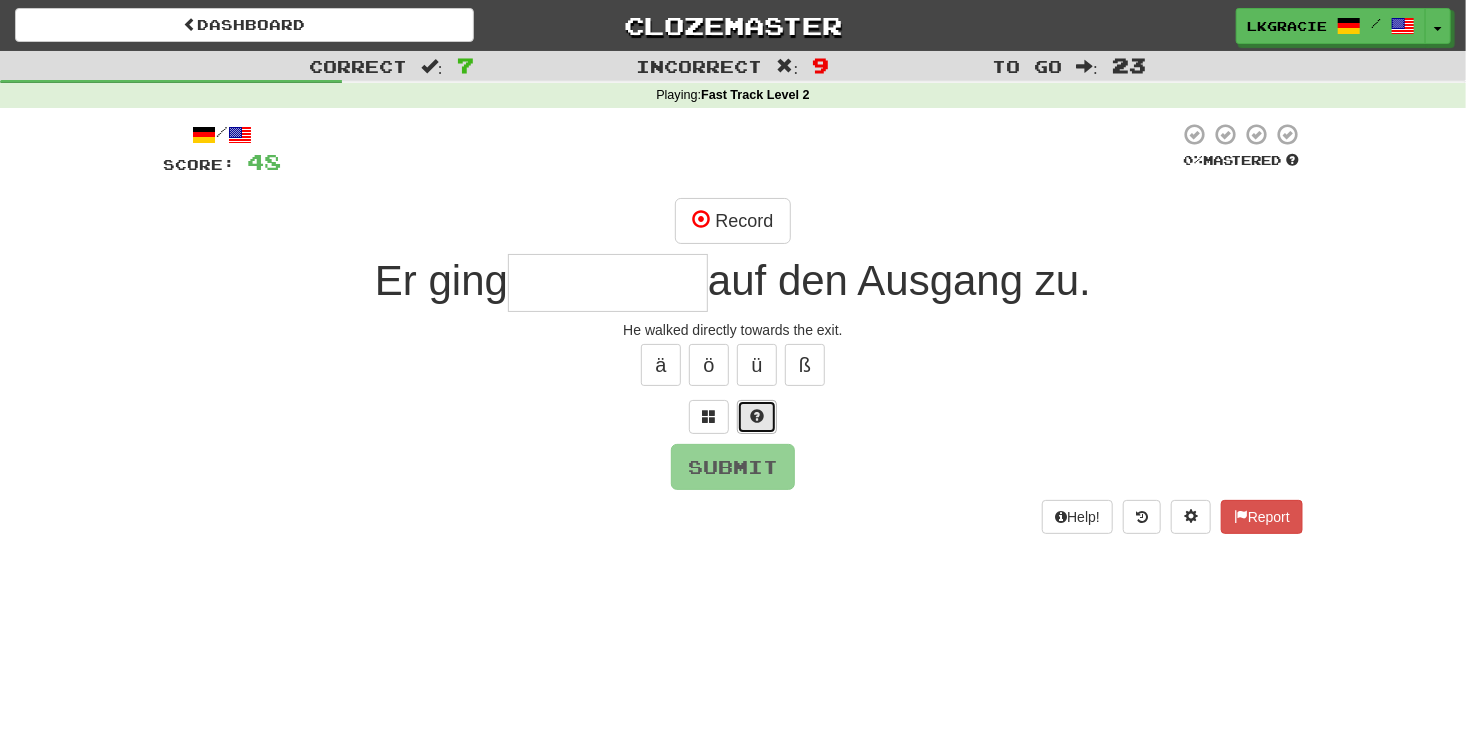 click at bounding box center [757, 417] 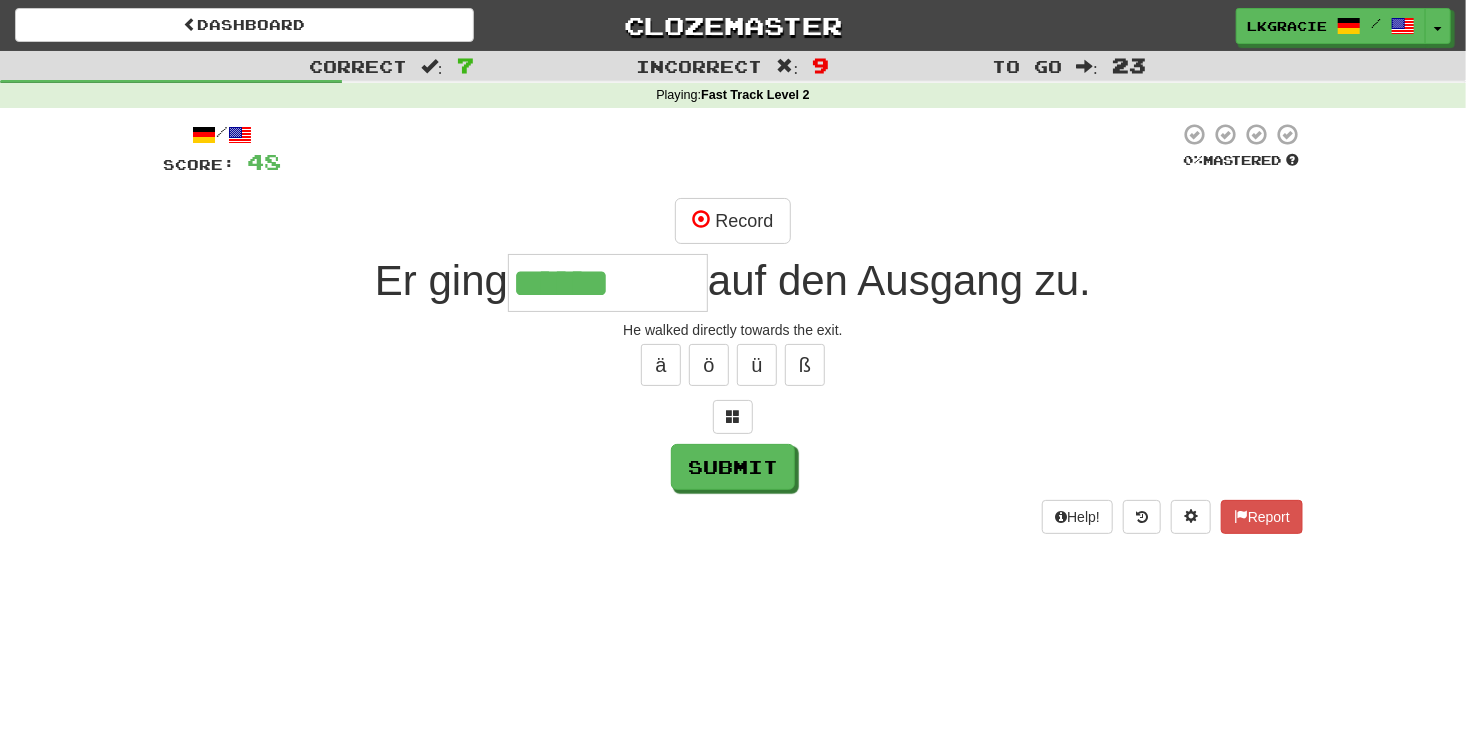 type on "******" 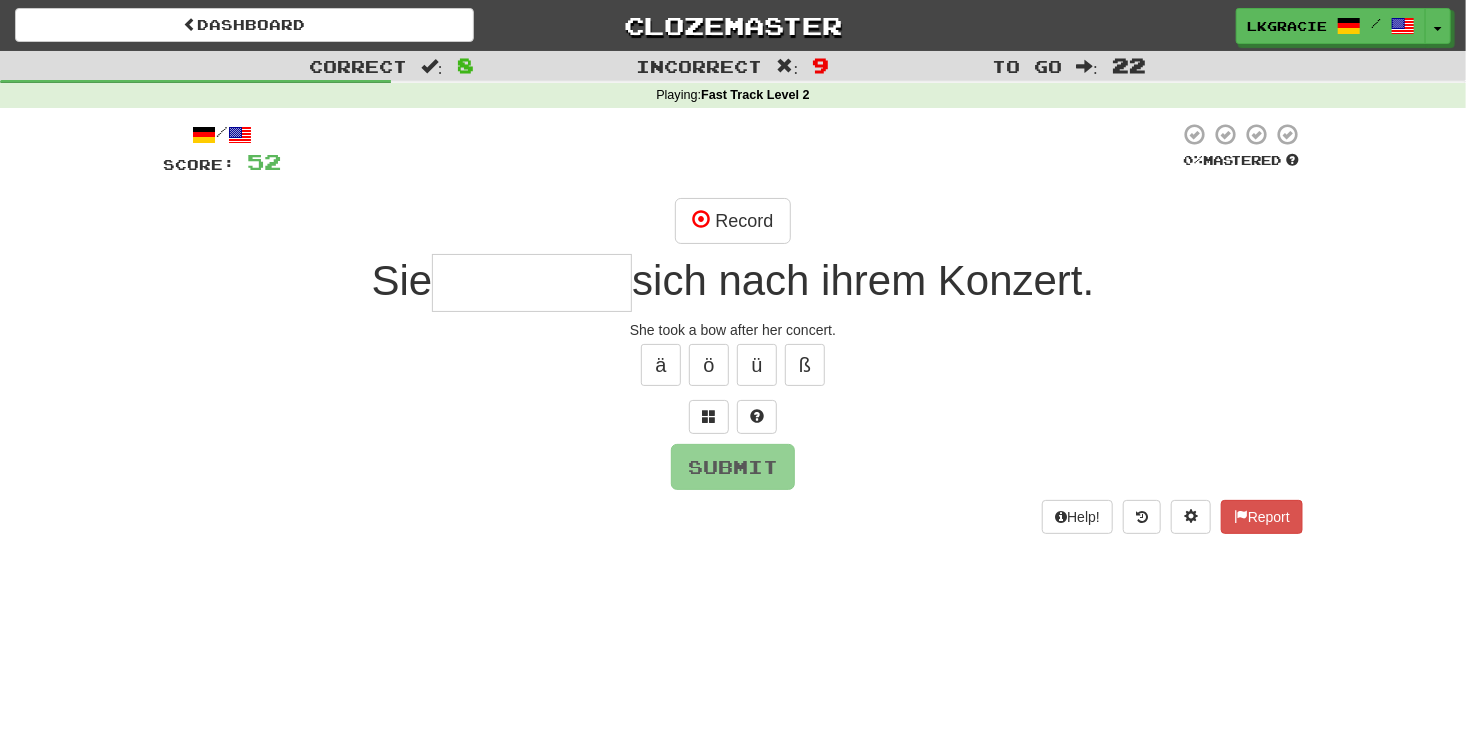 type on "*" 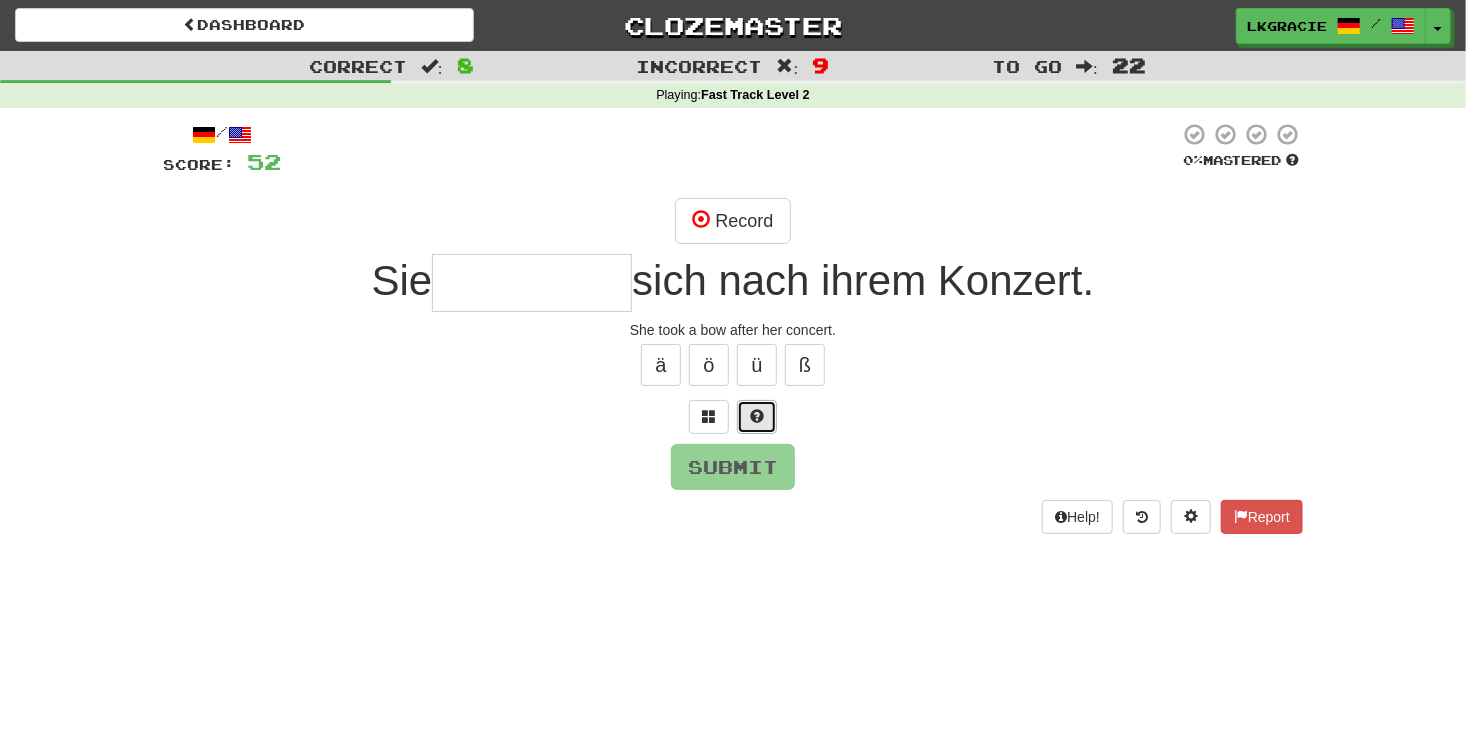 click at bounding box center [757, 417] 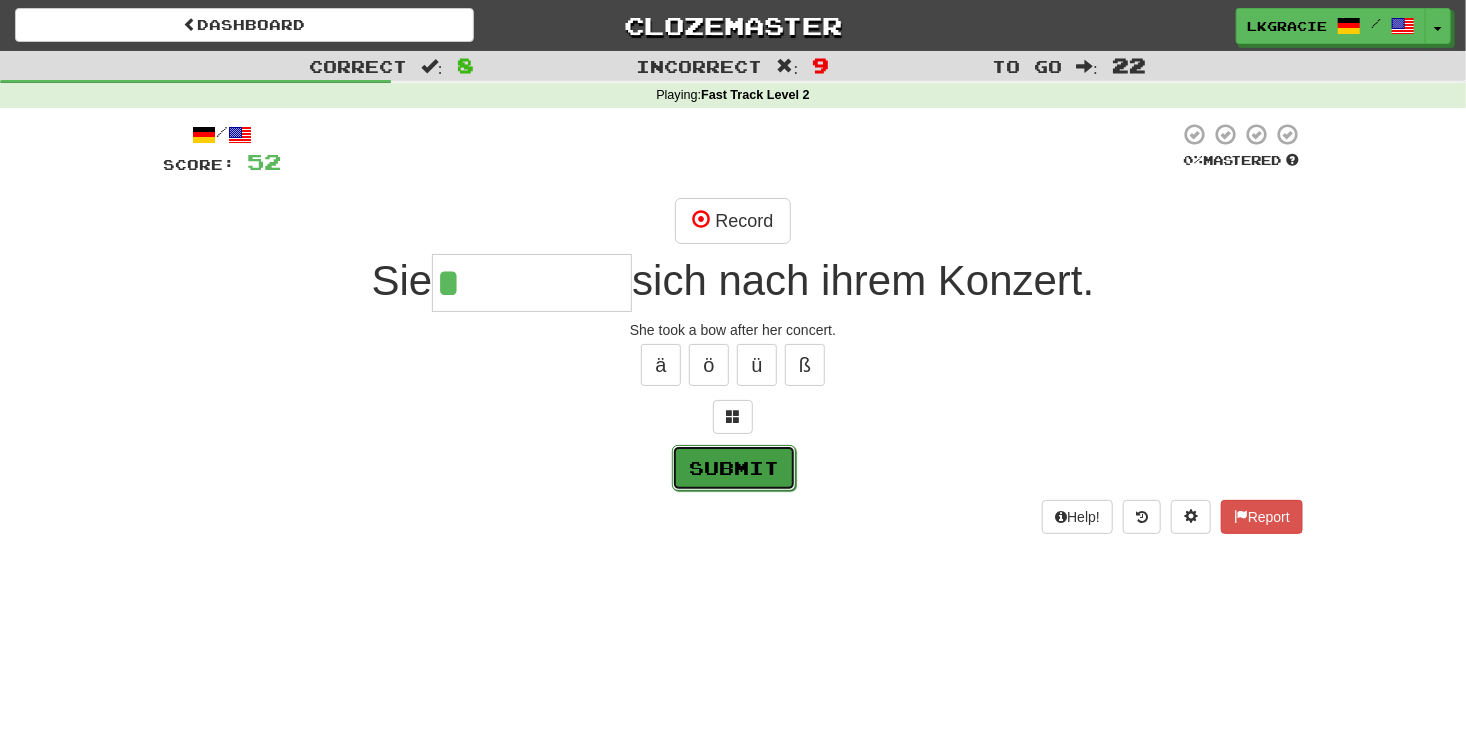 click on "Submit" at bounding box center [734, 468] 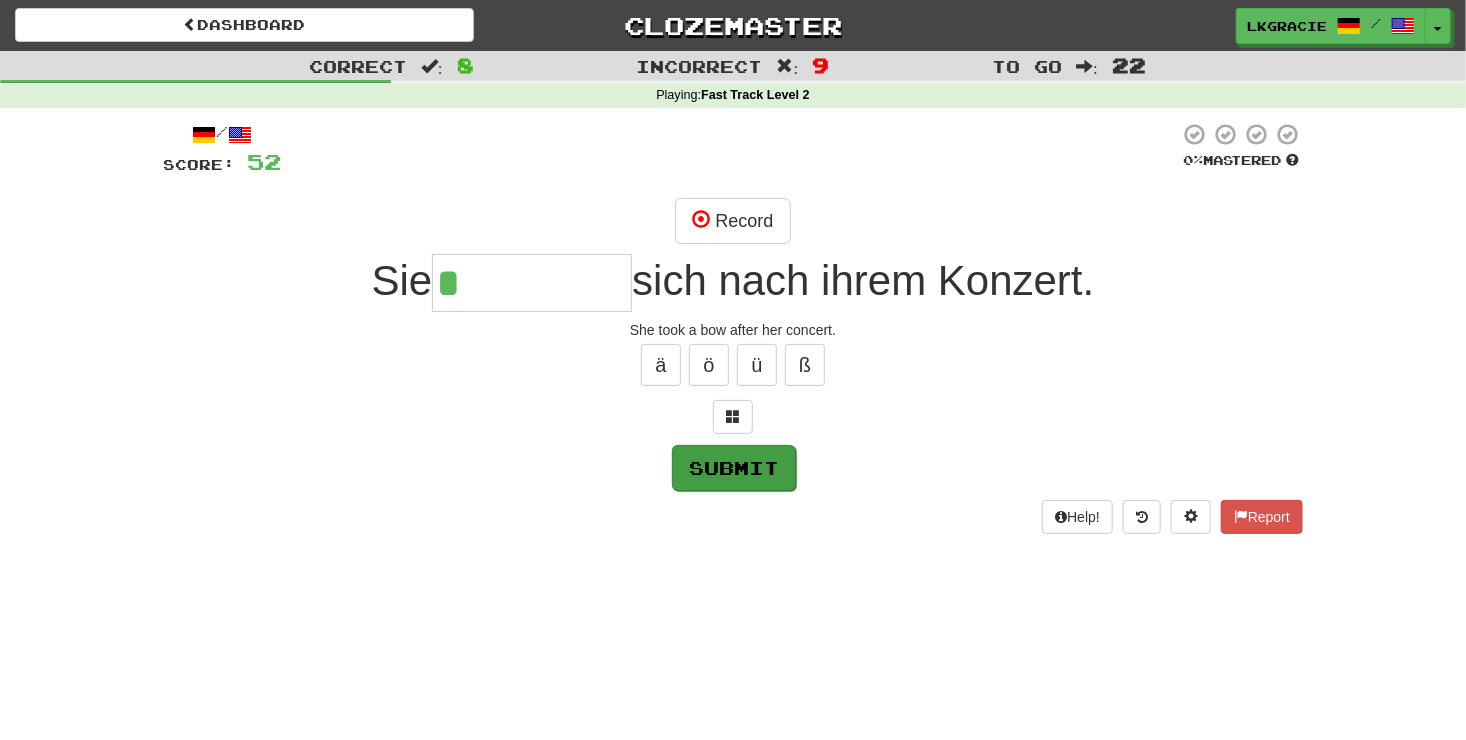 type on "*********" 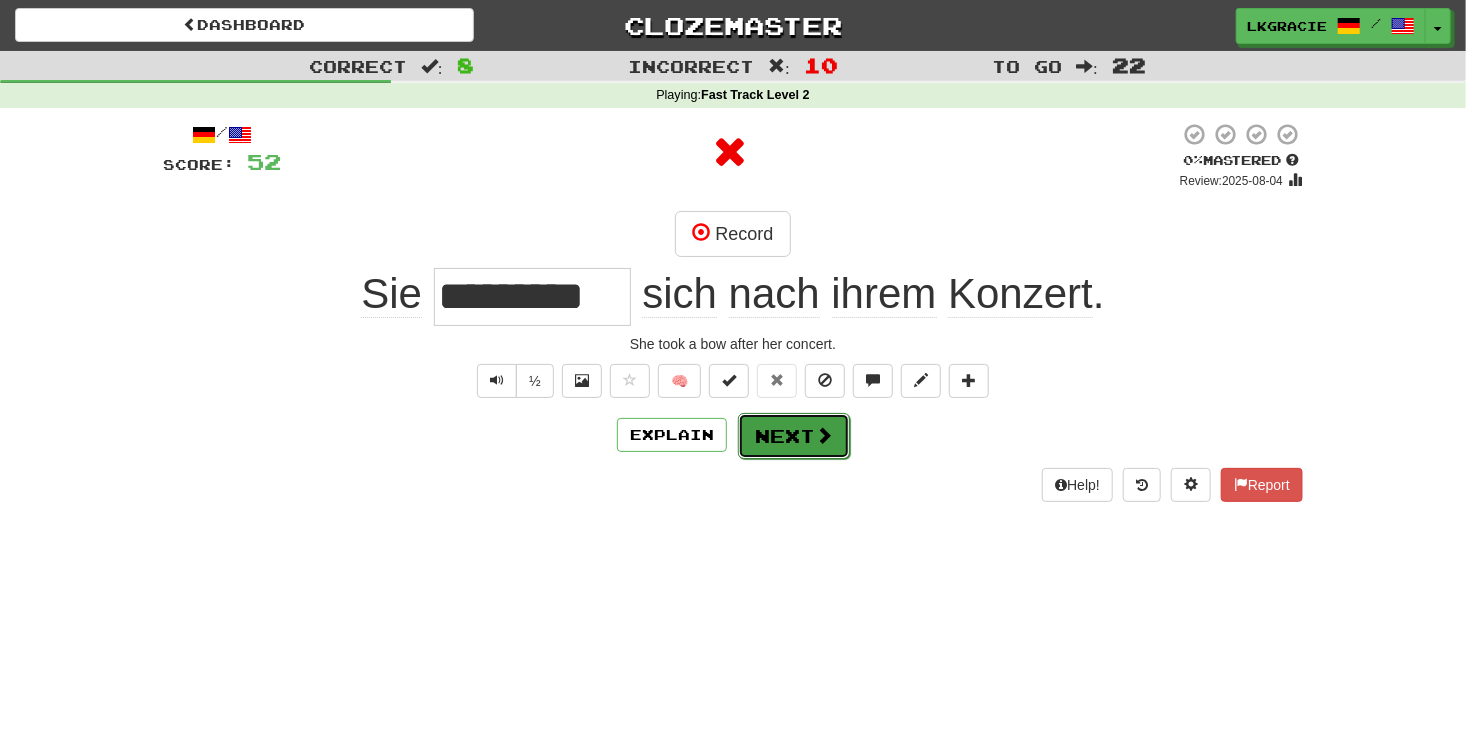 click on "Next" at bounding box center (794, 436) 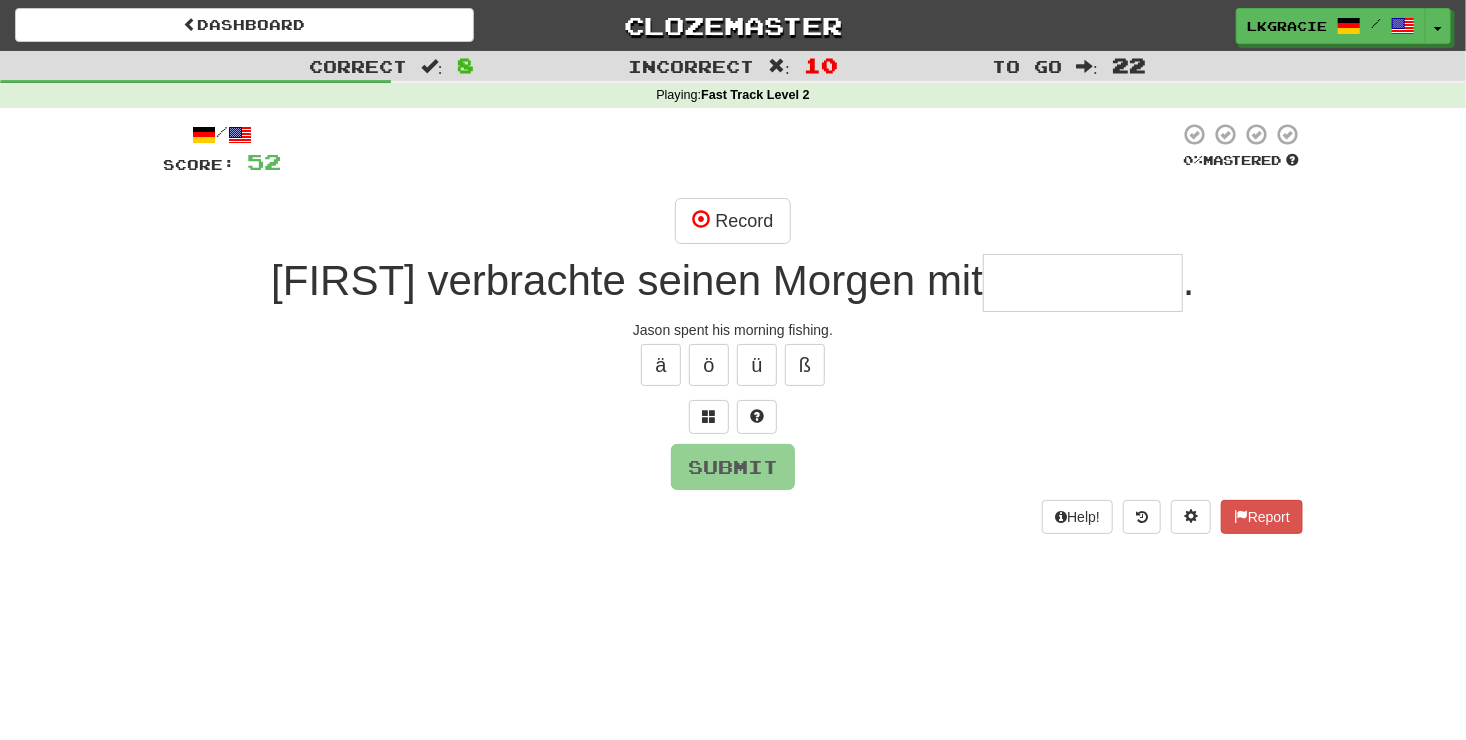 click on "Submit" at bounding box center (733, 467) 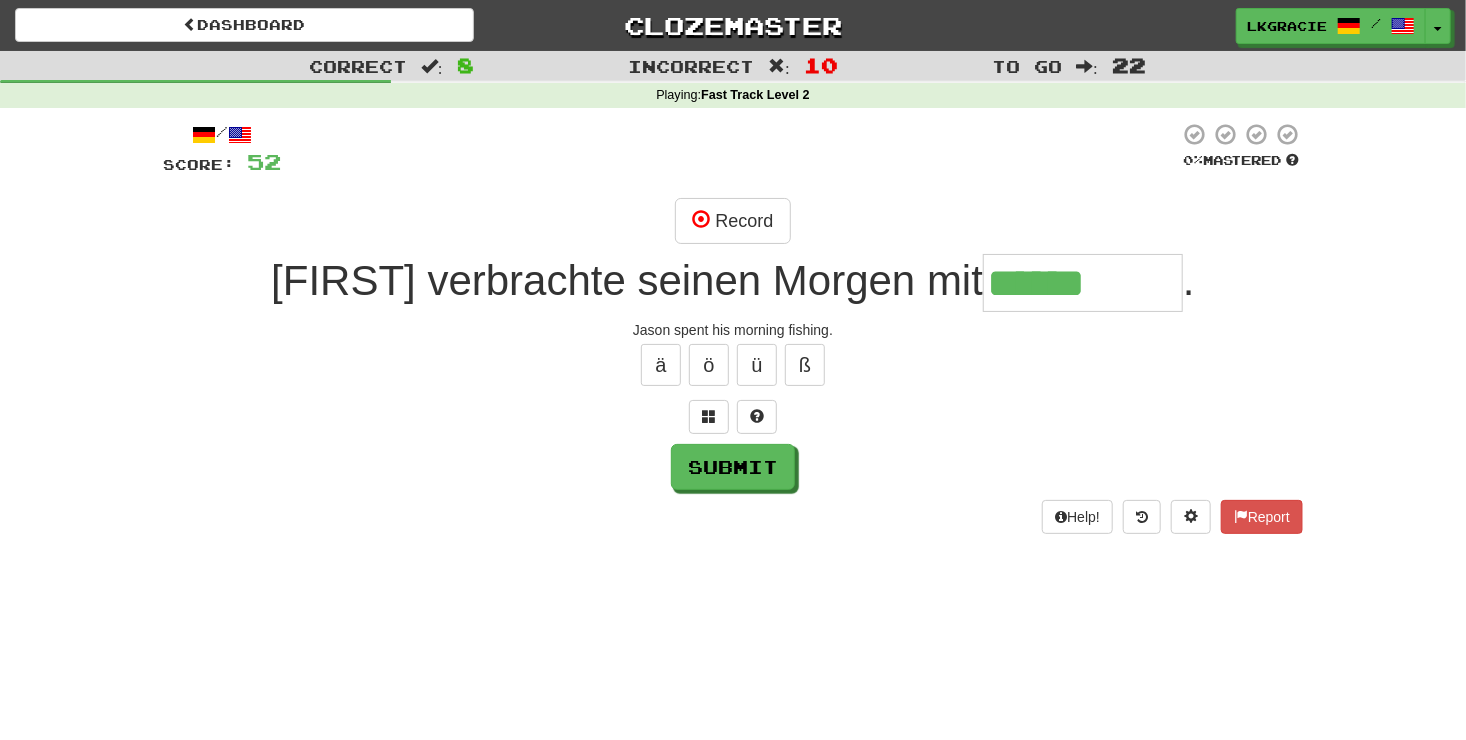type on "******" 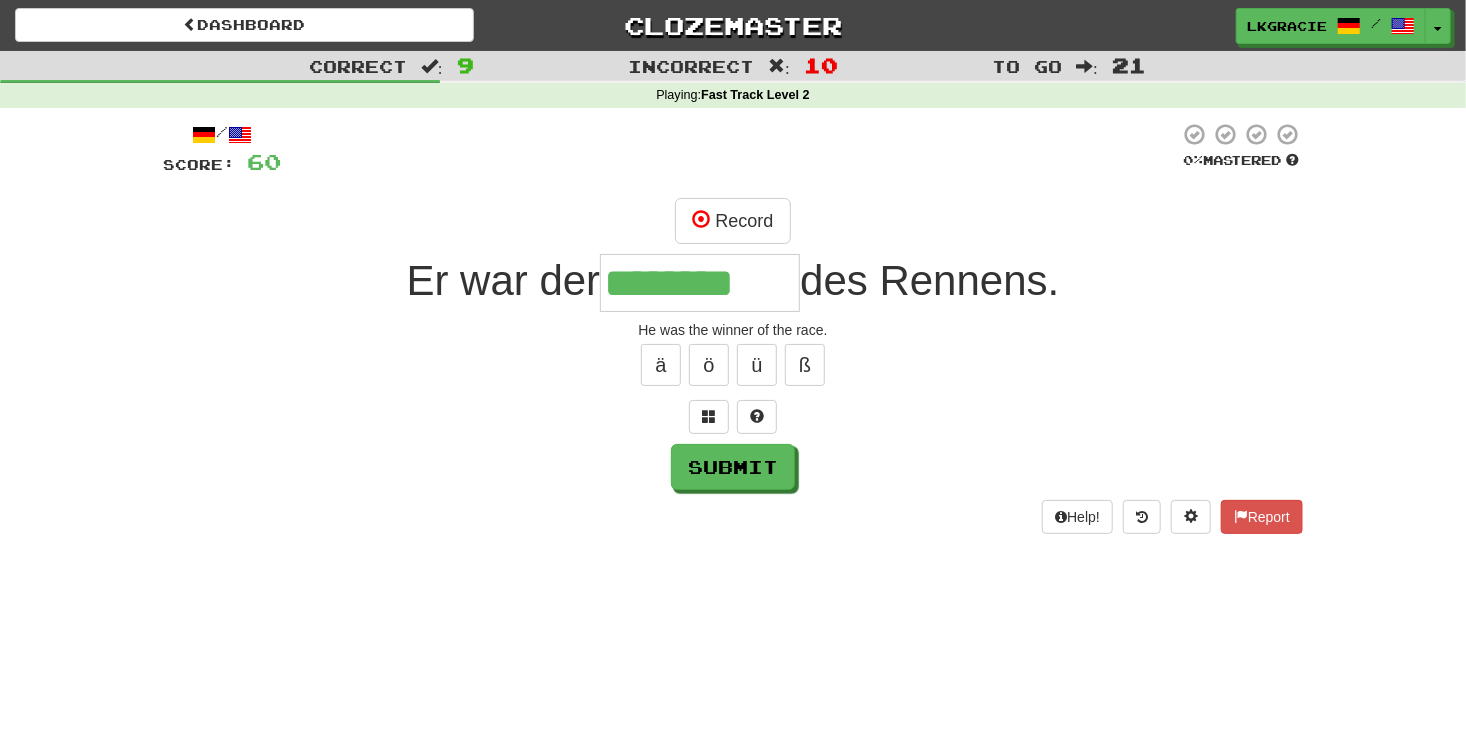 type on "********" 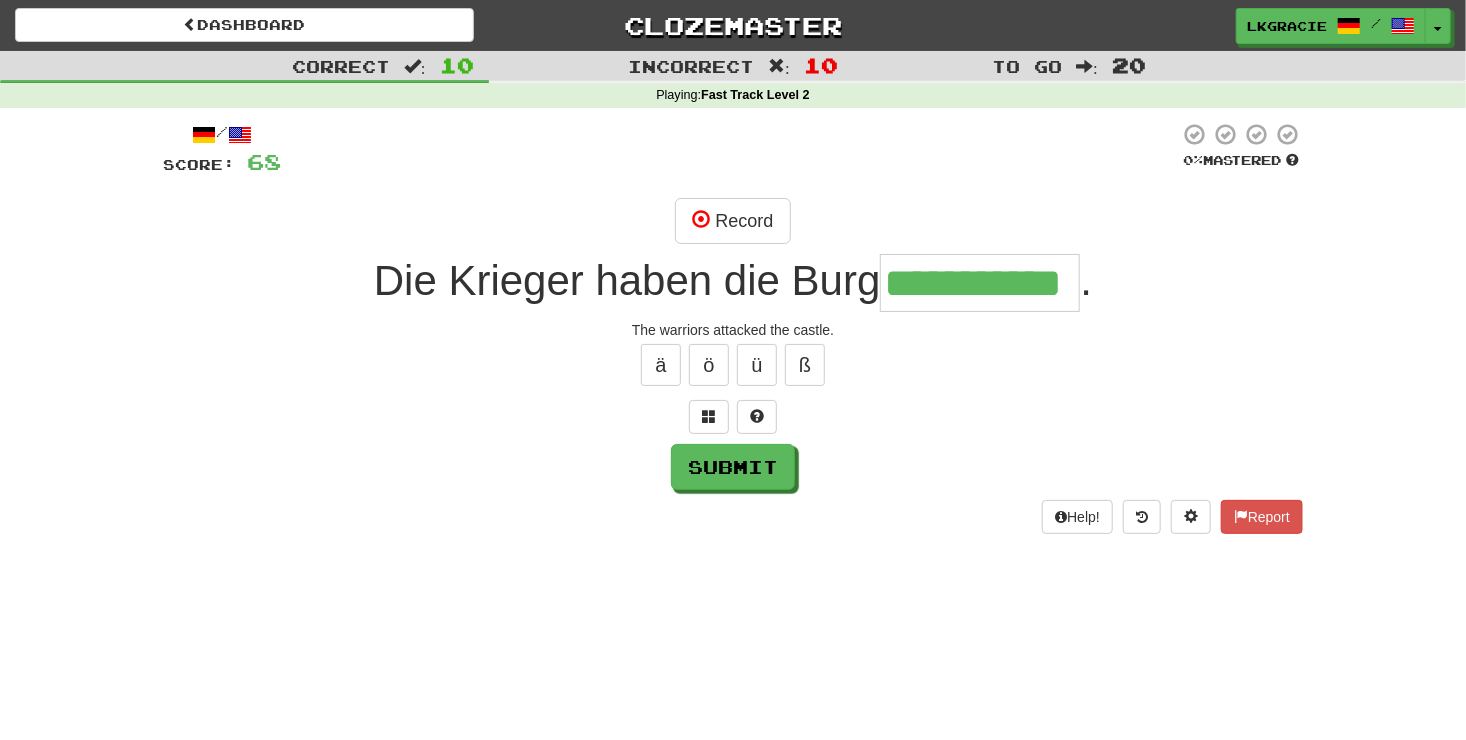 scroll, scrollTop: 0, scrollLeft: 16, axis: horizontal 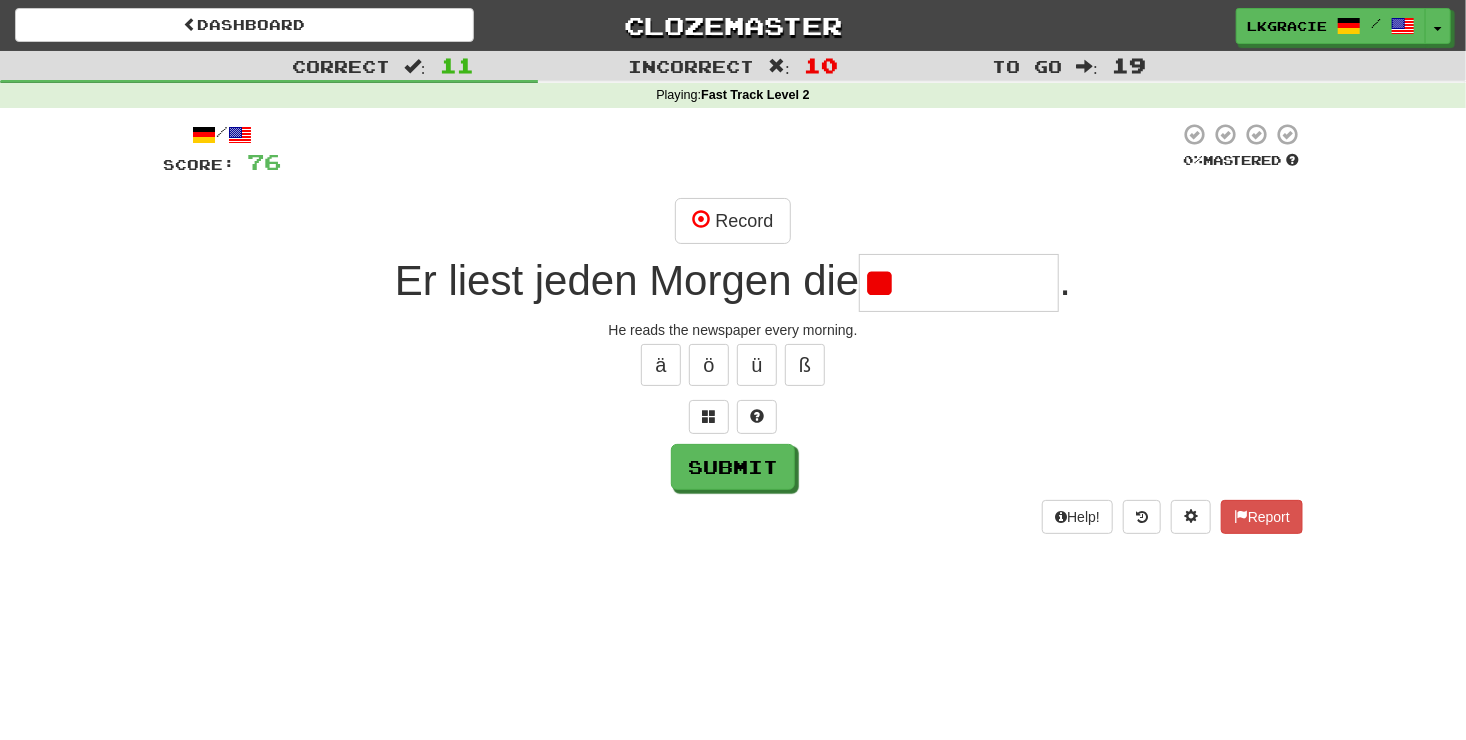 type on "*" 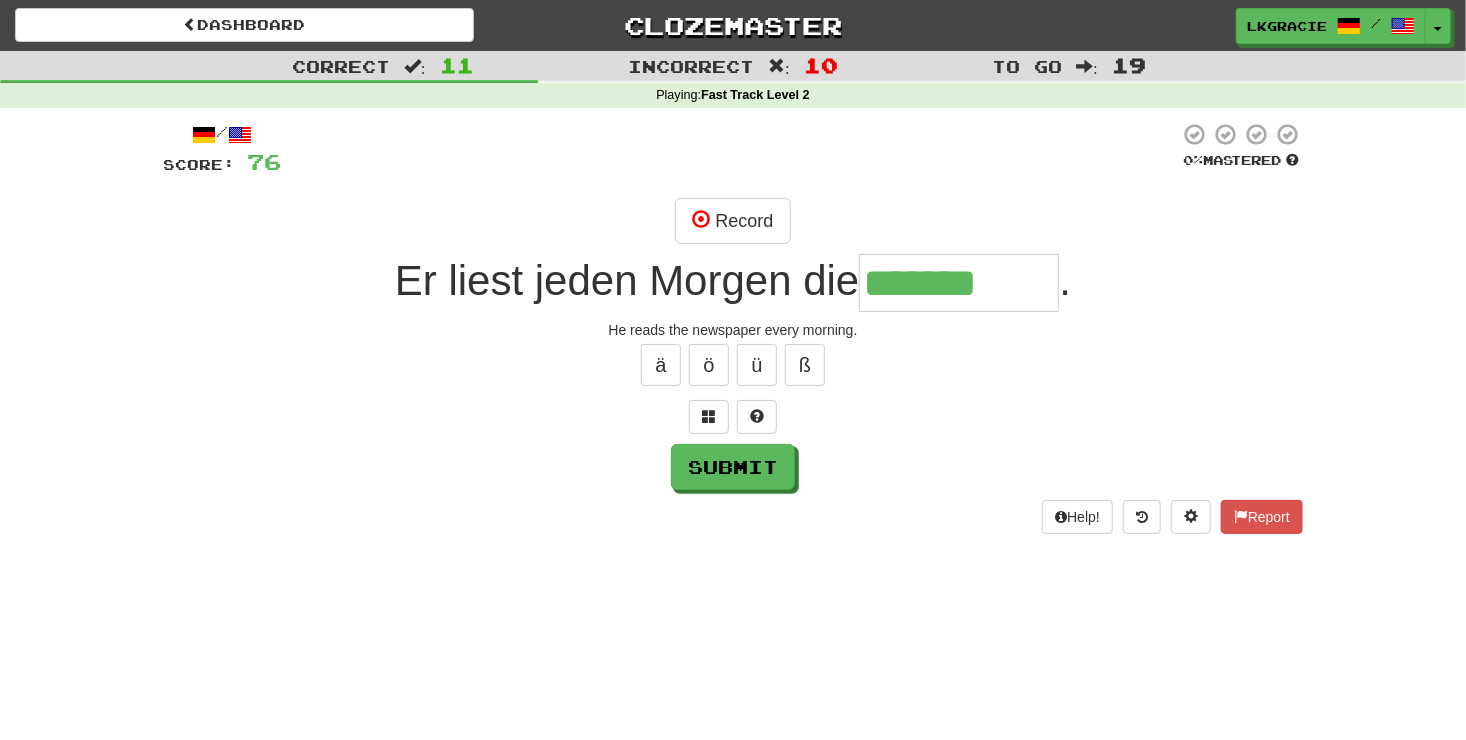 type on "*******" 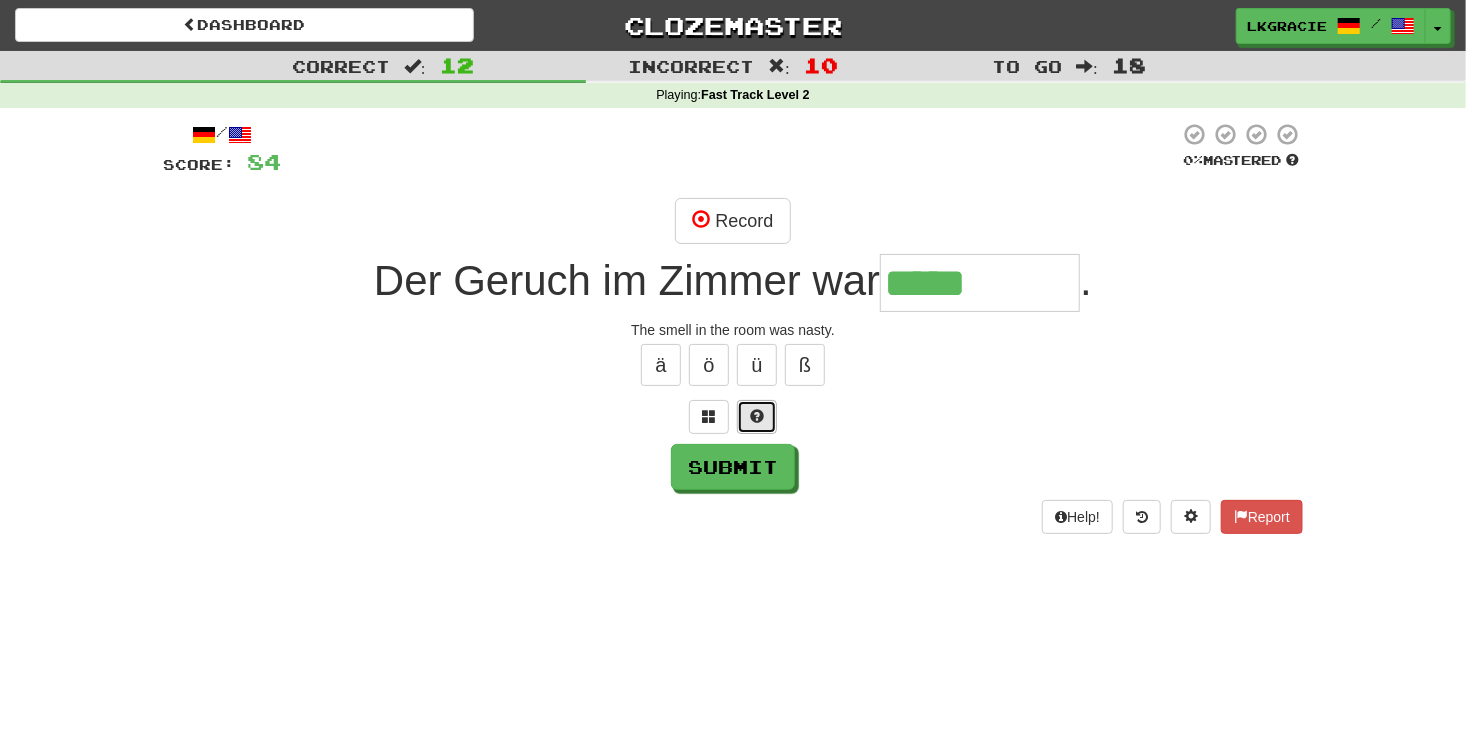 click at bounding box center (757, 417) 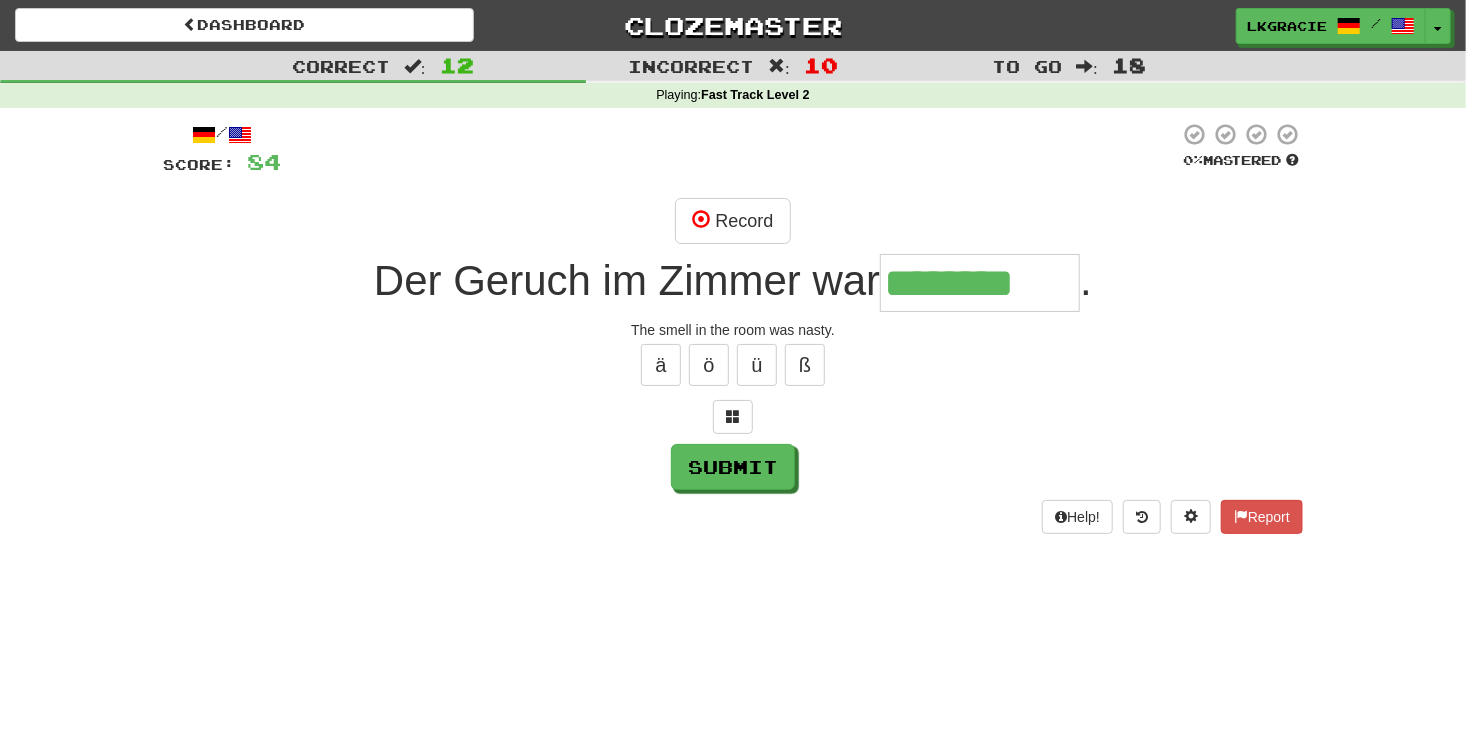 type on "********" 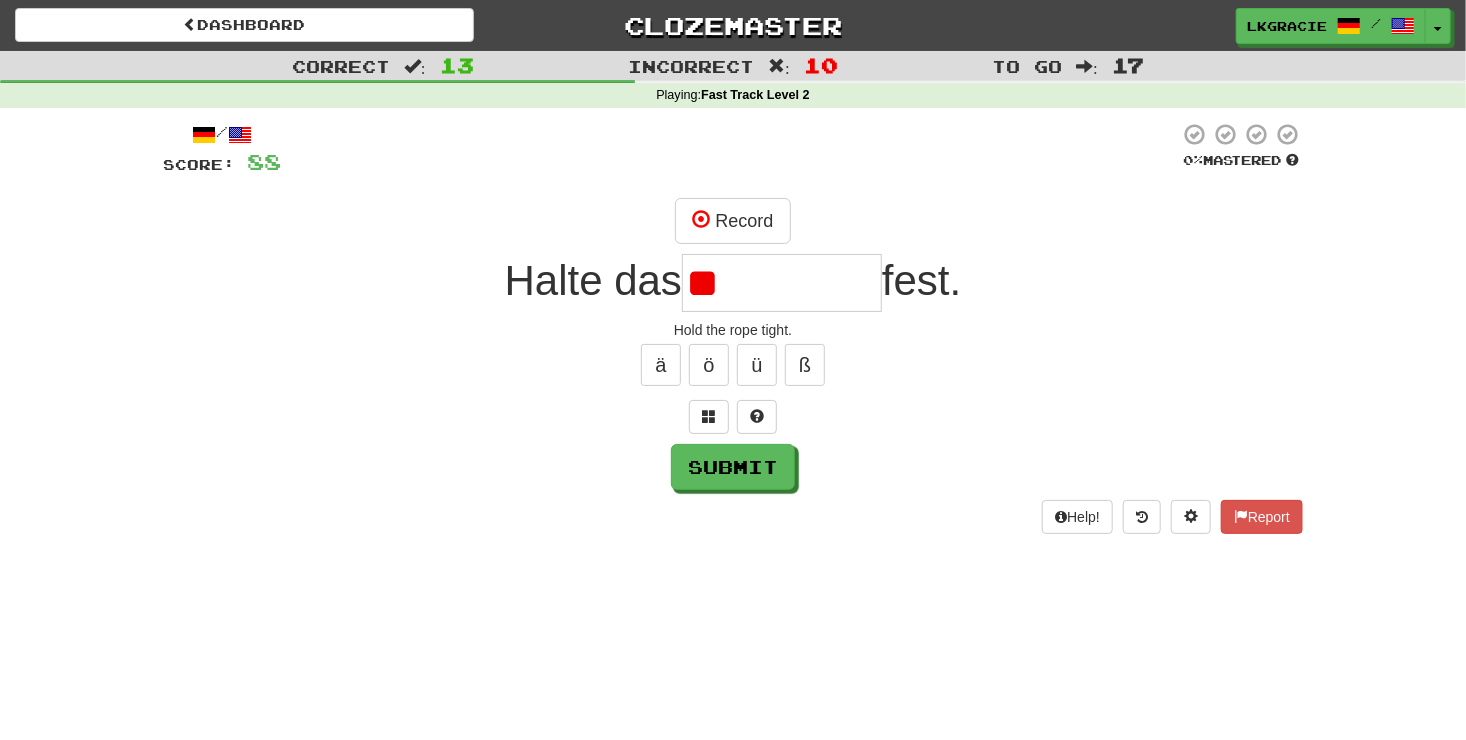 type on "*" 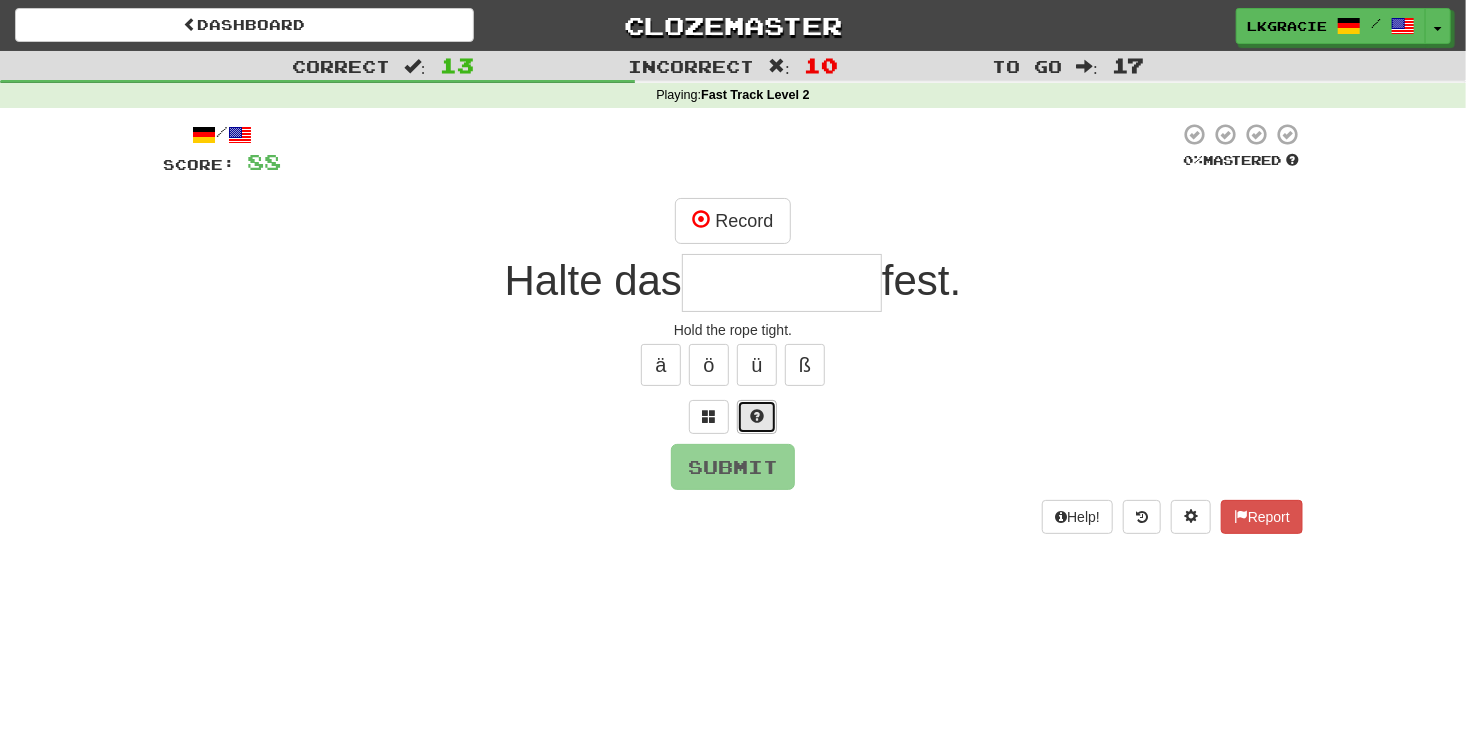 click at bounding box center [757, 417] 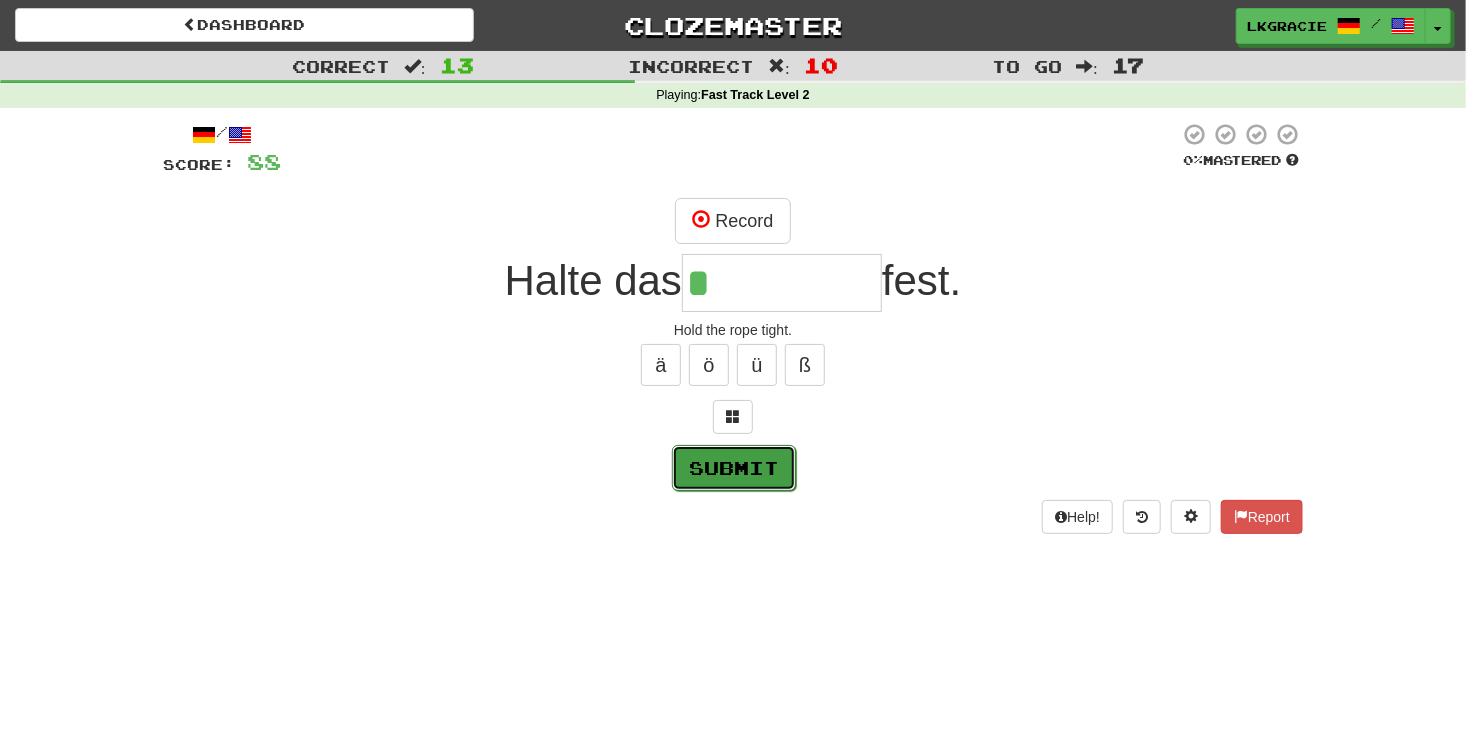 click on "Submit" at bounding box center (734, 468) 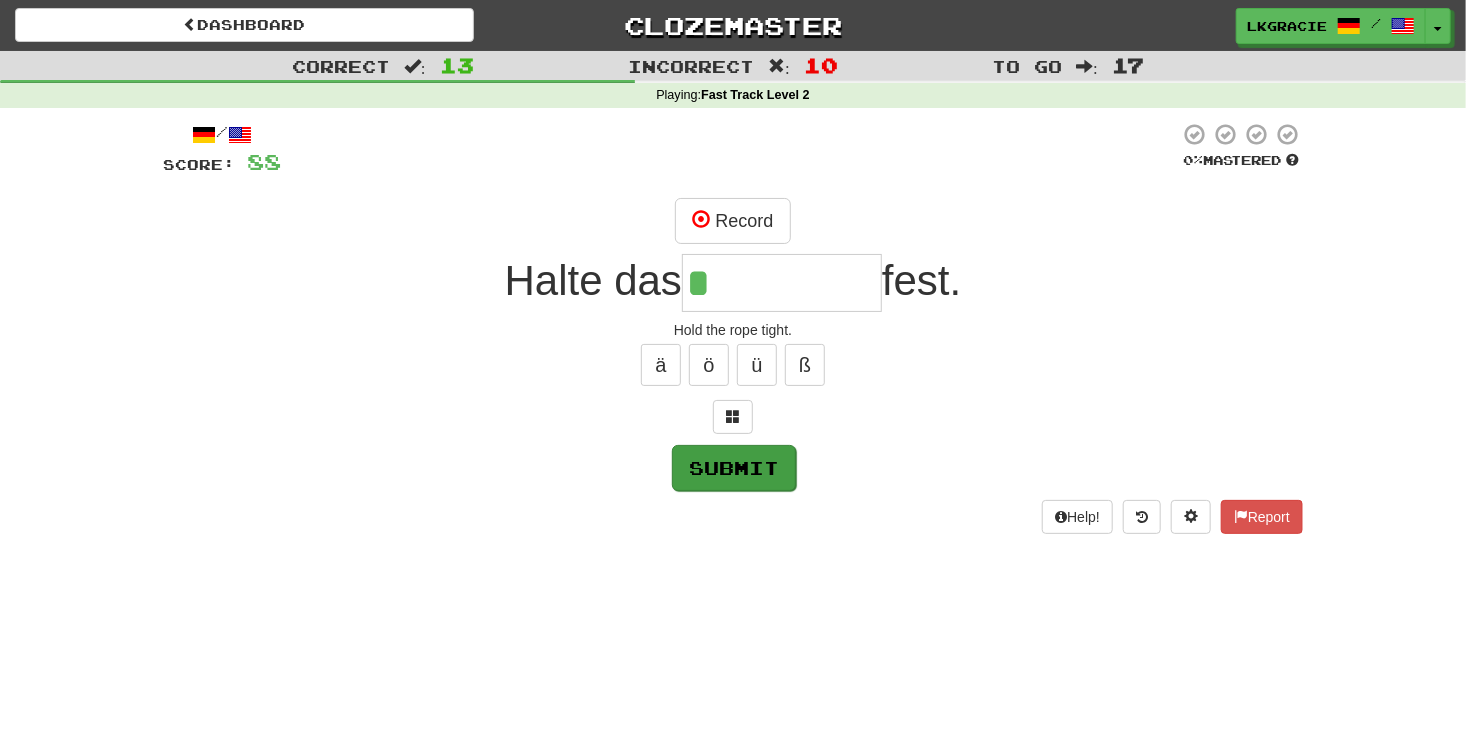 type on "****" 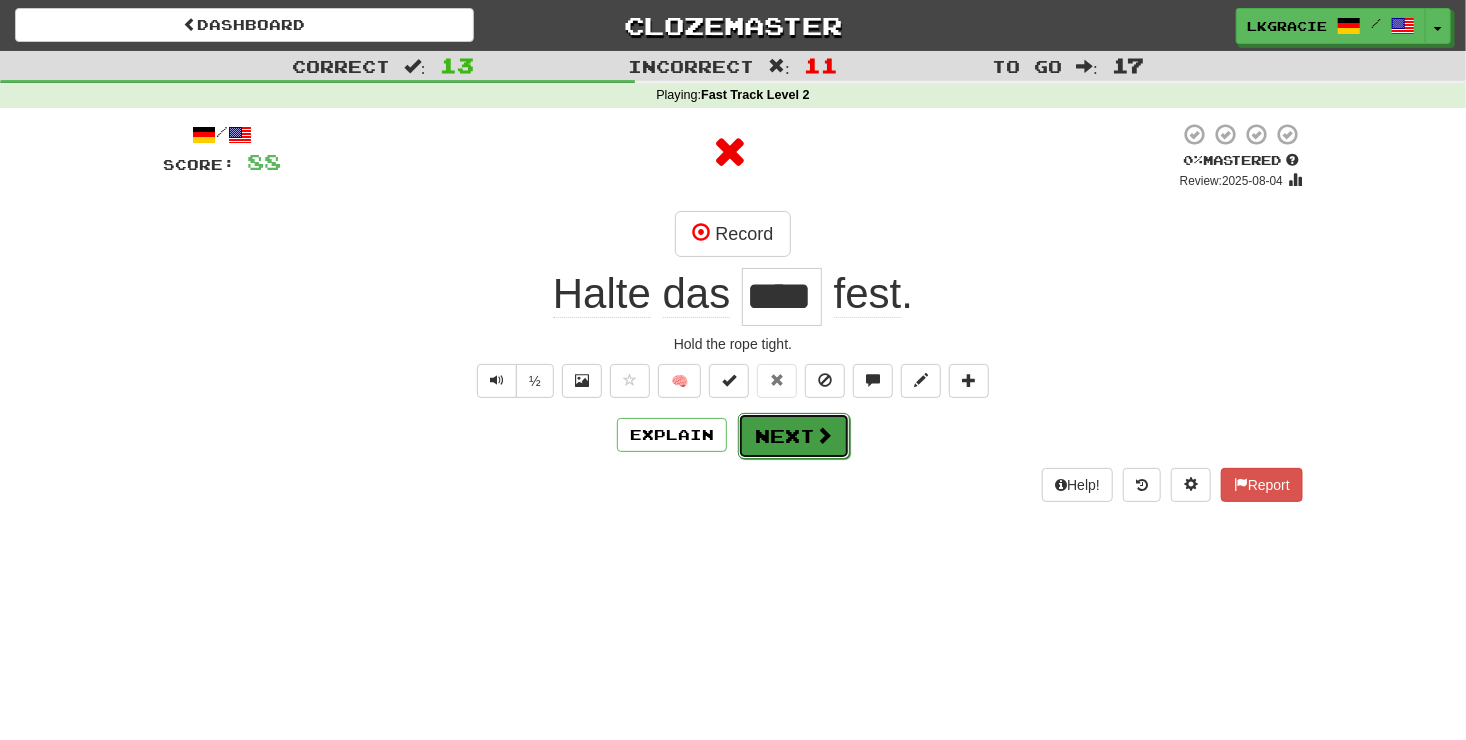 click on "Next" at bounding box center (794, 436) 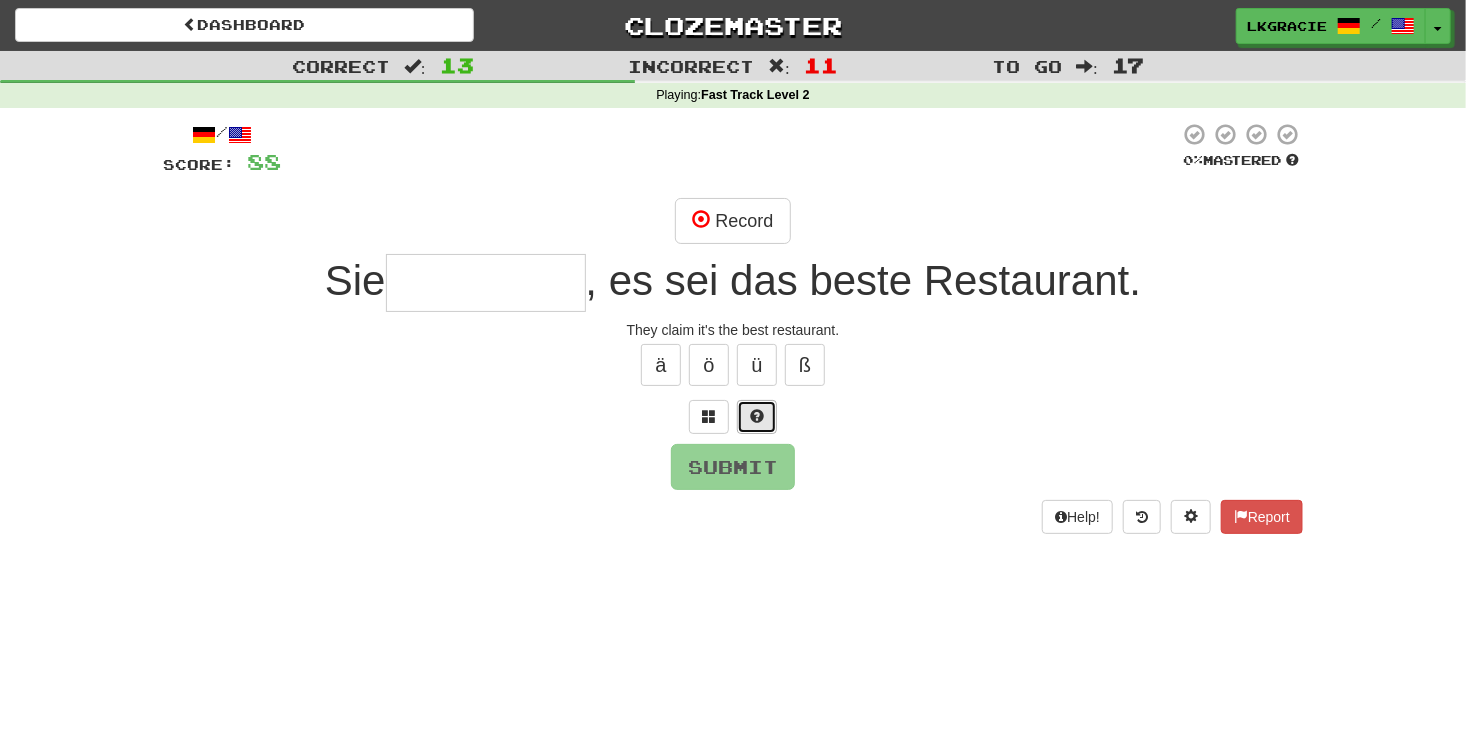 click at bounding box center (757, 417) 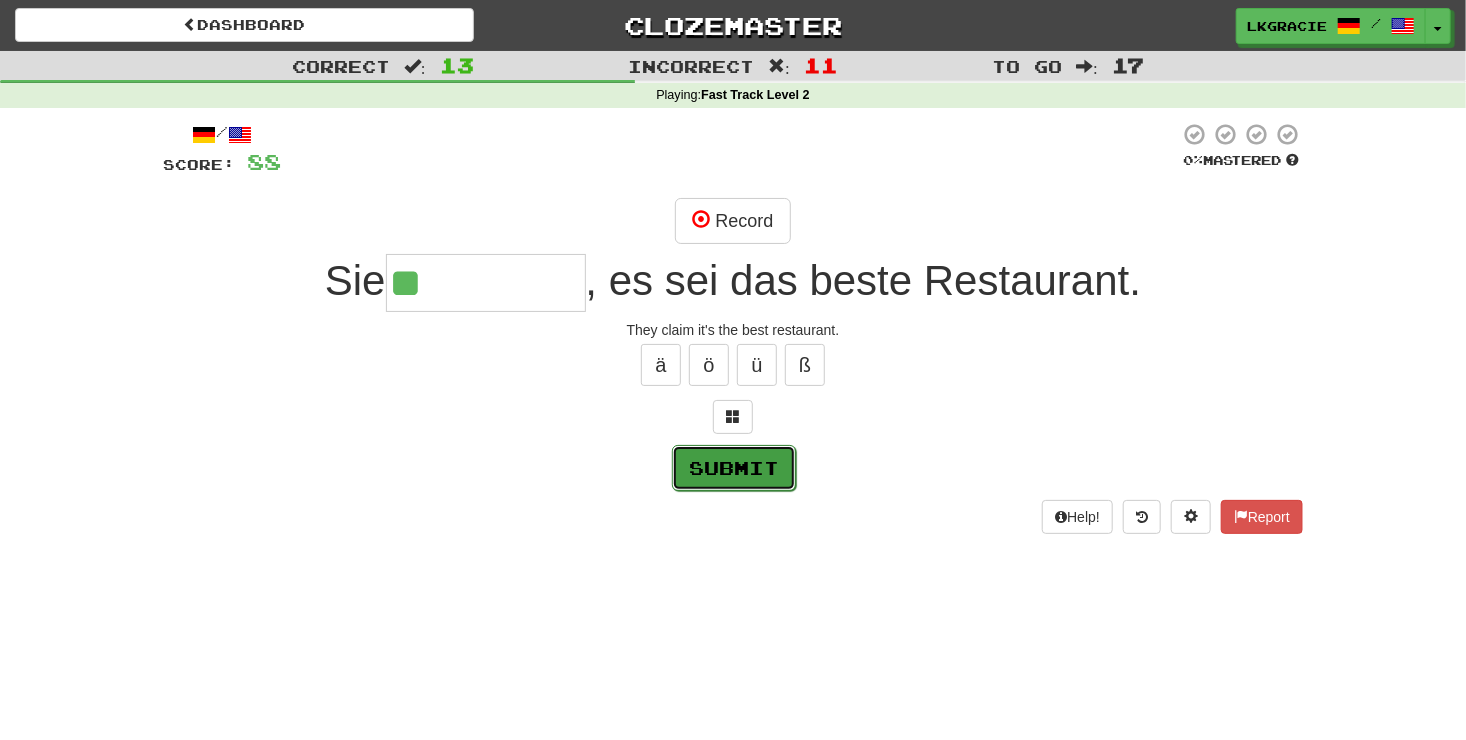 click on "Submit" at bounding box center [734, 468] 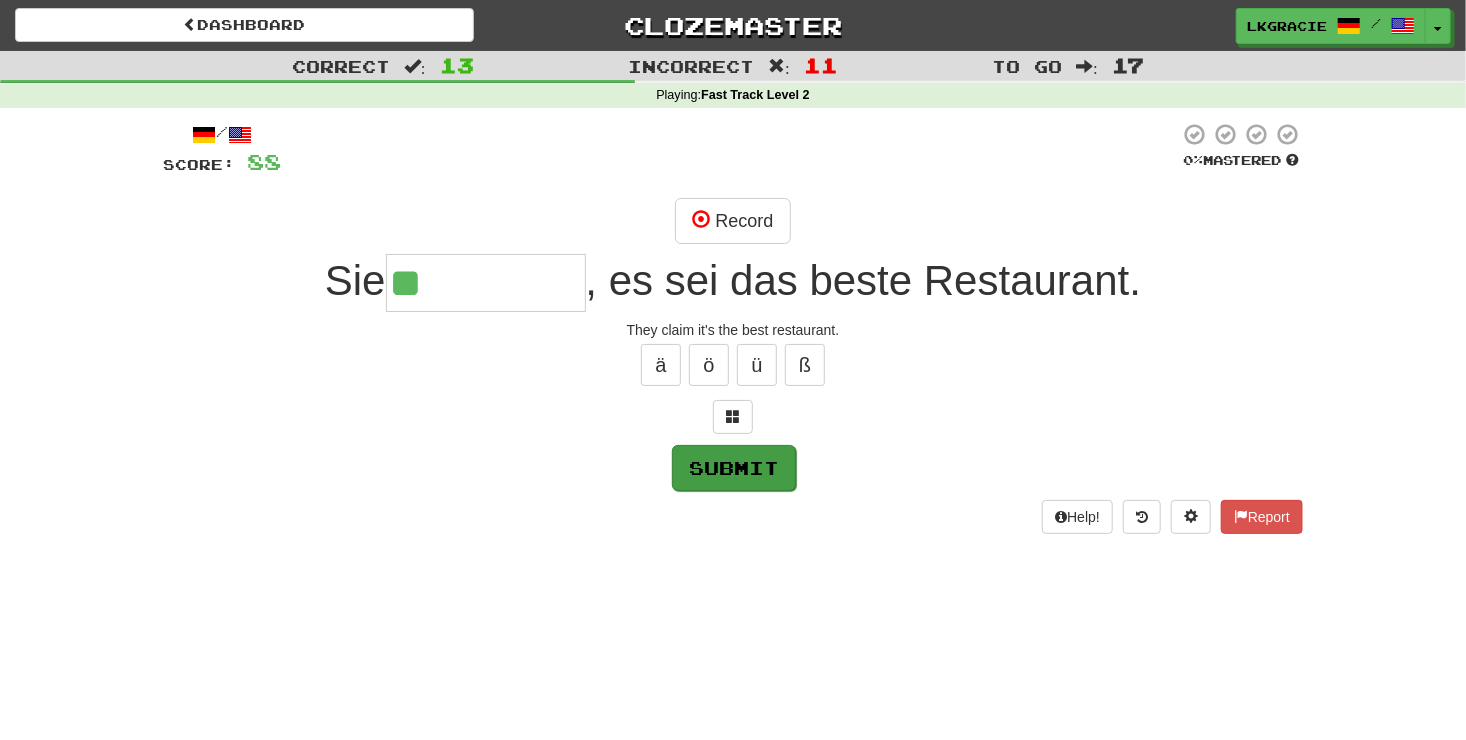type on "*********" 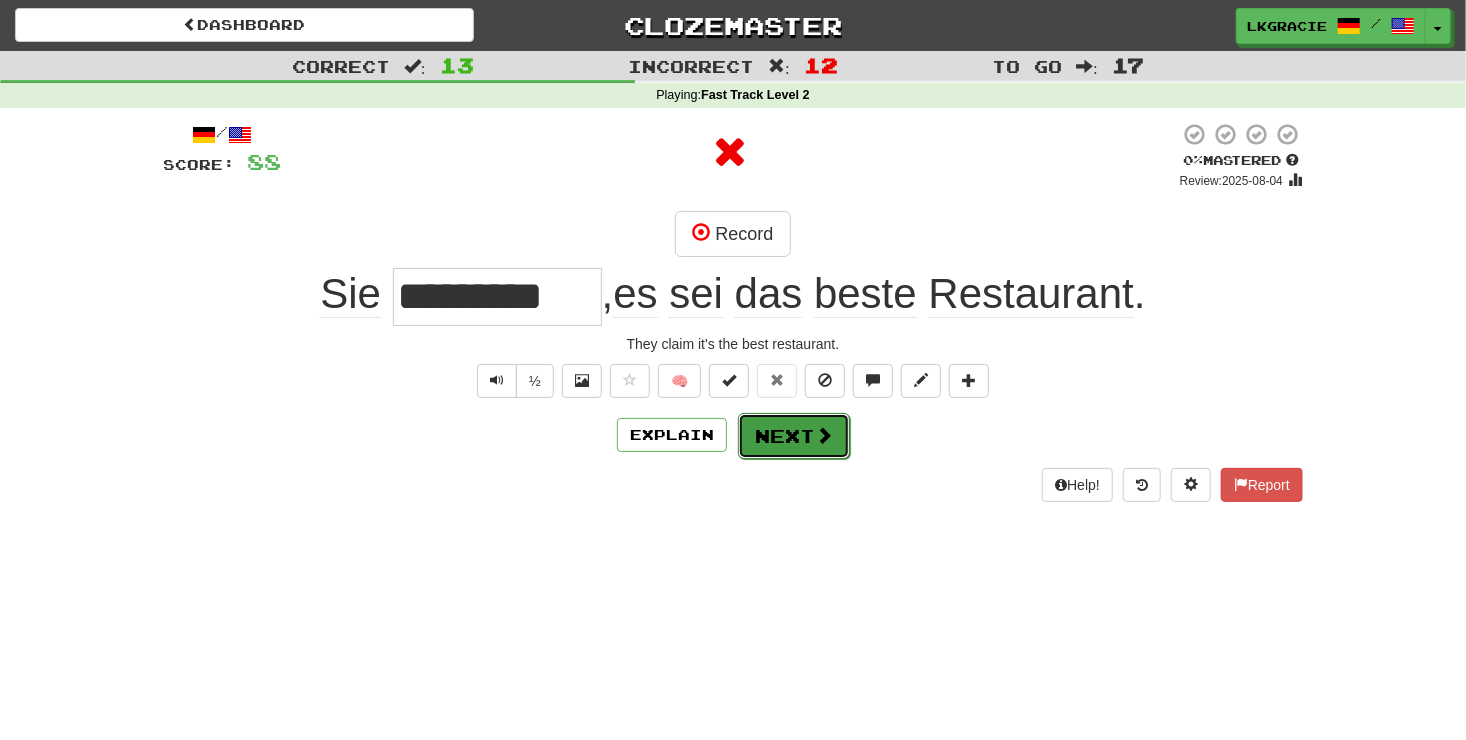 click on "Next" at bounding box center [794, 436] 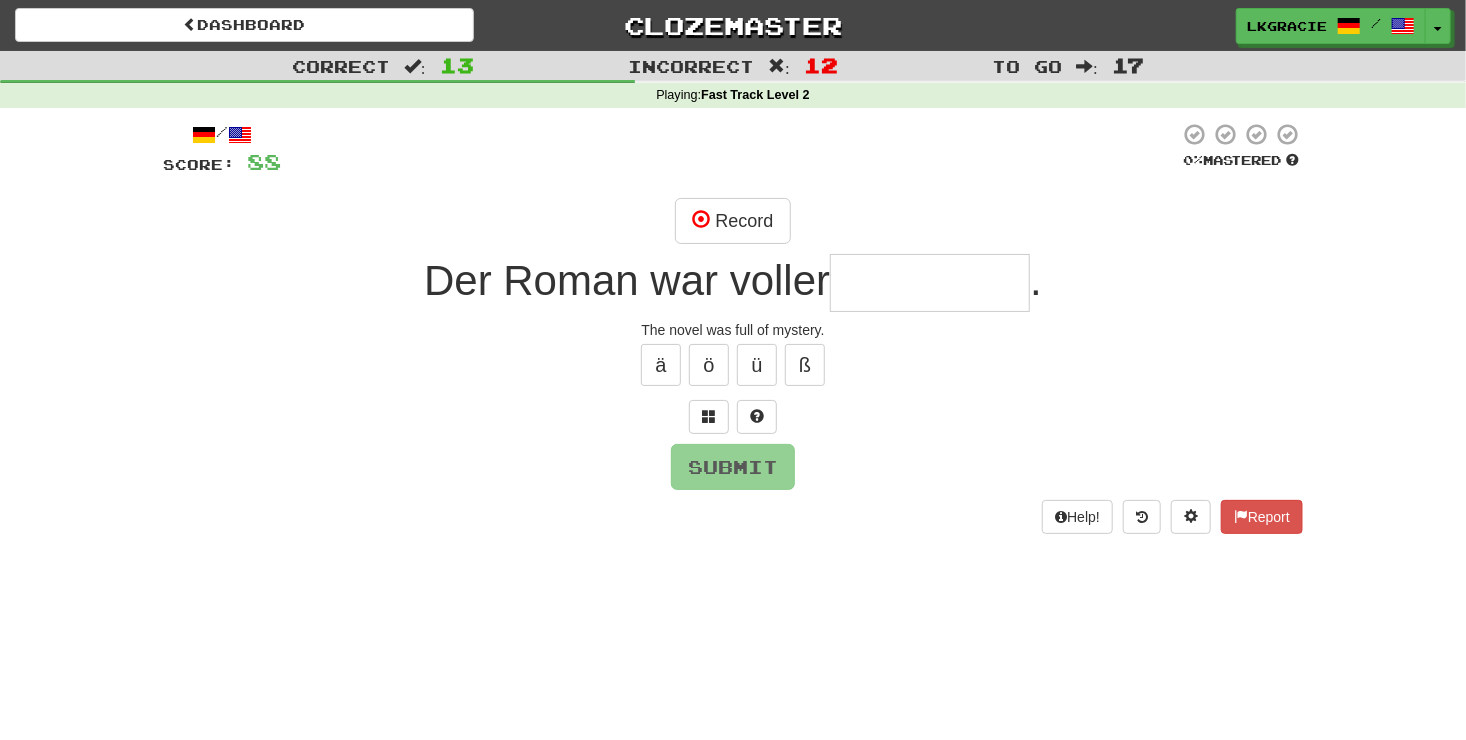 type on "*" 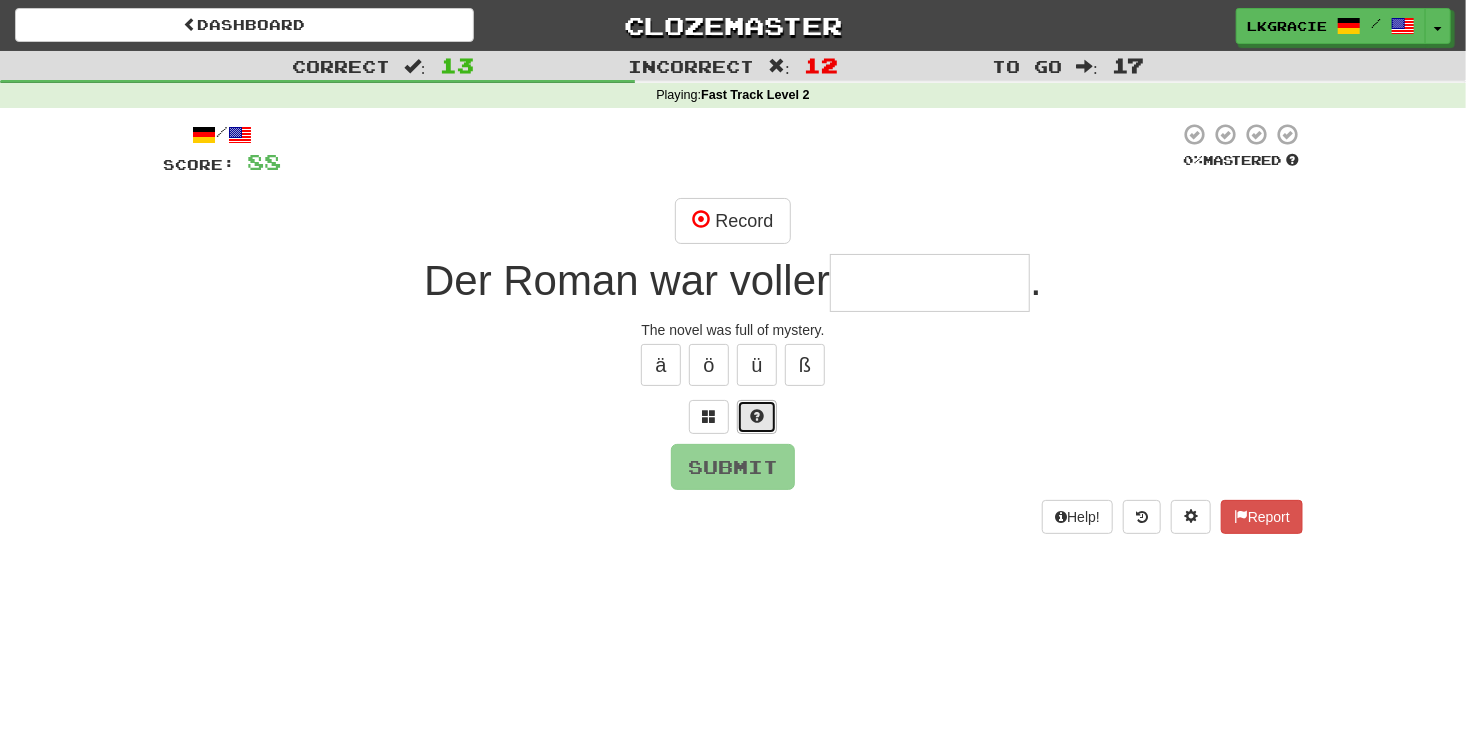 click at bounding box center (757, 417) 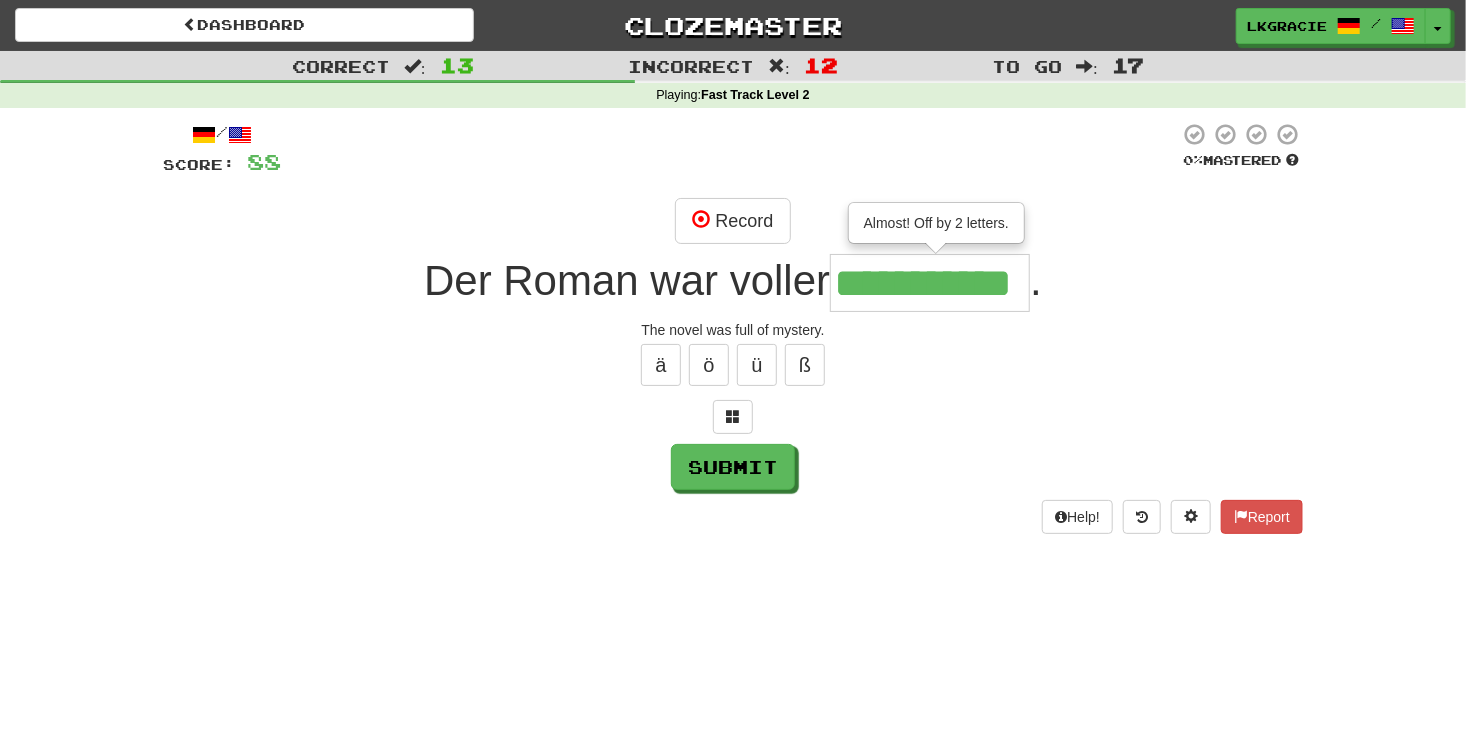 scroll, scrollTop: 0, scrollLeft: 52, axis: horizontal 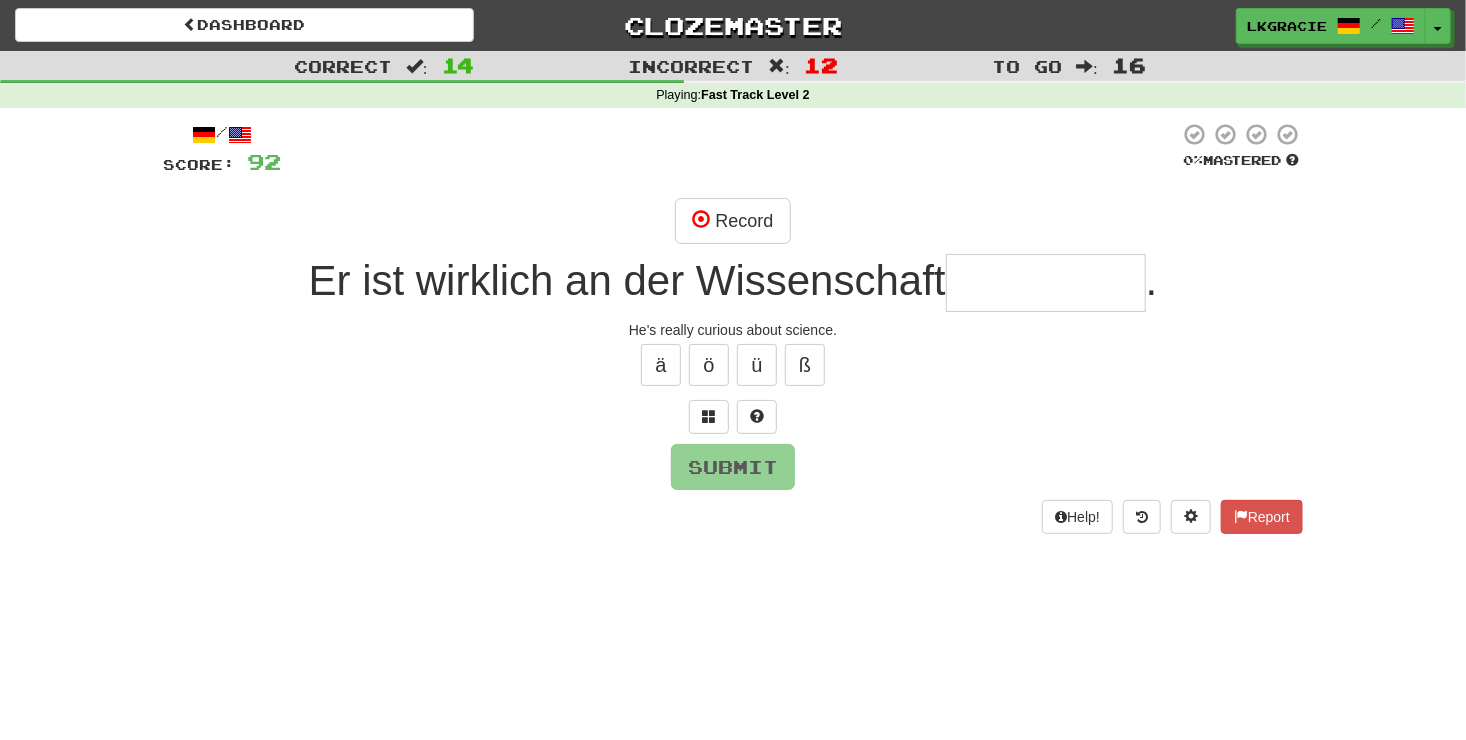 type on "*" 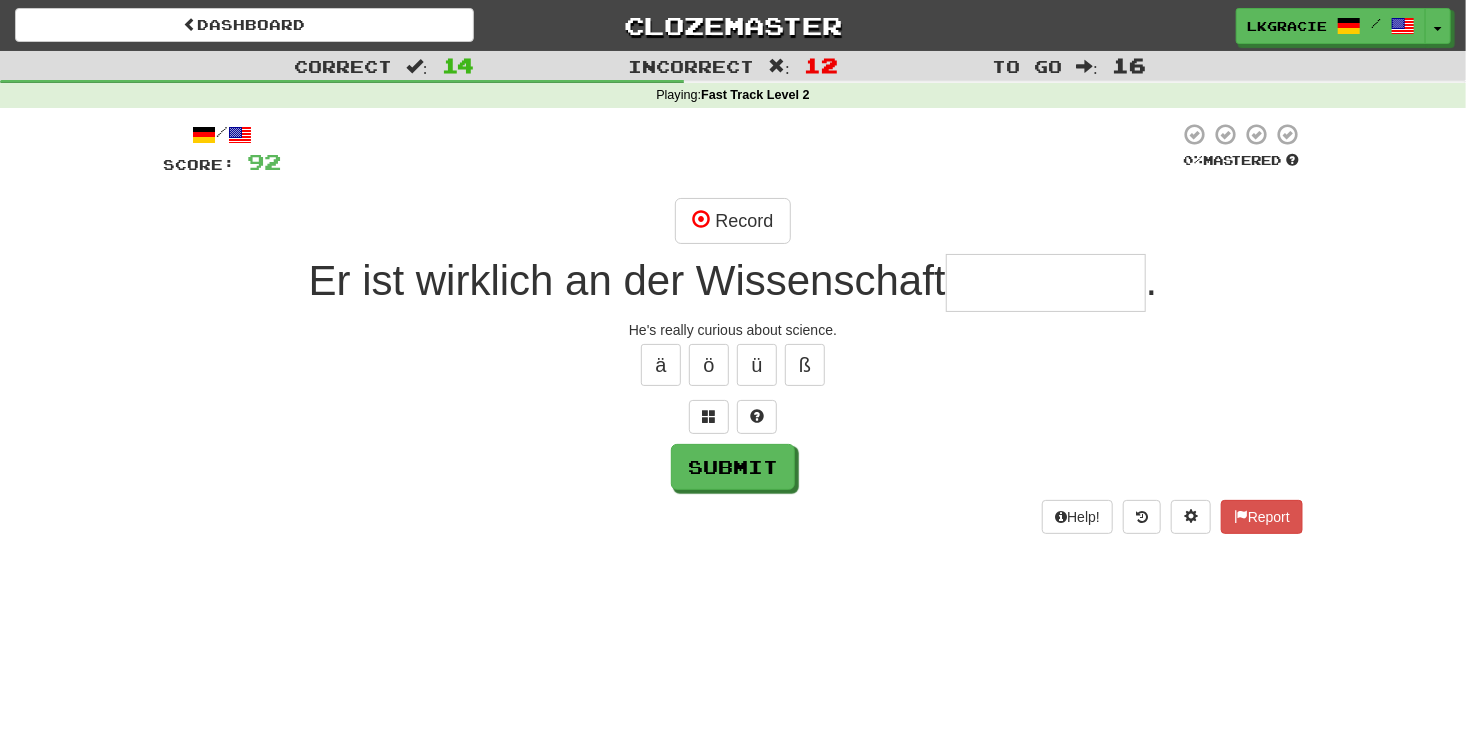 type on "*" 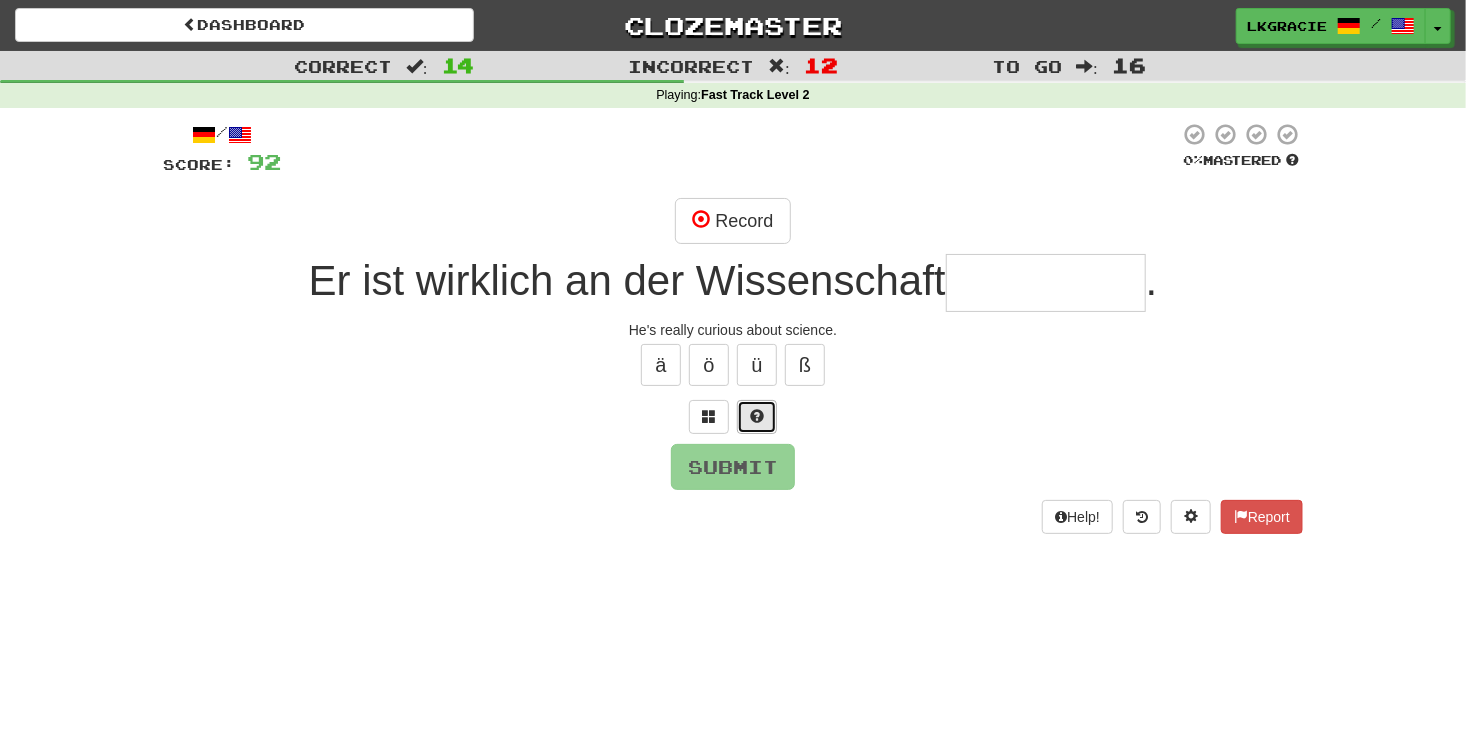 click at bounding box center (757, 416) 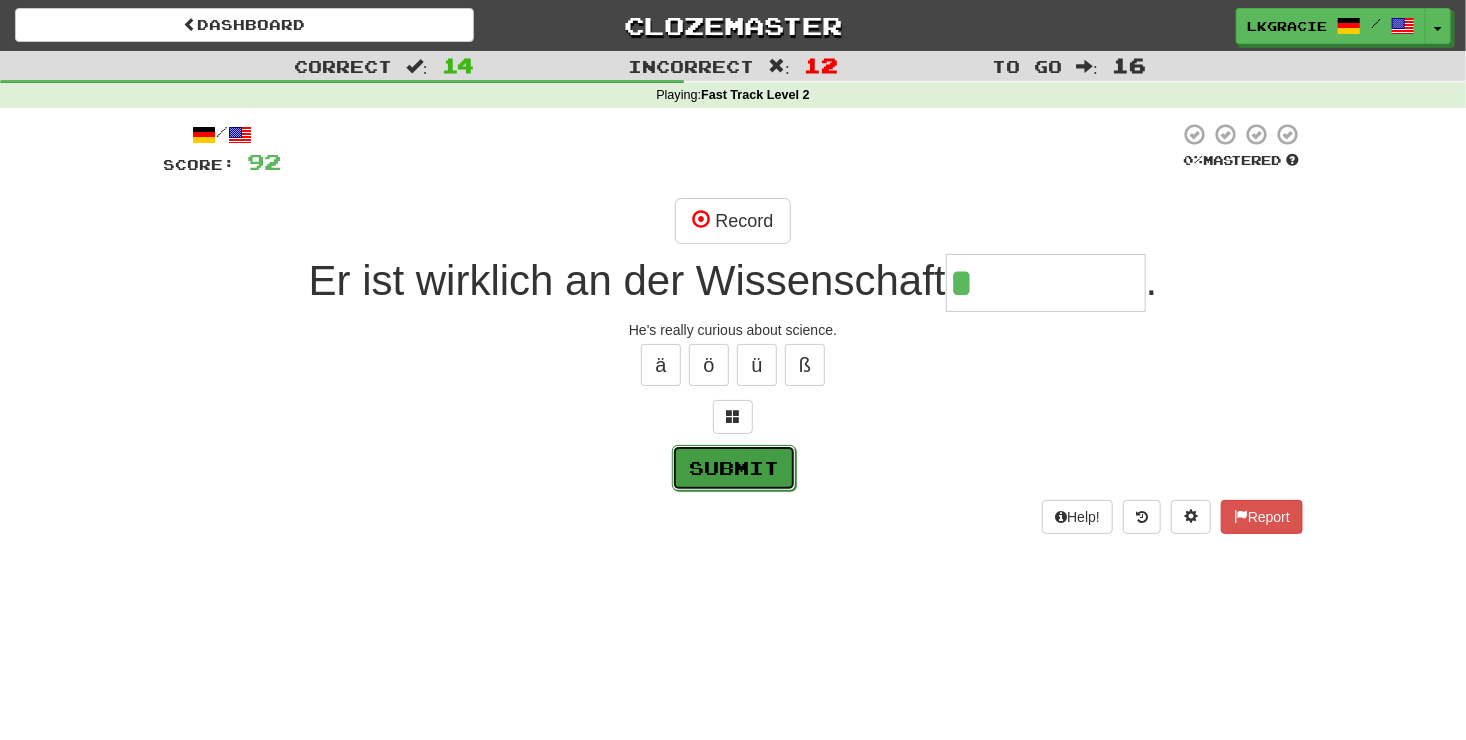 click on "Submit" at bounding box center [734, 468] 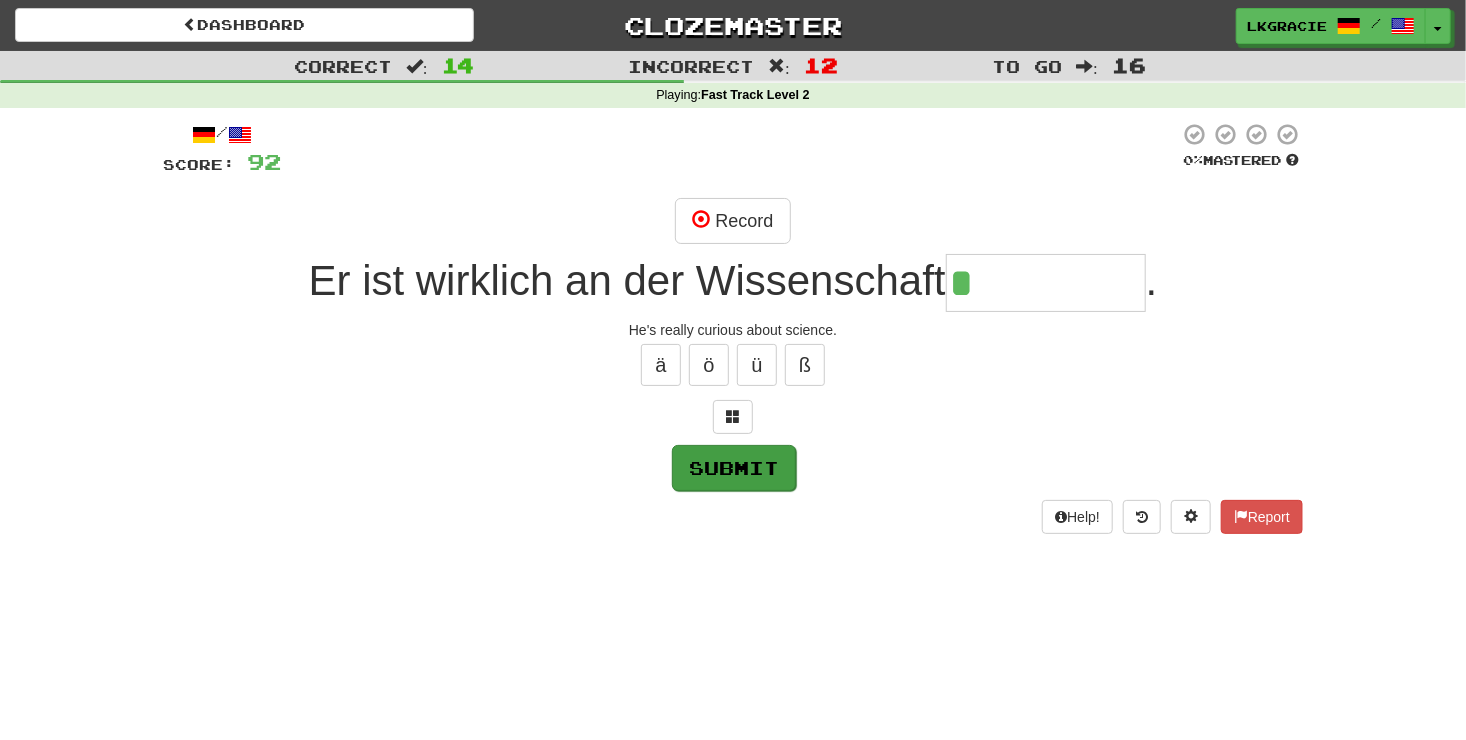 type on "**********" 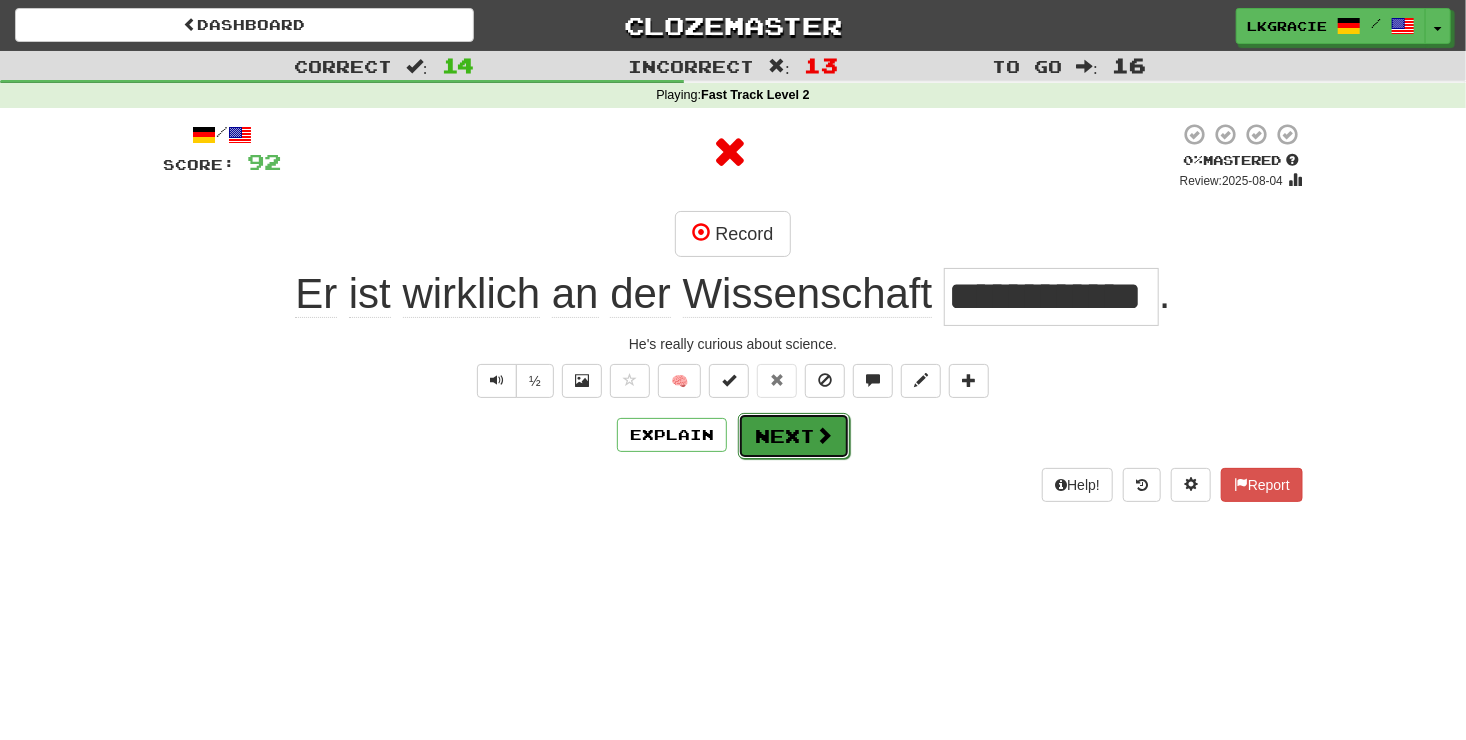 click at bounding box center [824, 435] 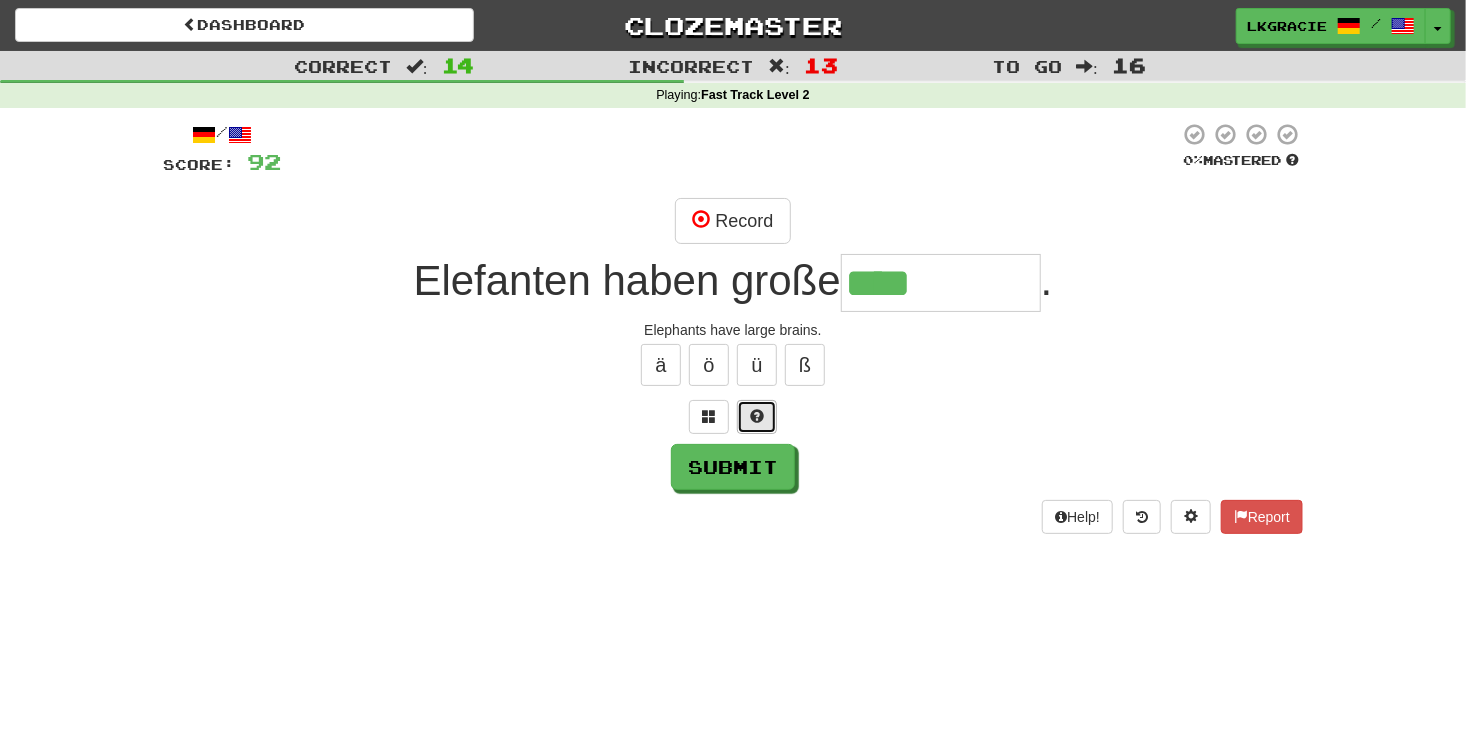 click at bounding box center (757, 416) 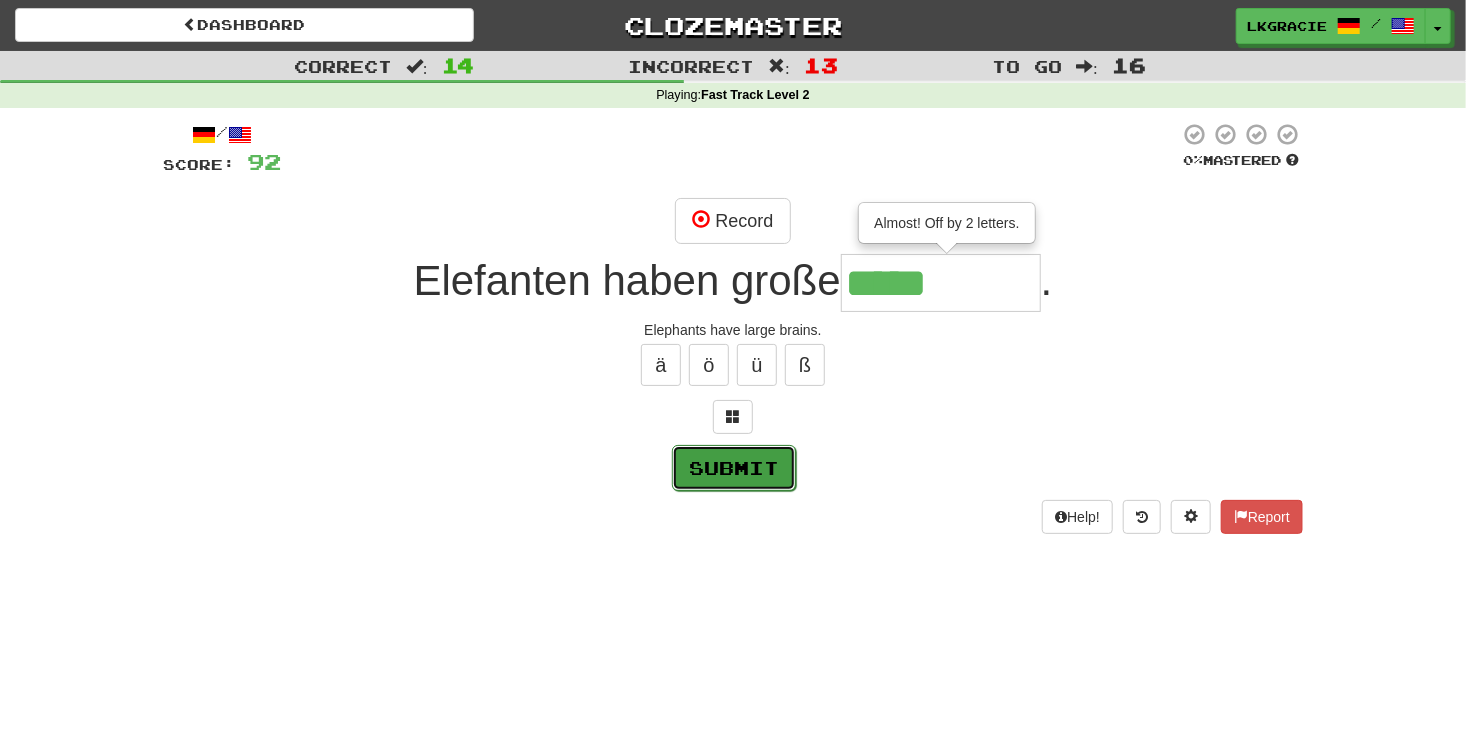 click on "Submit" at bounding box center (734, 468) 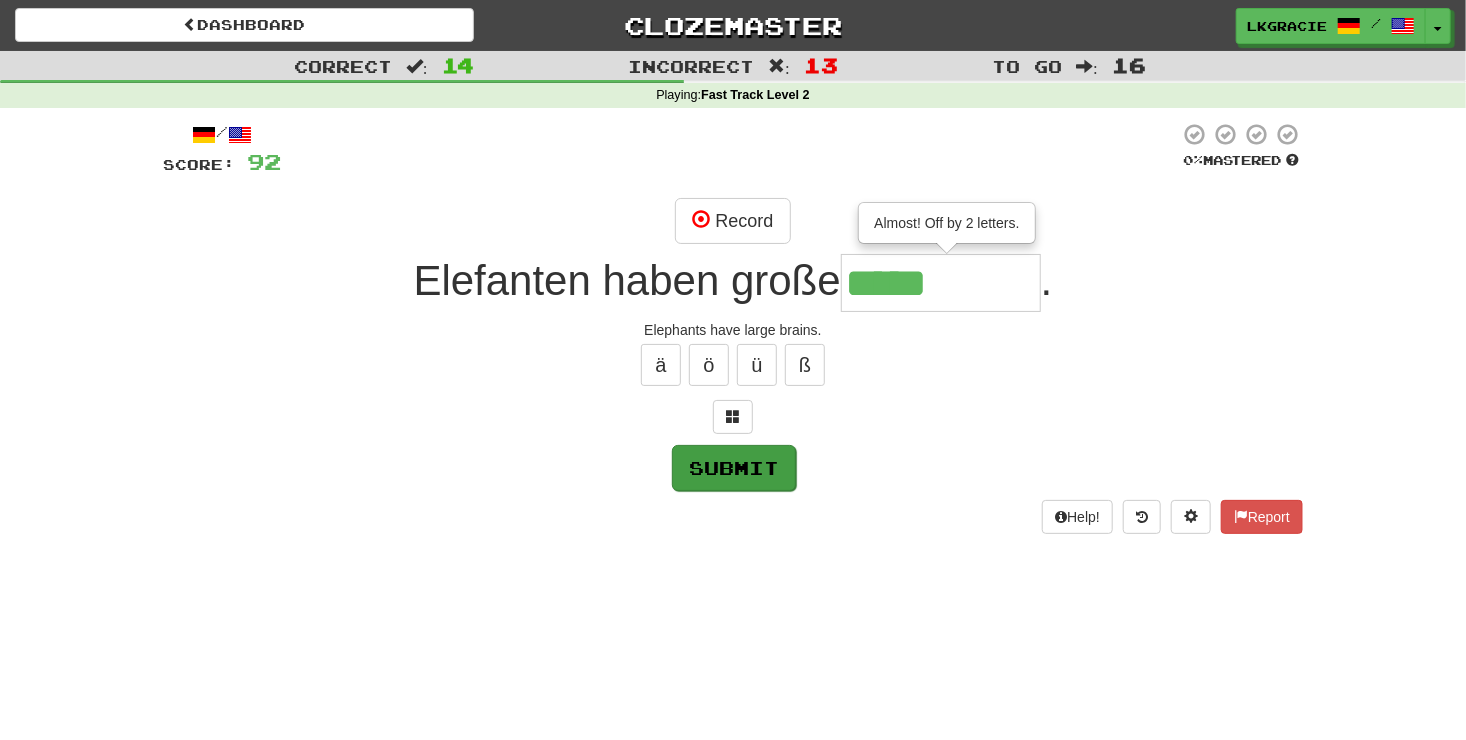 type on "*******" 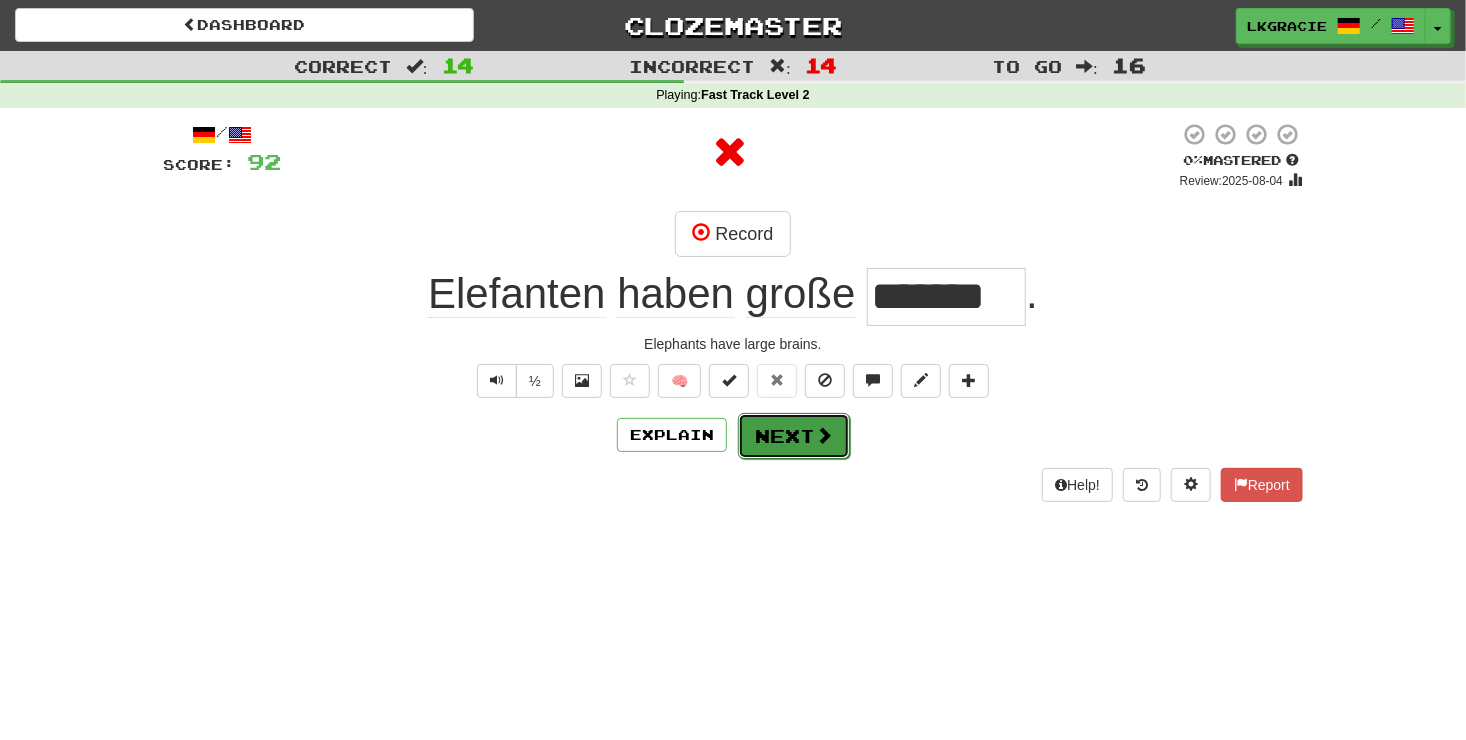 click on "Next" at bounding box center [794, 436] 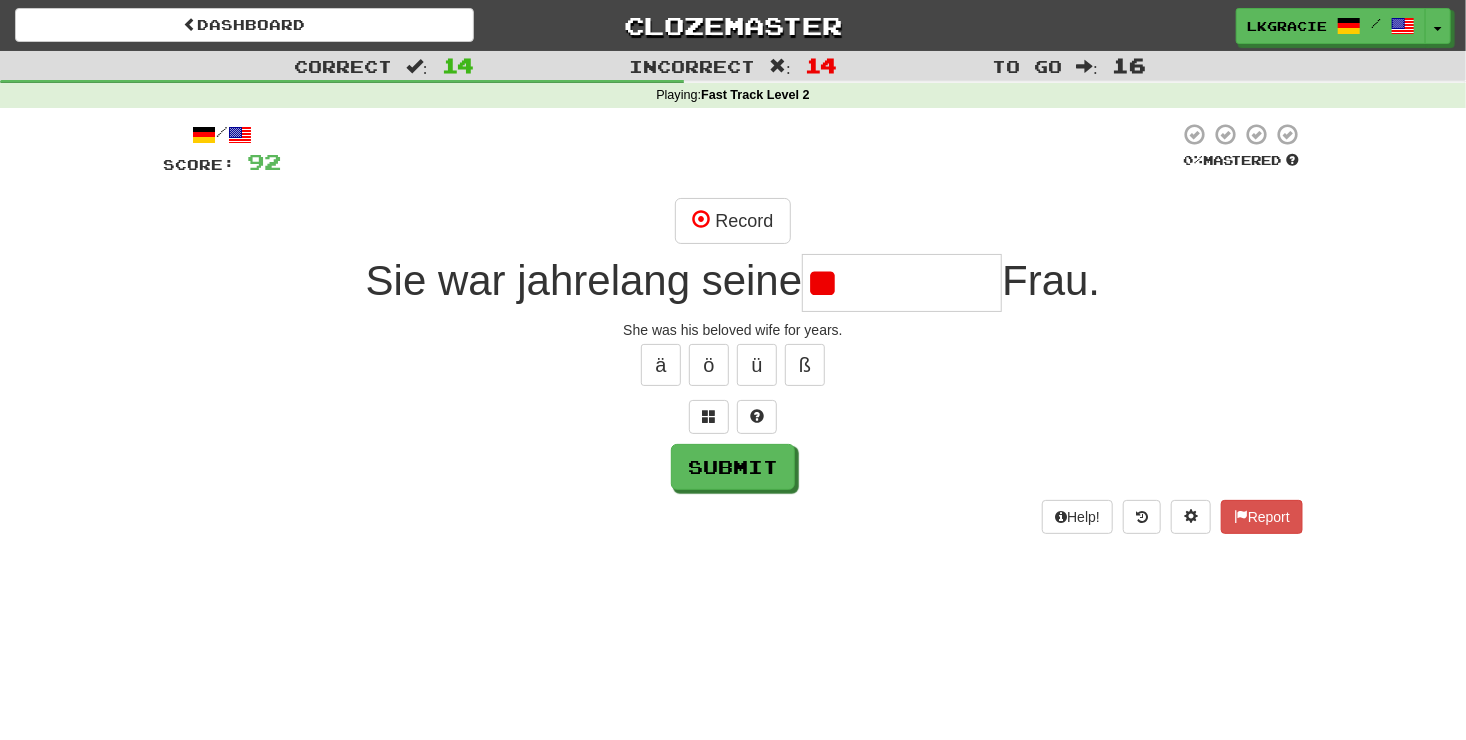 type on "*" 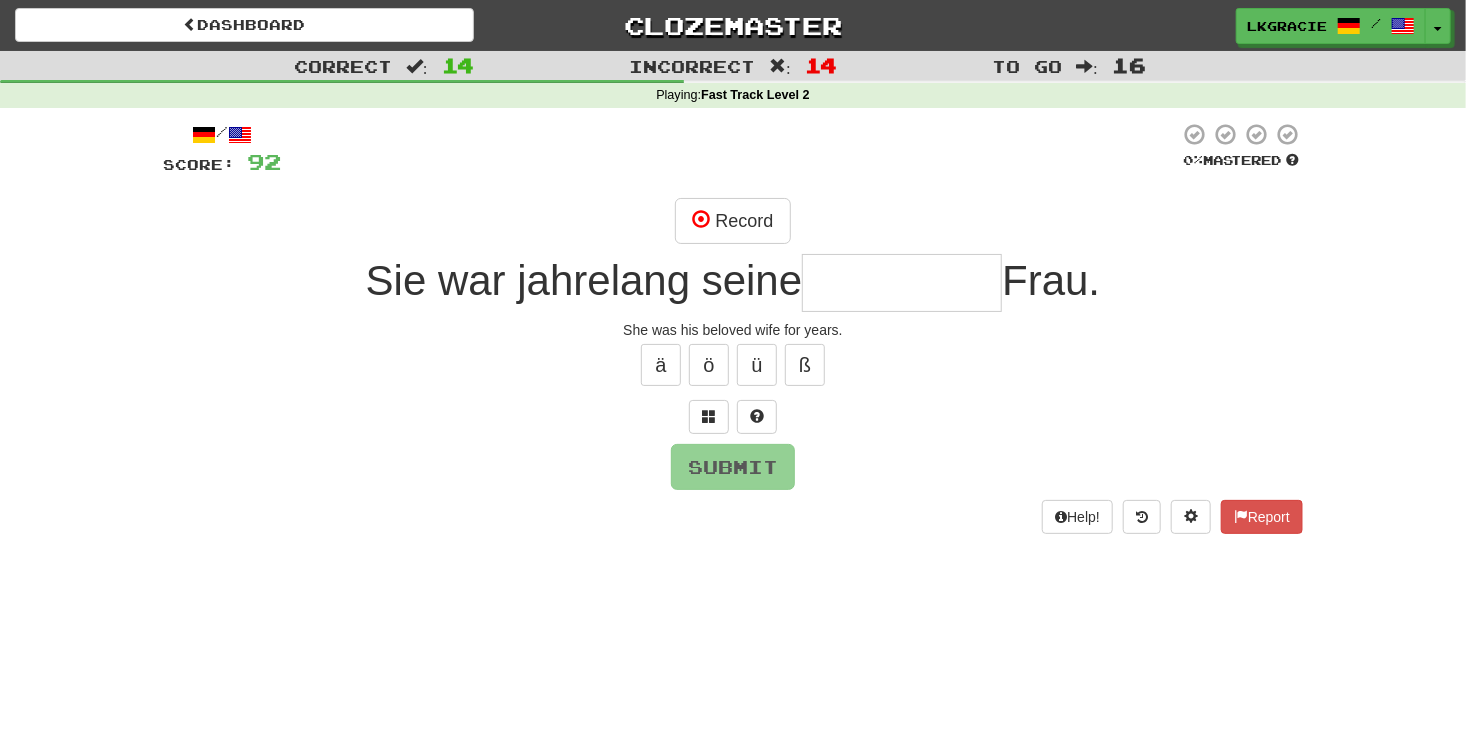 type on "*" 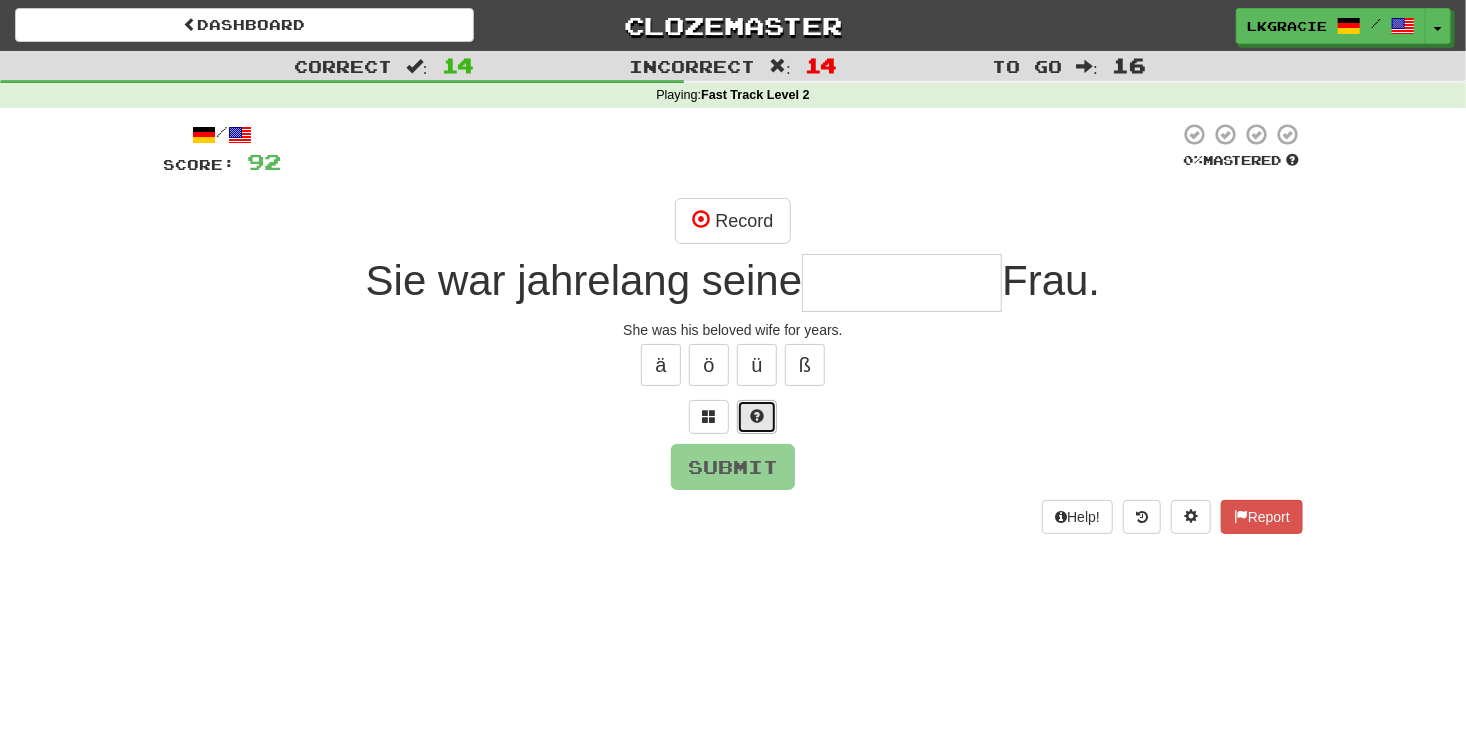 click at bounding box center [757, 417] 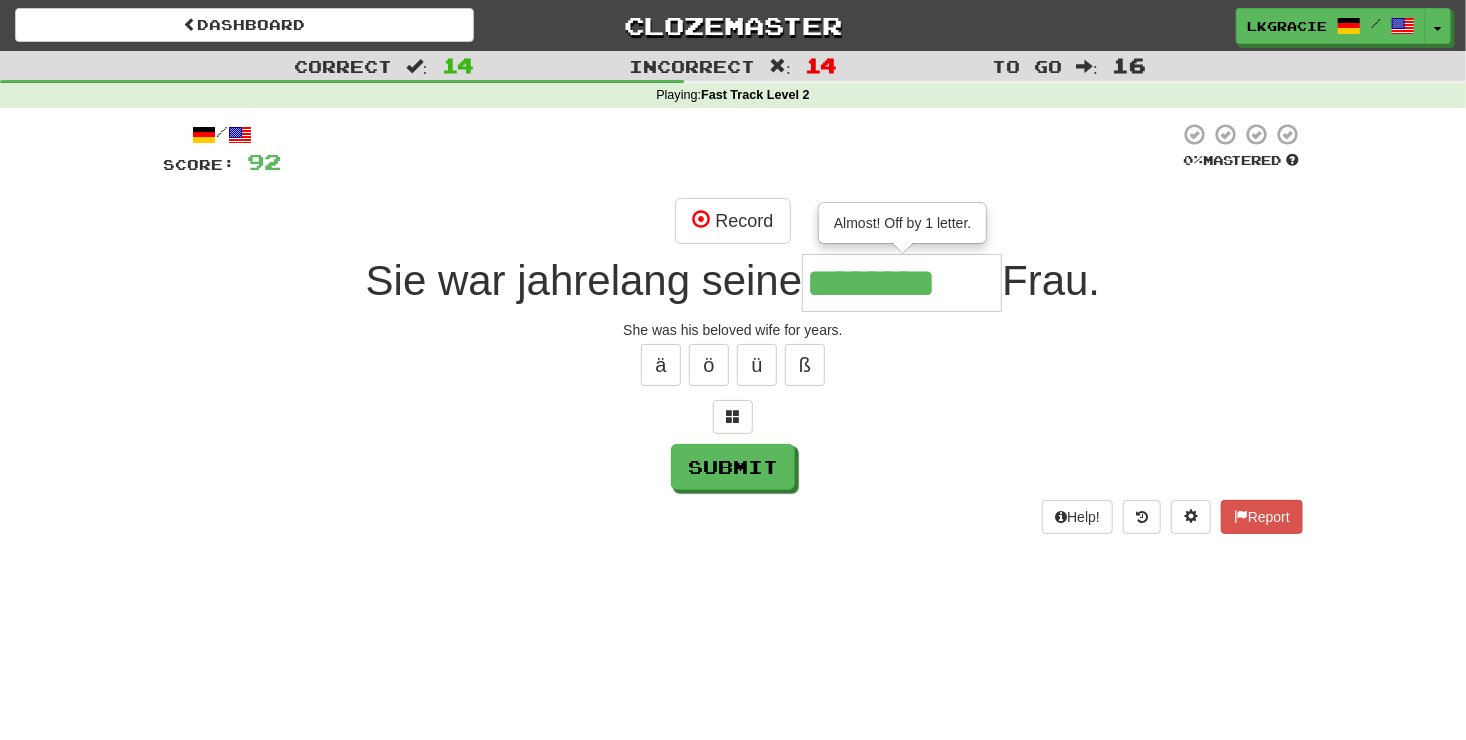 type on "********" 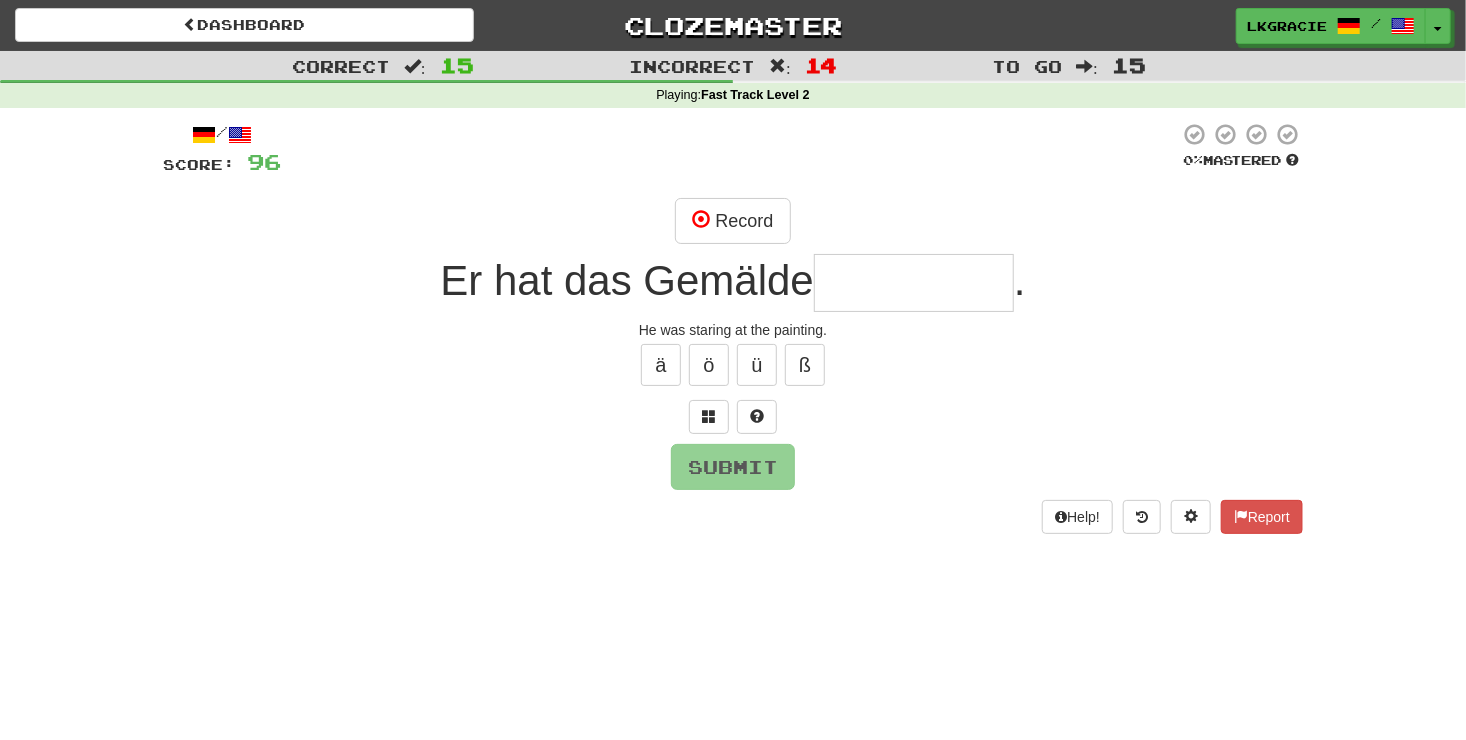 type on "*" 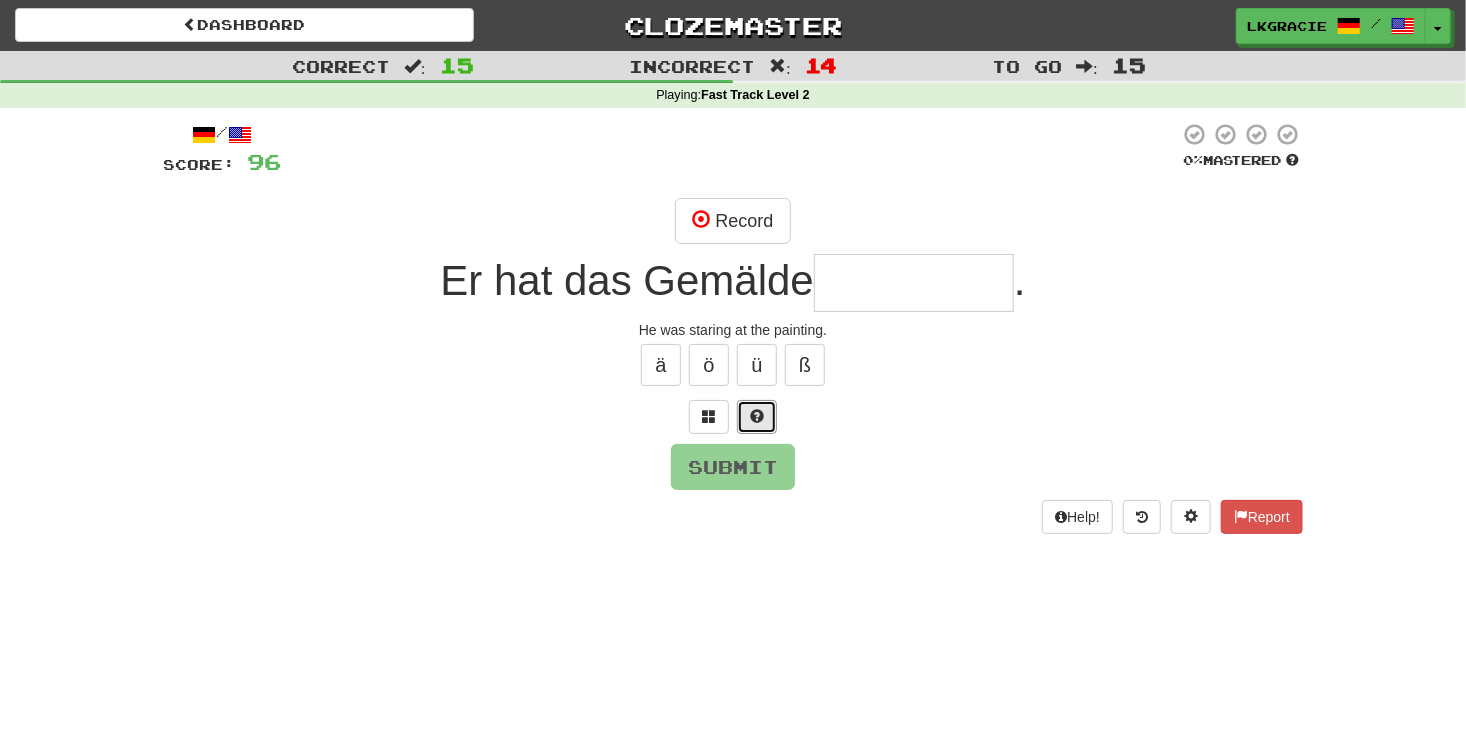 click at bounding box center [757, 417] 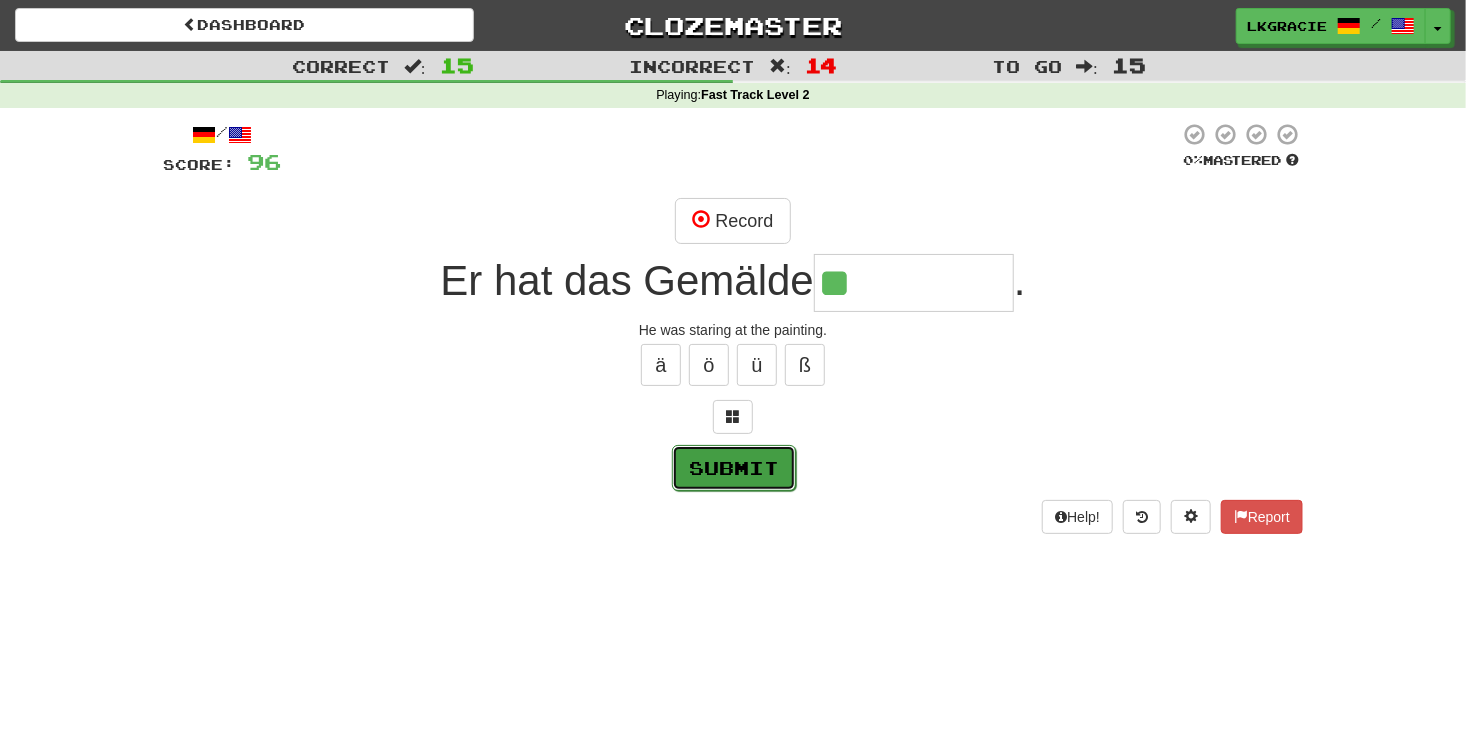 click on "Submit" at bounding box center [734, 468] 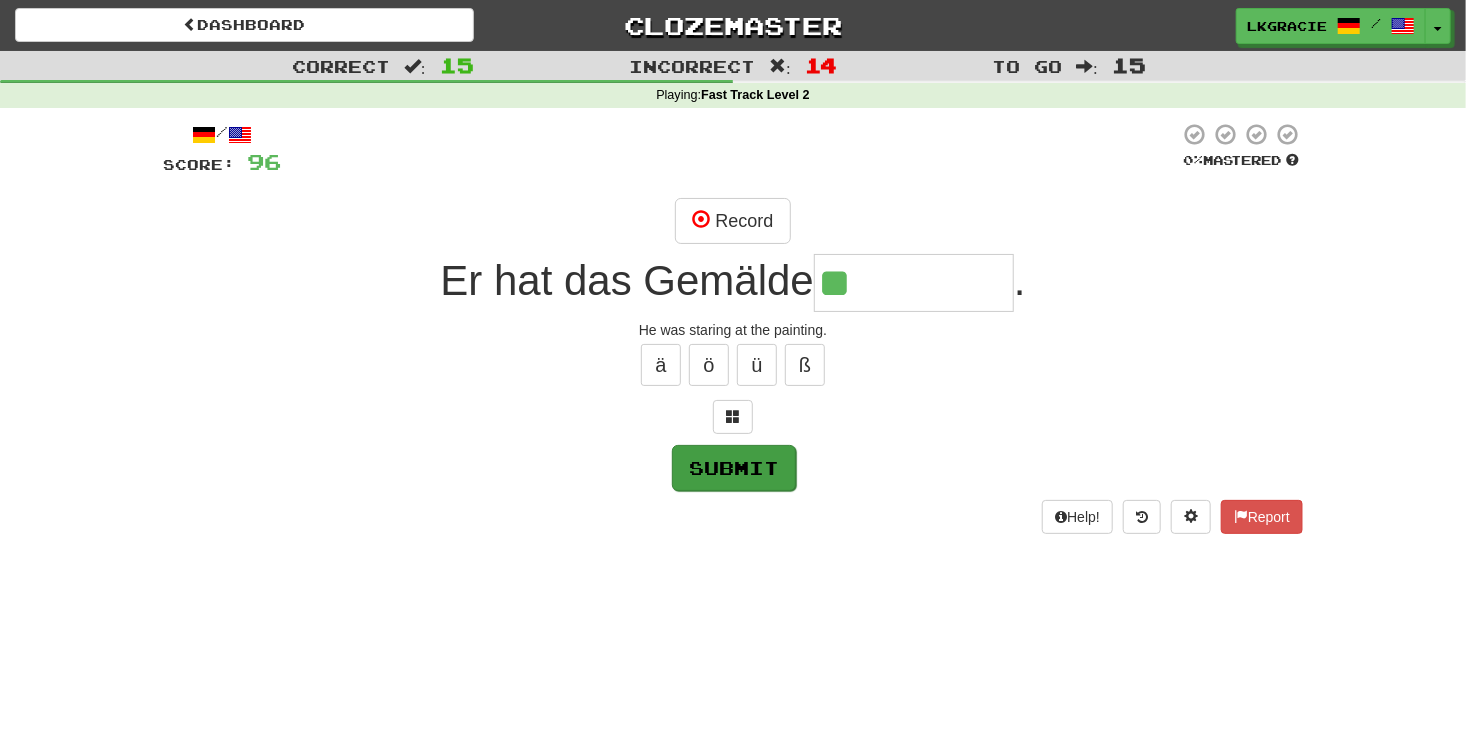 type on "**********" 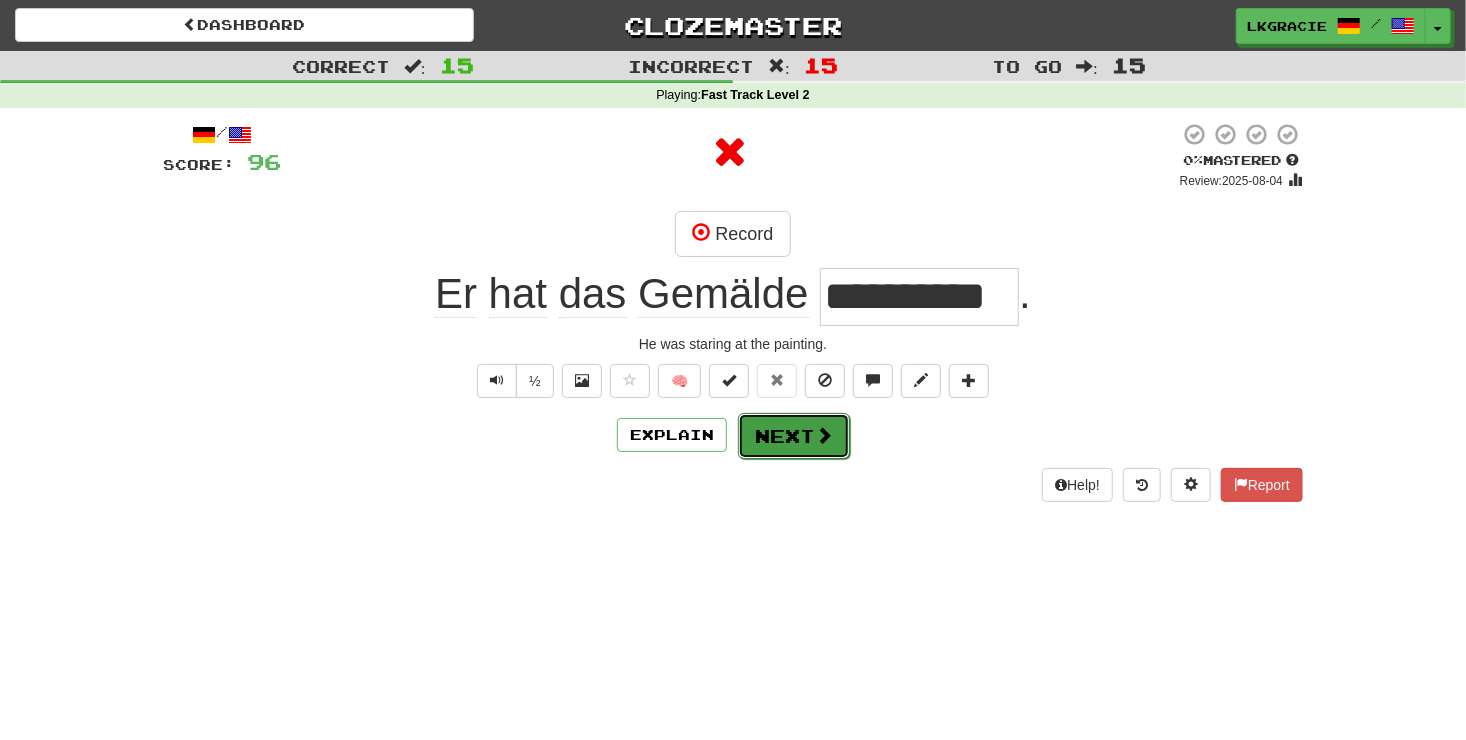click on "Next" at bounding box center [794, 436] 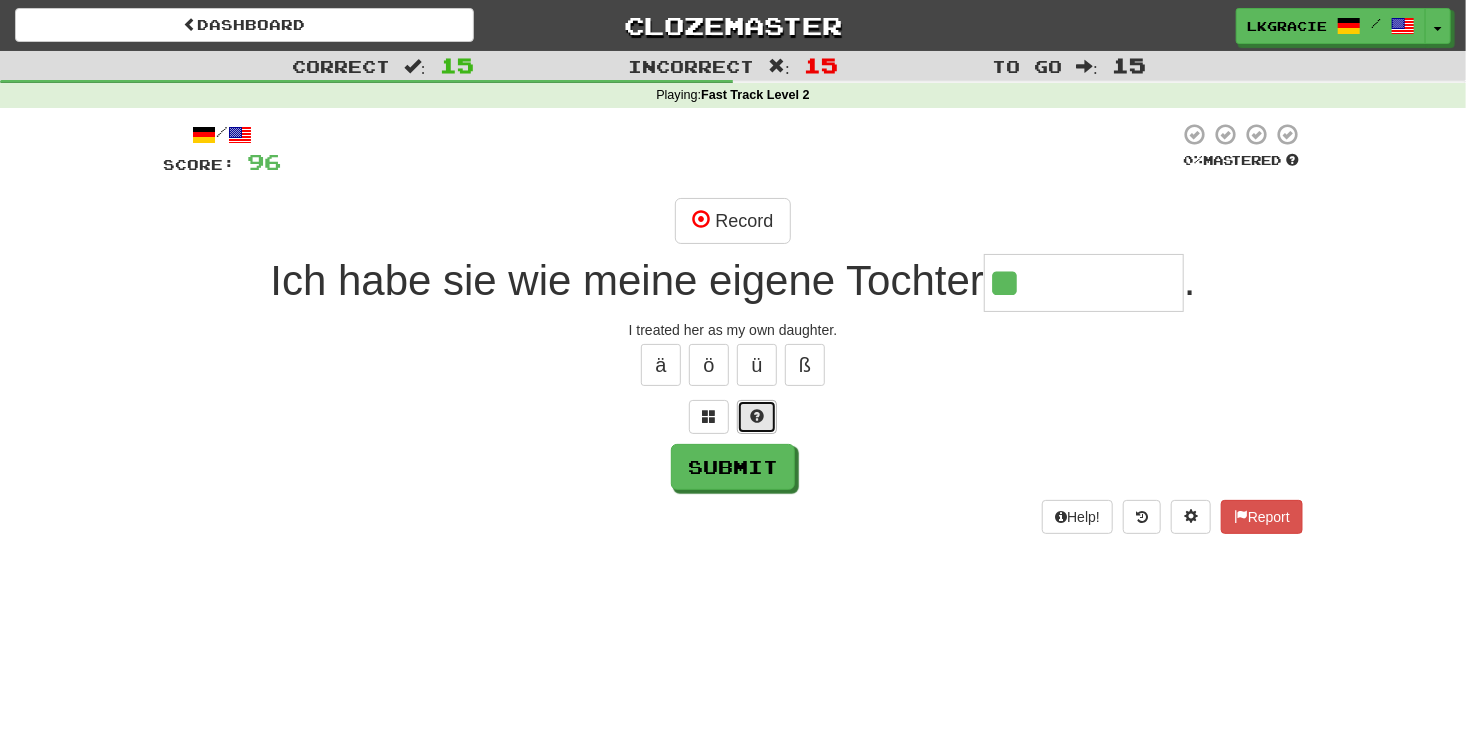 click at bounding box center (757, 416) 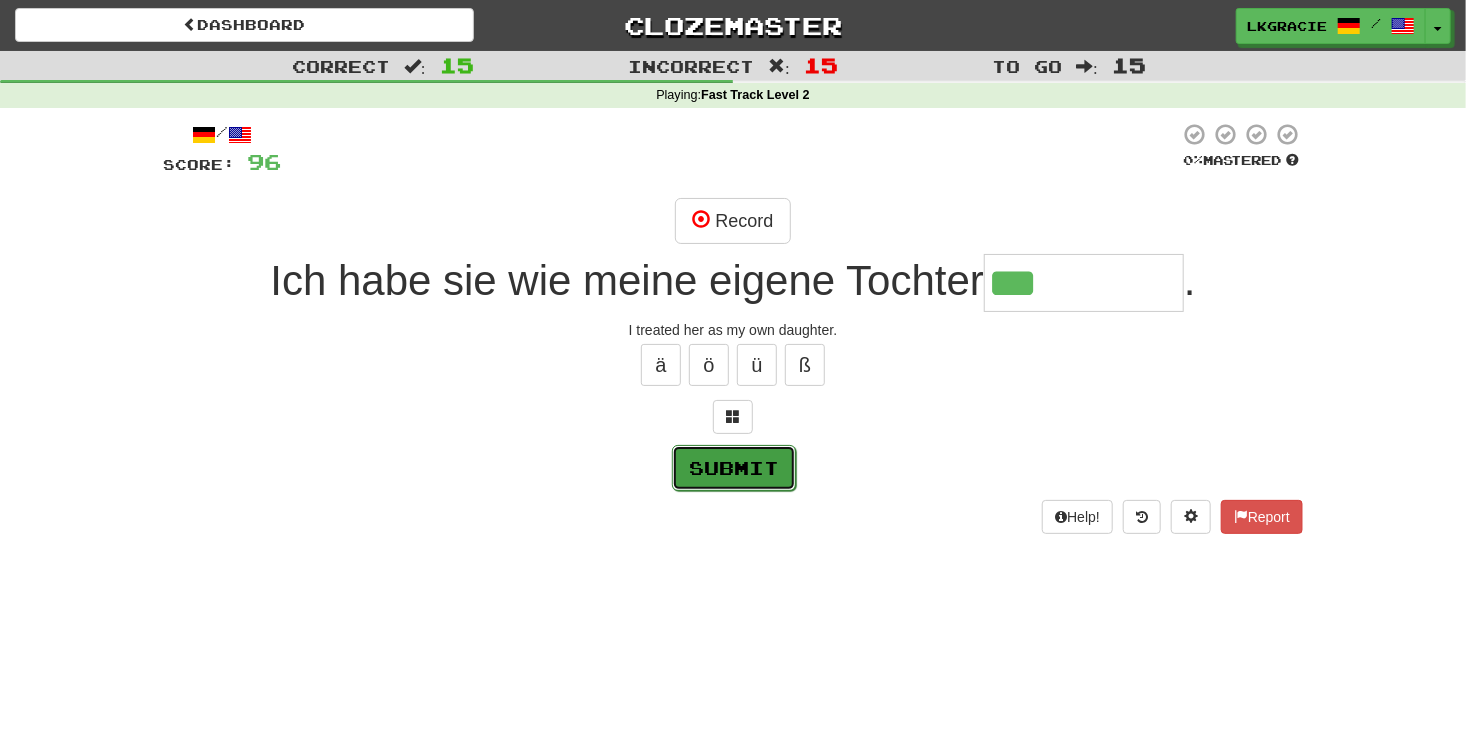 click on "Submit" at bounding box center [734, 468] 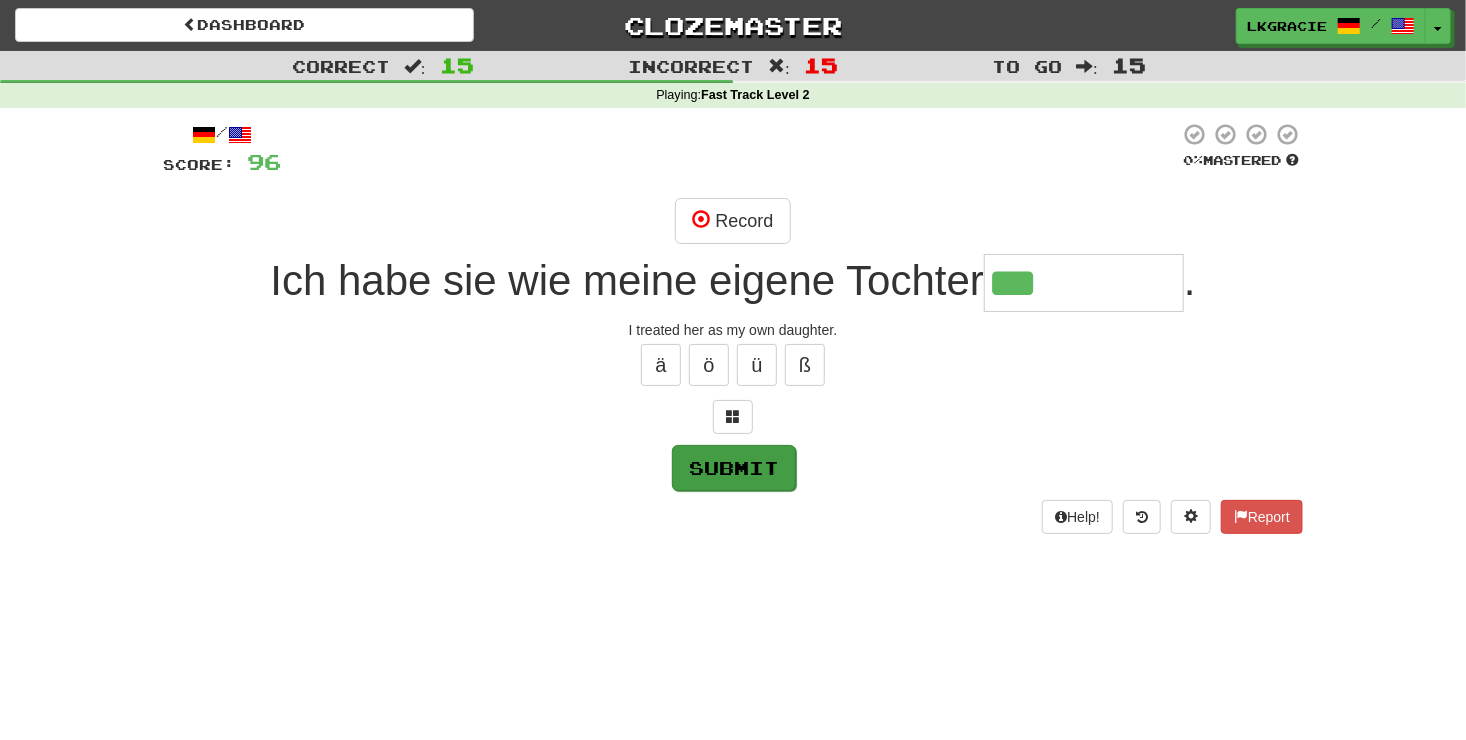 type on "*********" 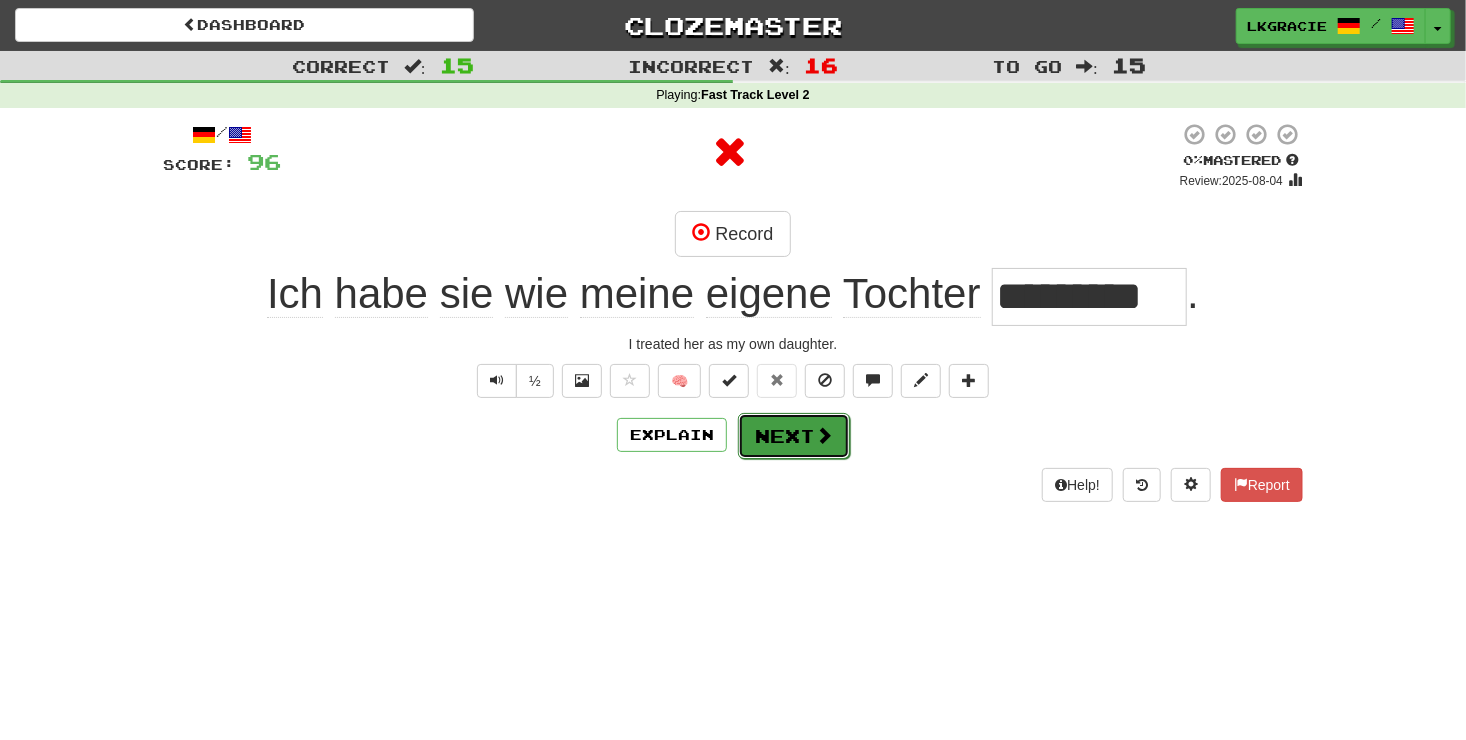 click on "Next" at bounding box center (794, 436) 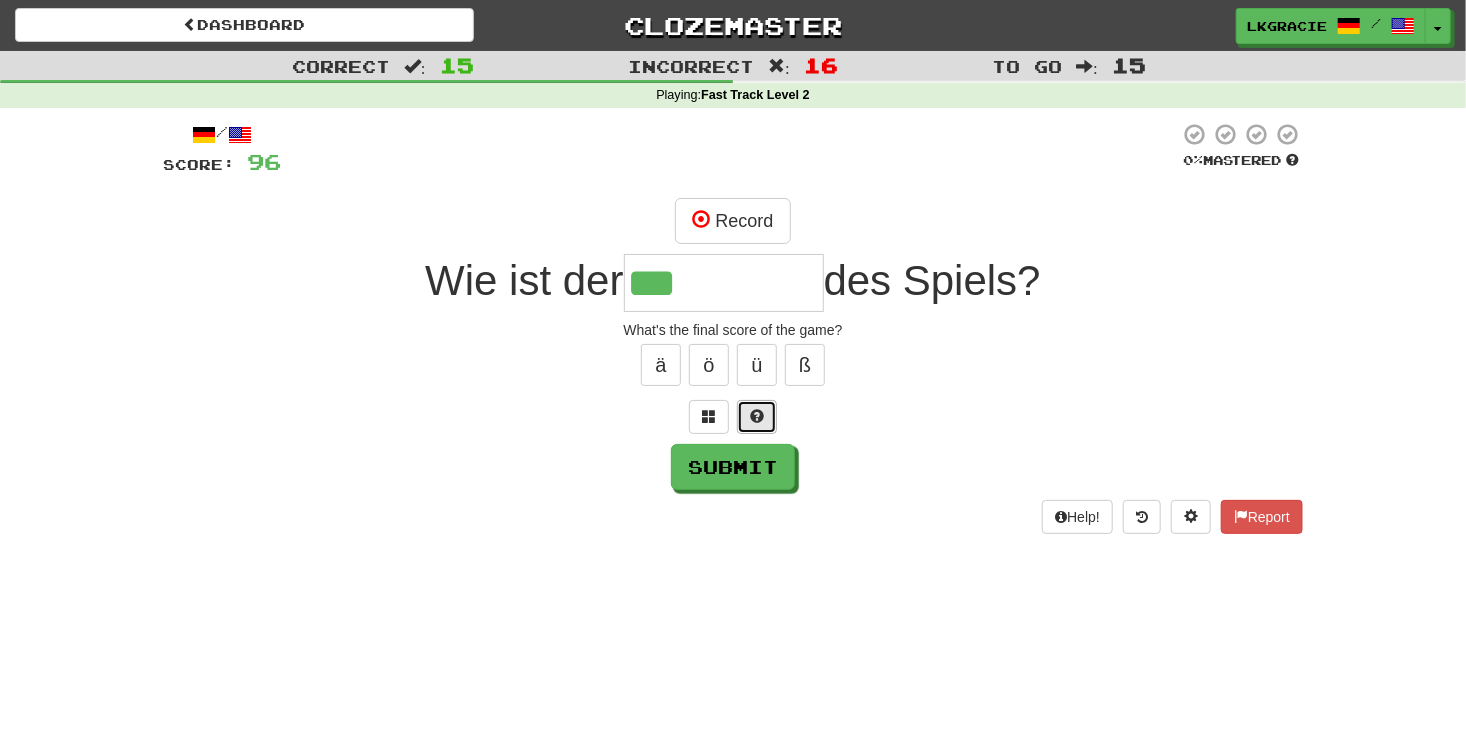 click at bounding box center [757, 417] 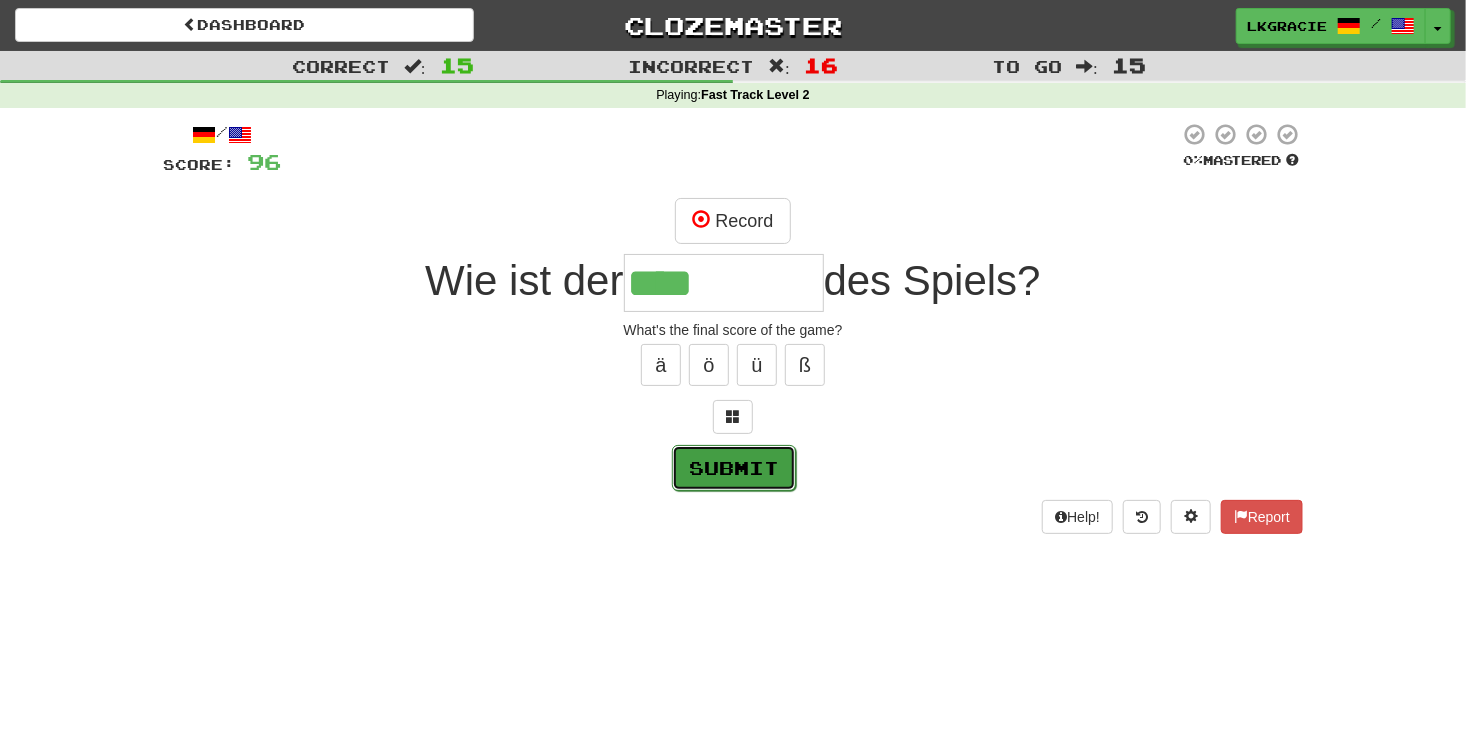 click on "Submit" at bounding box center (734, 468) 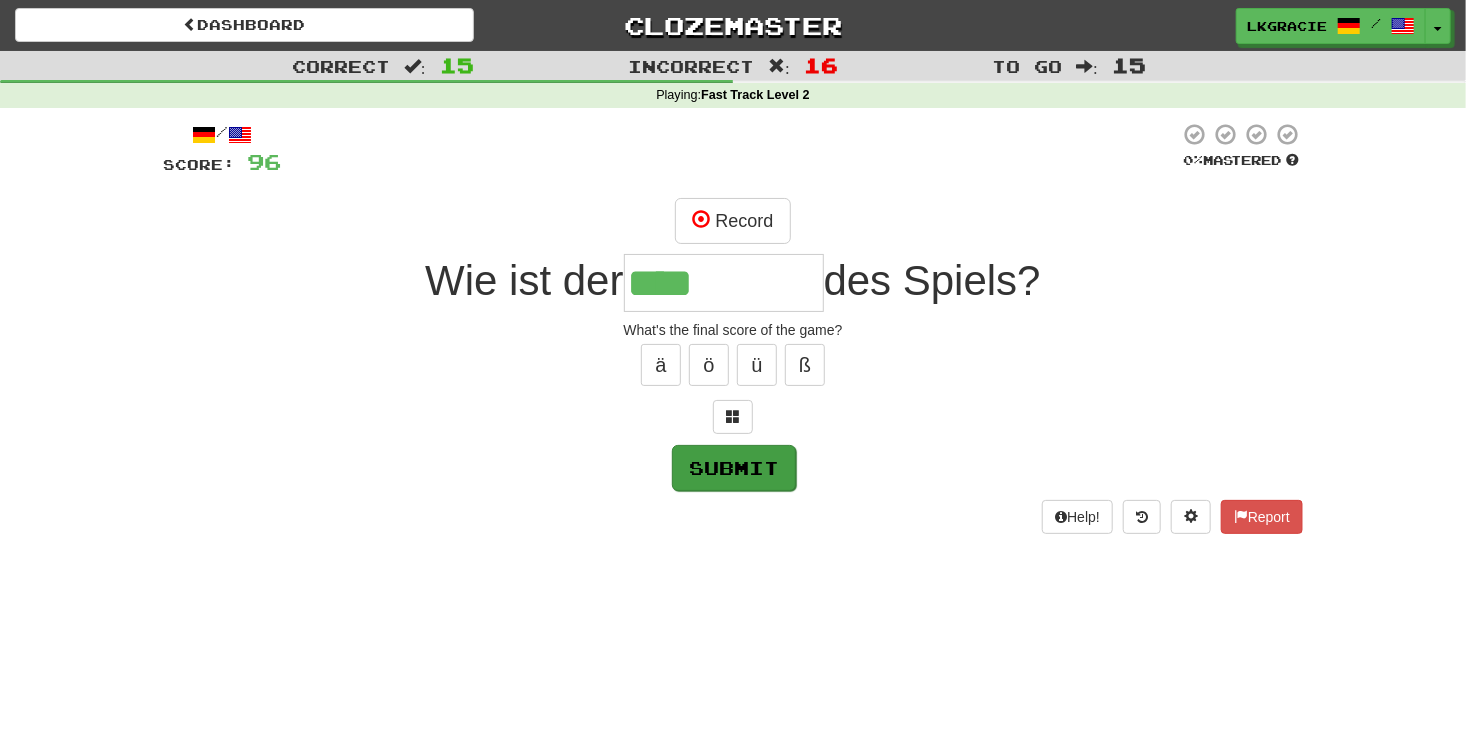 type on "********" 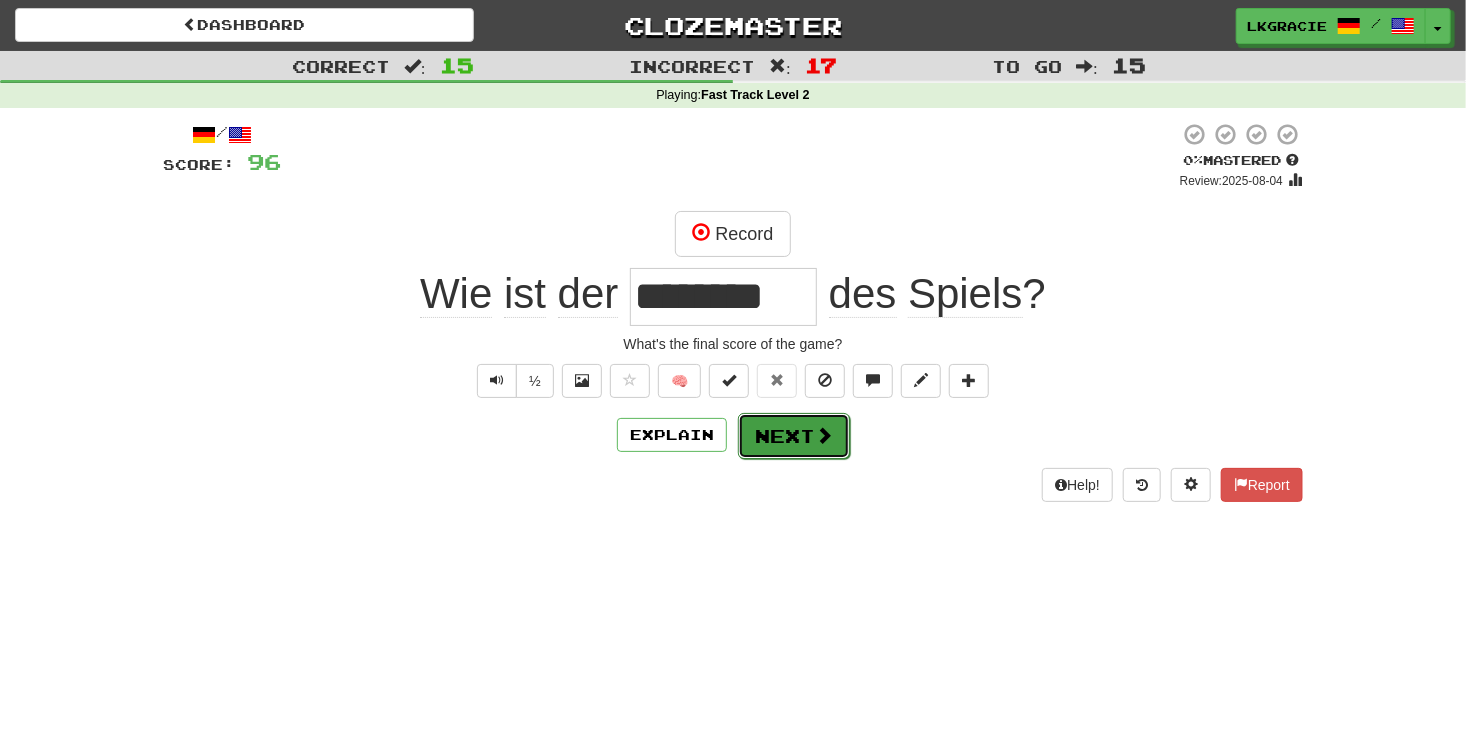 click on "Next" at bounding box center [794, 436] 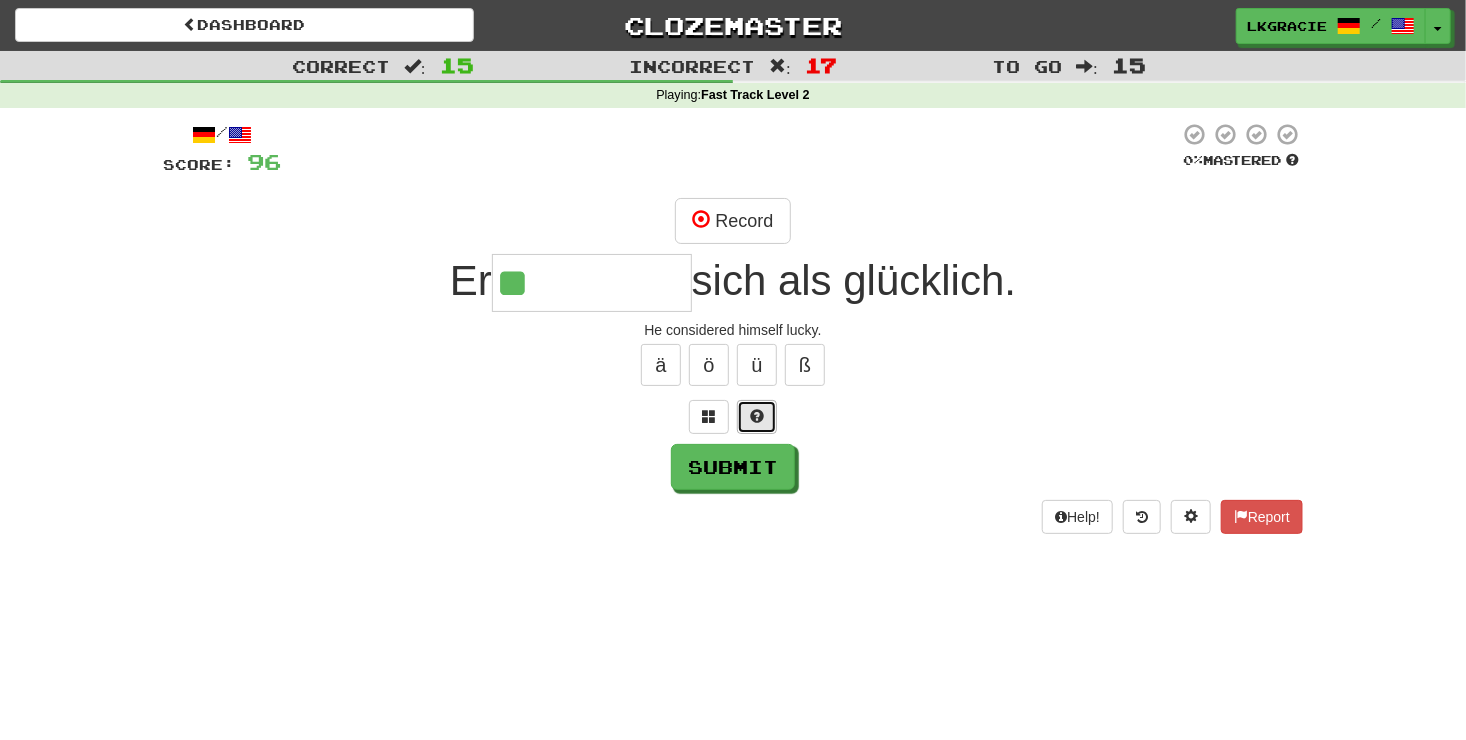 click at bounding box center [757, 417] 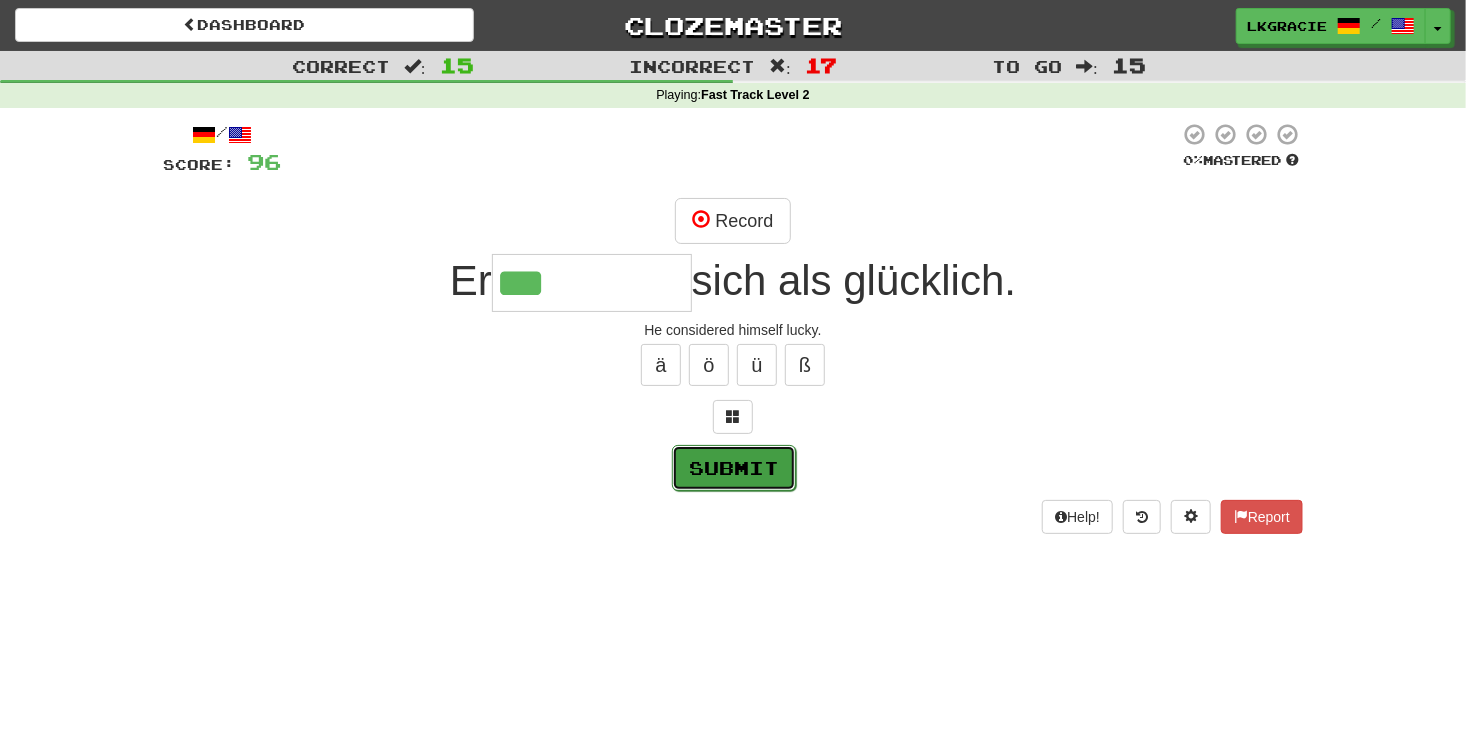click on "Submit" at bounding box center (734, 468) 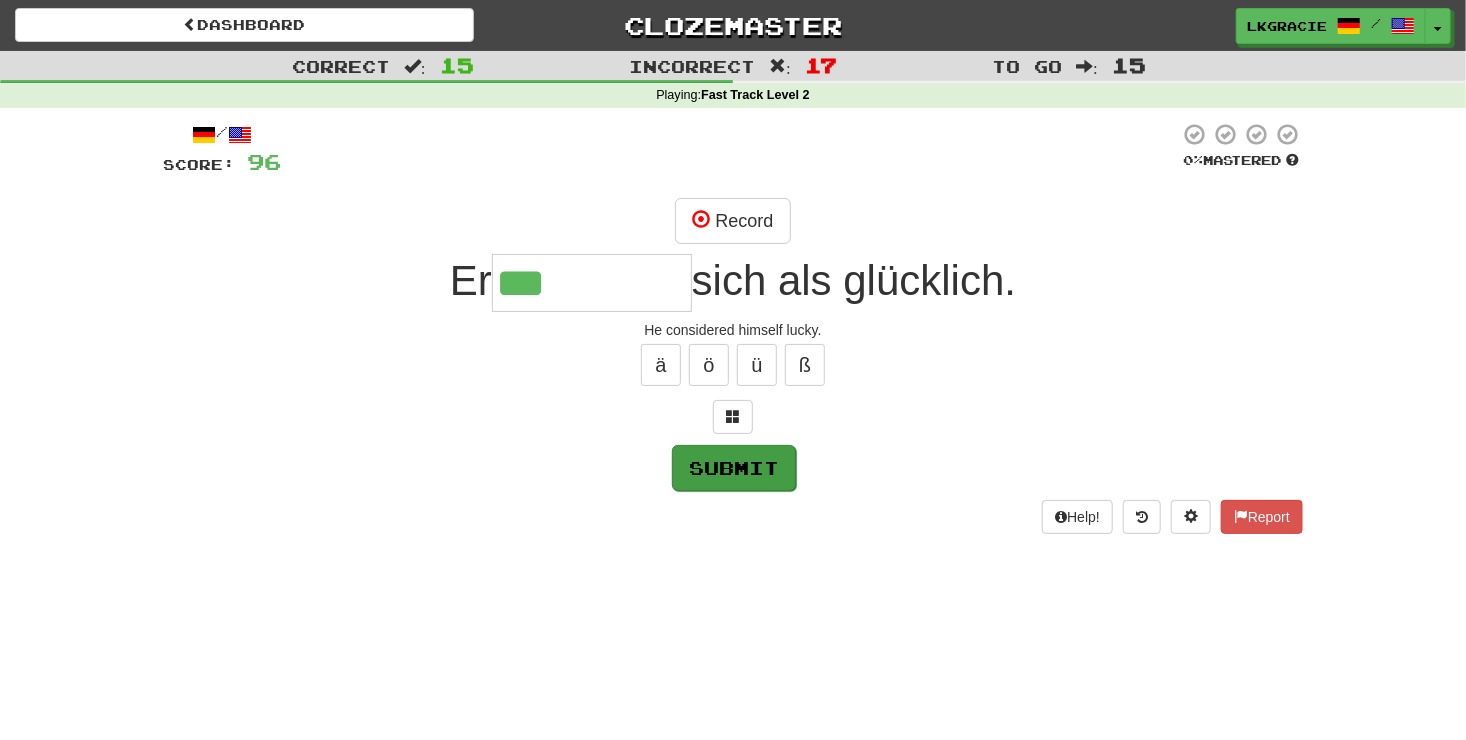 type on "*********" 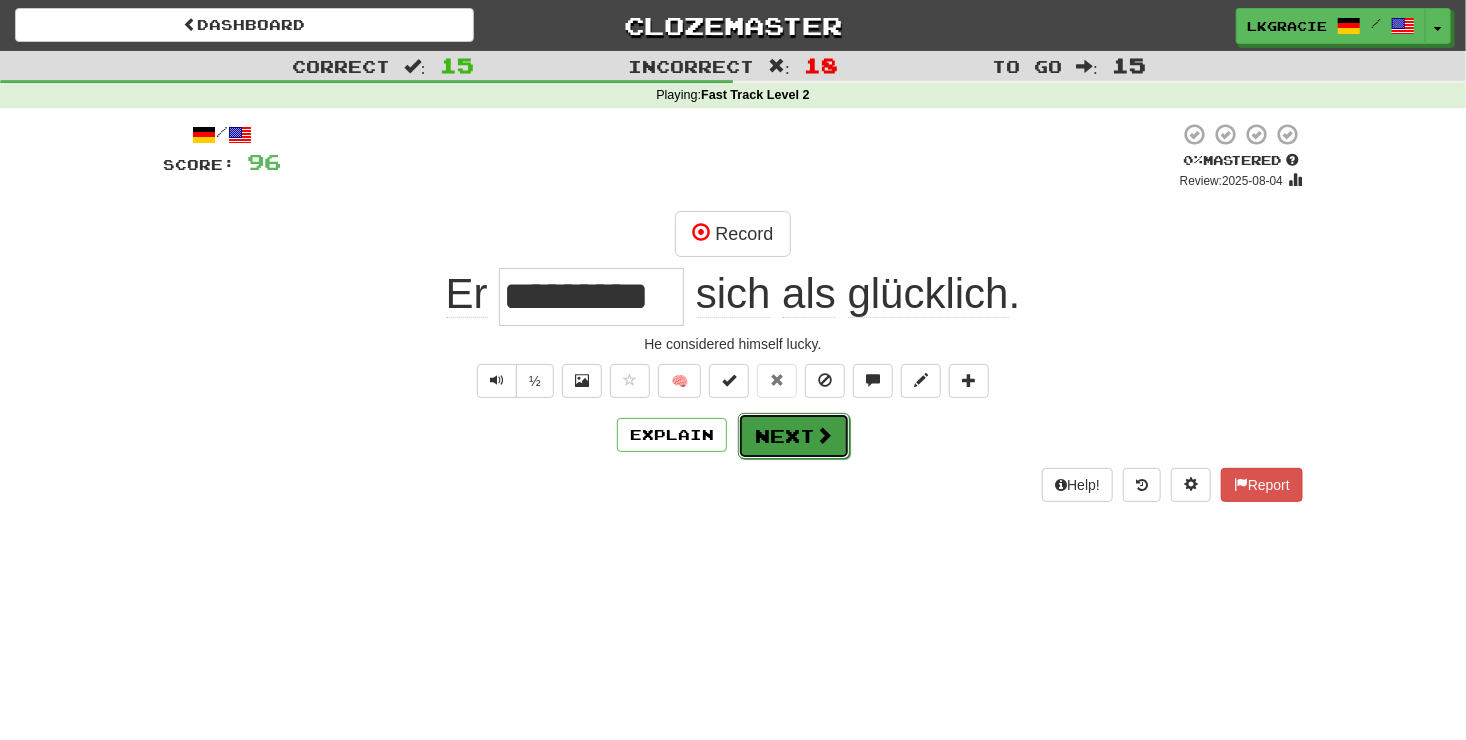 click on "Next" at bounding box center [794, 436] 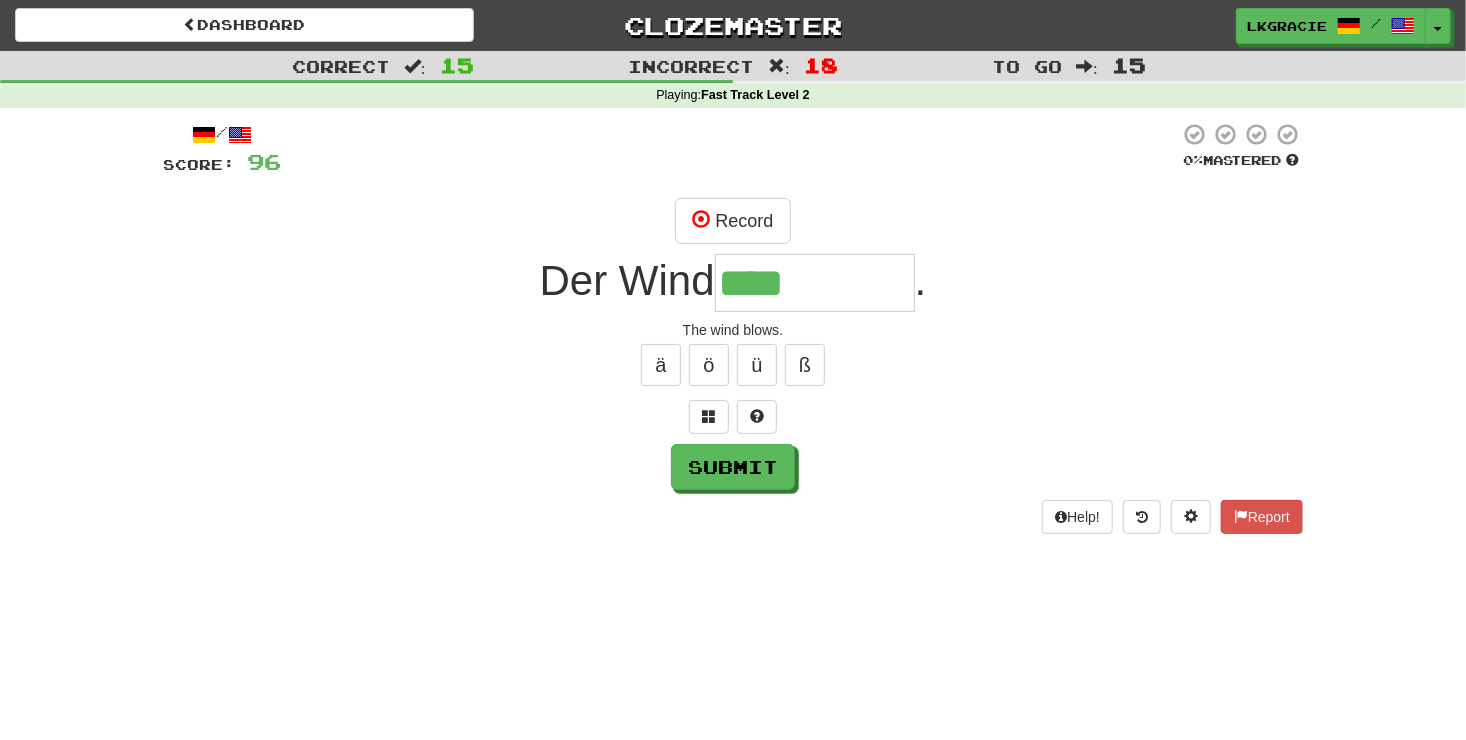 type on "****" 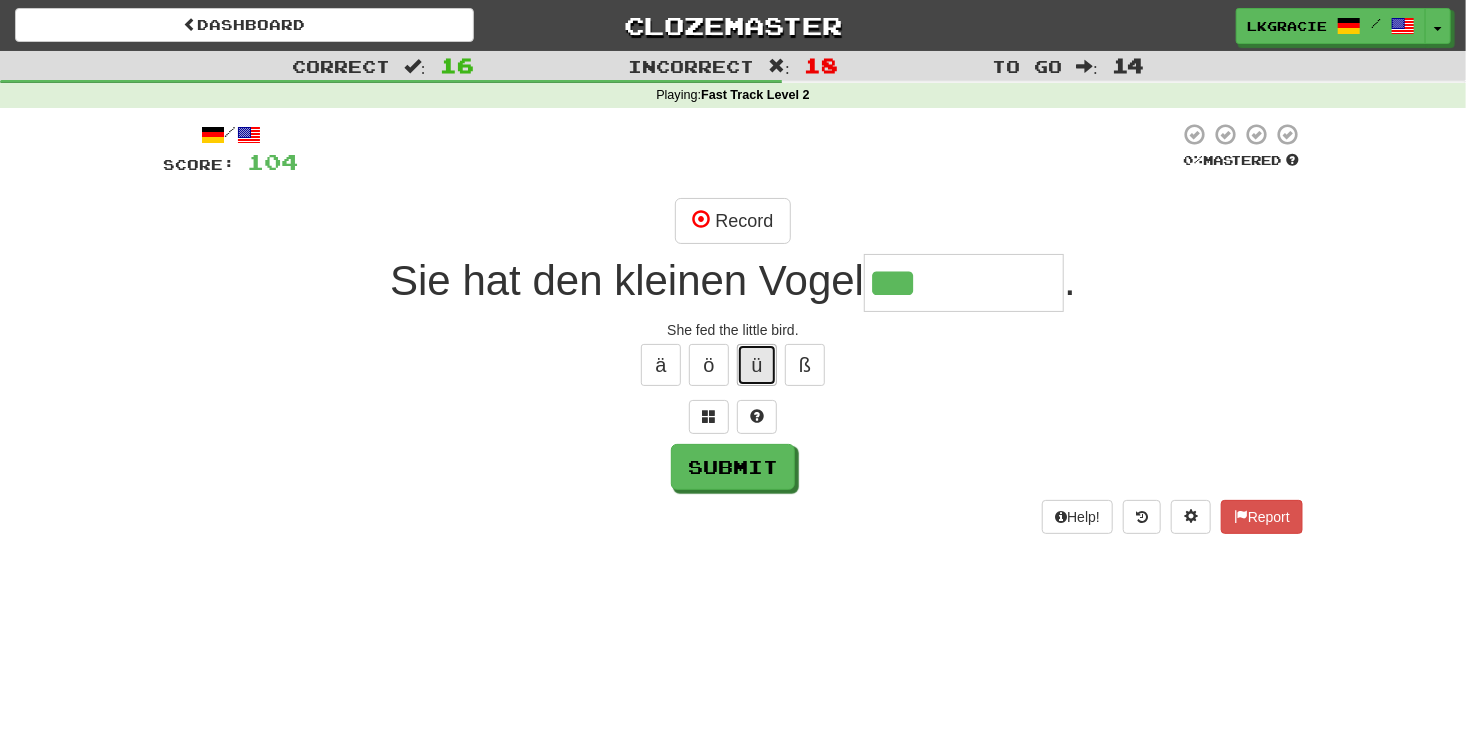 click on "ü" at bounding box center [757, 365] 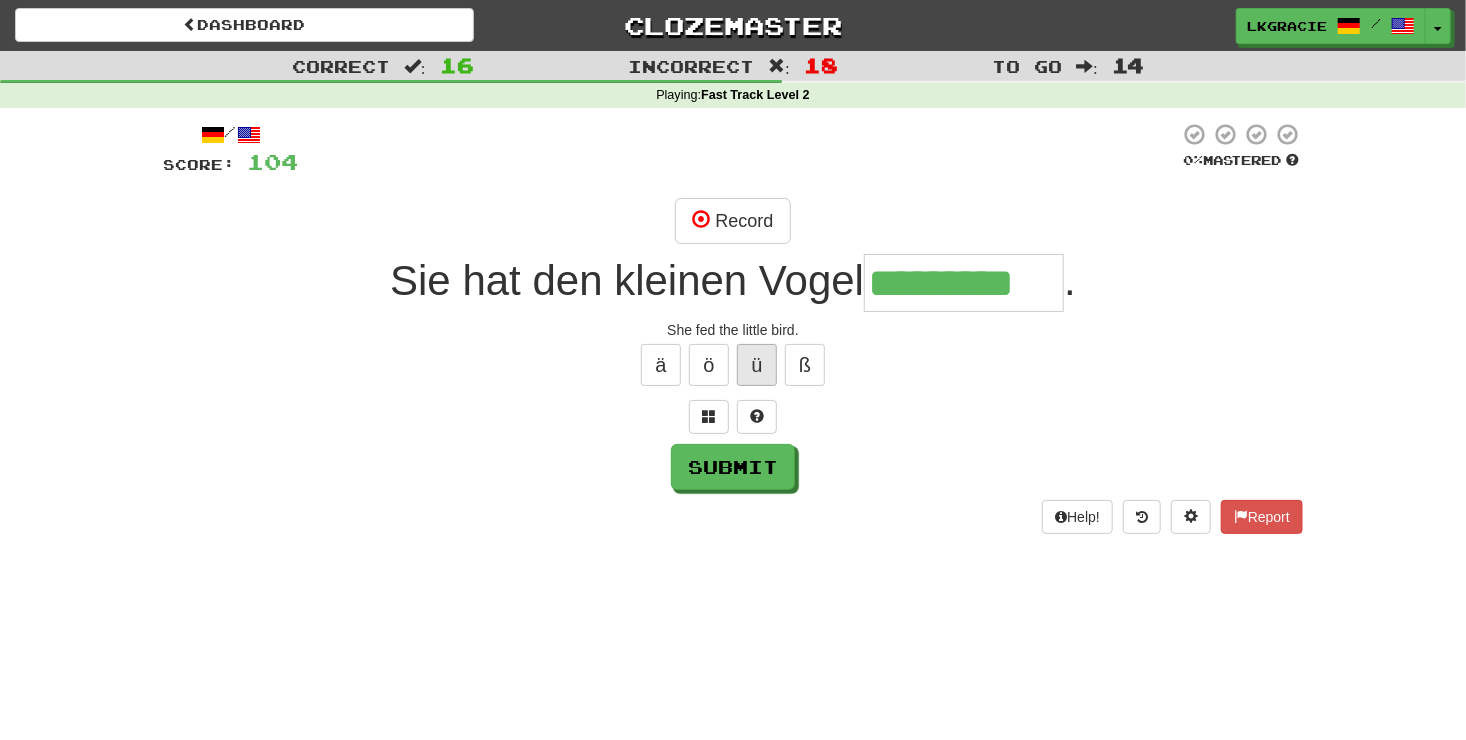 type on "*********" 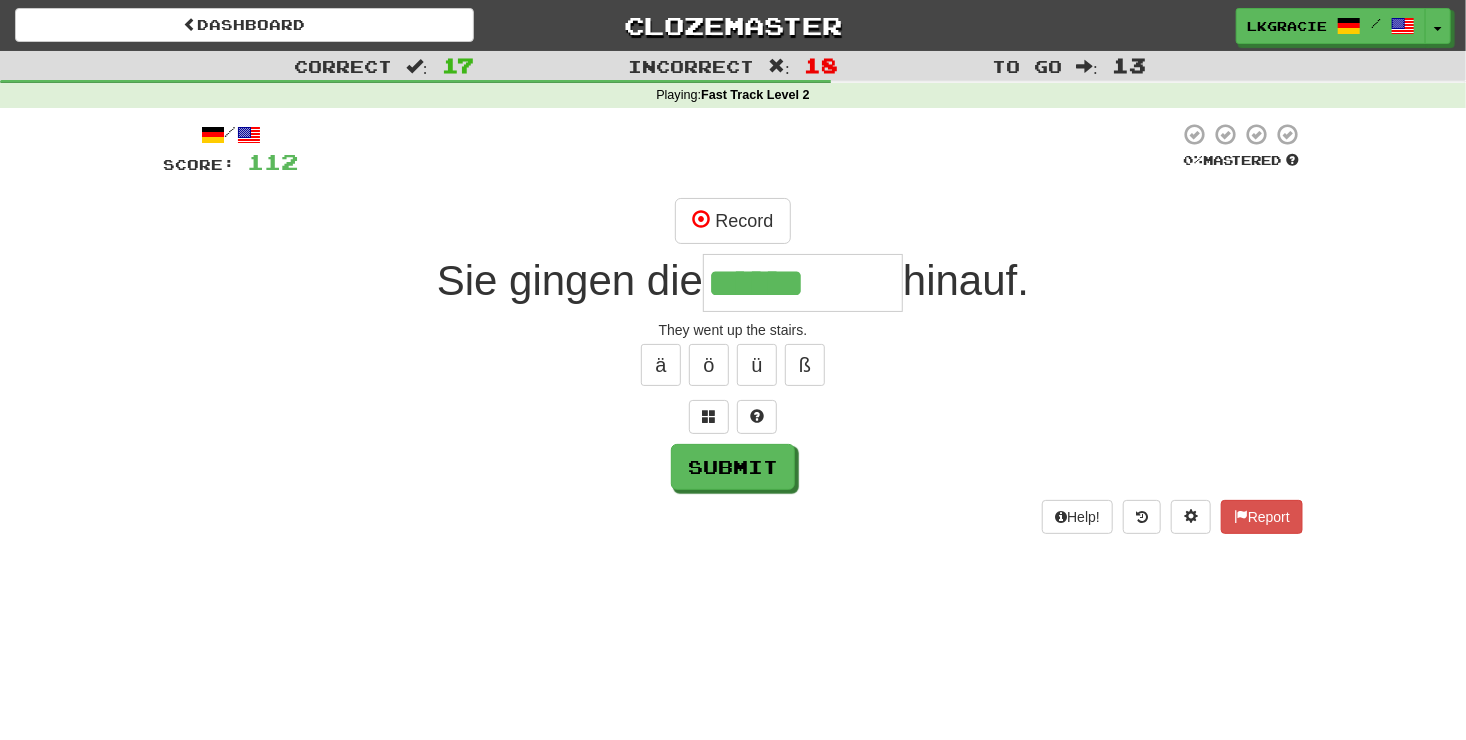 type on "******" 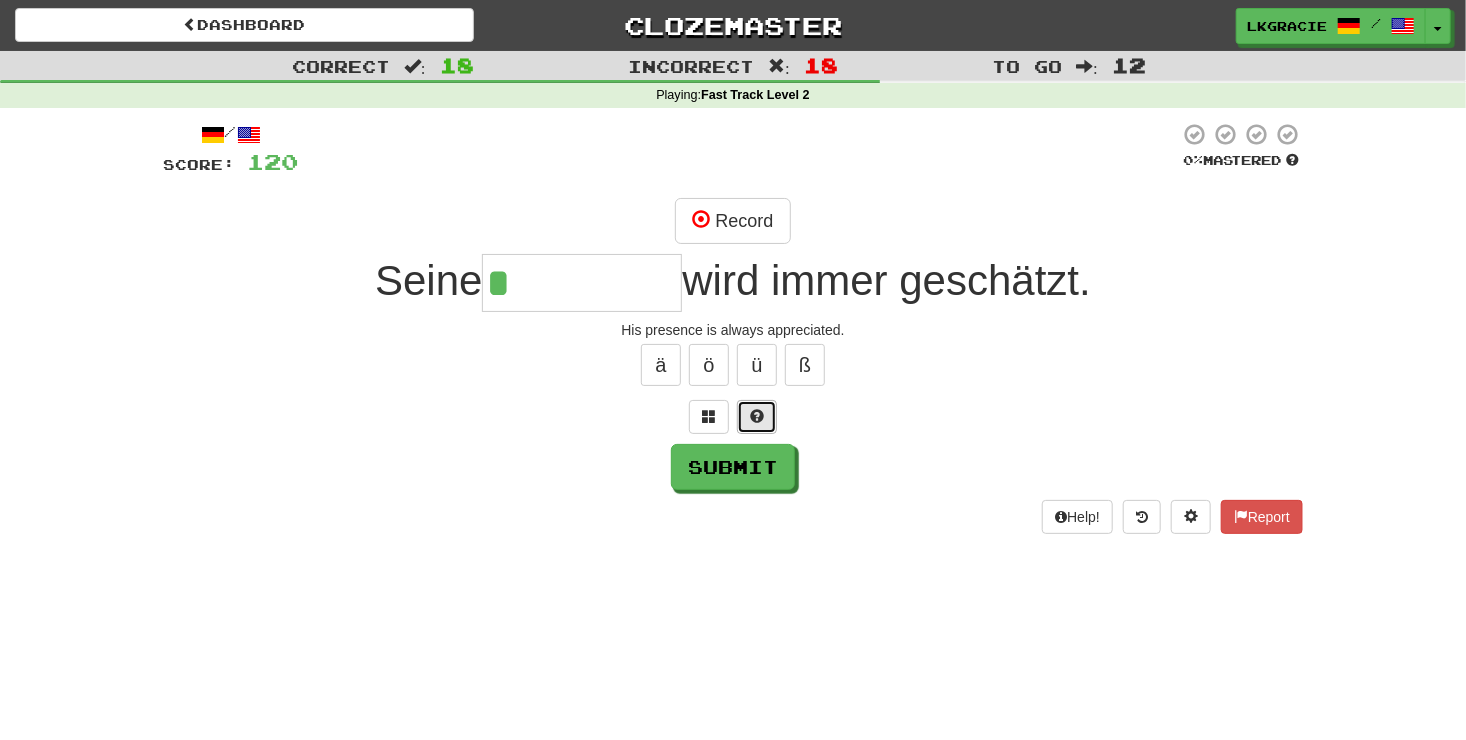 click at bounding box center [757, 417] 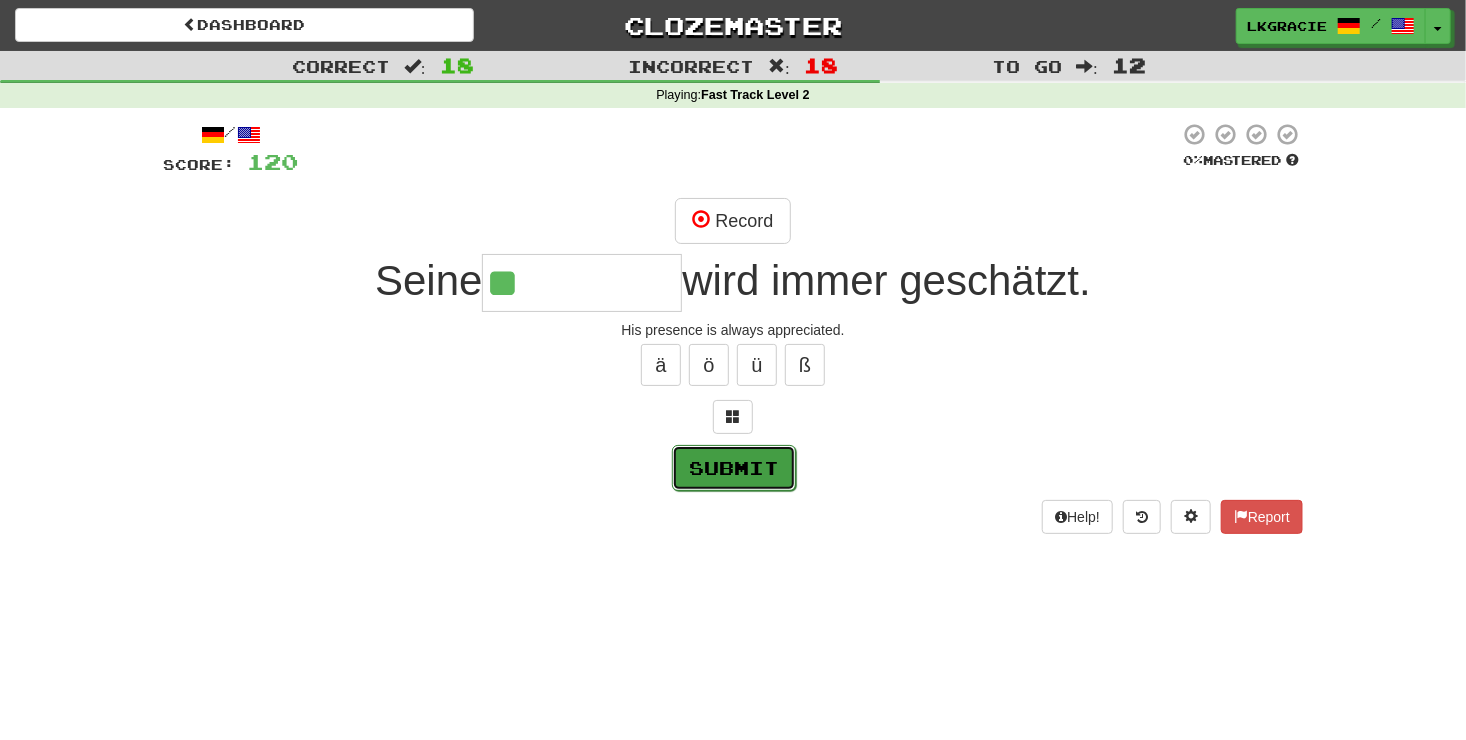 click on "Submit" at bounding box center (734, 468) 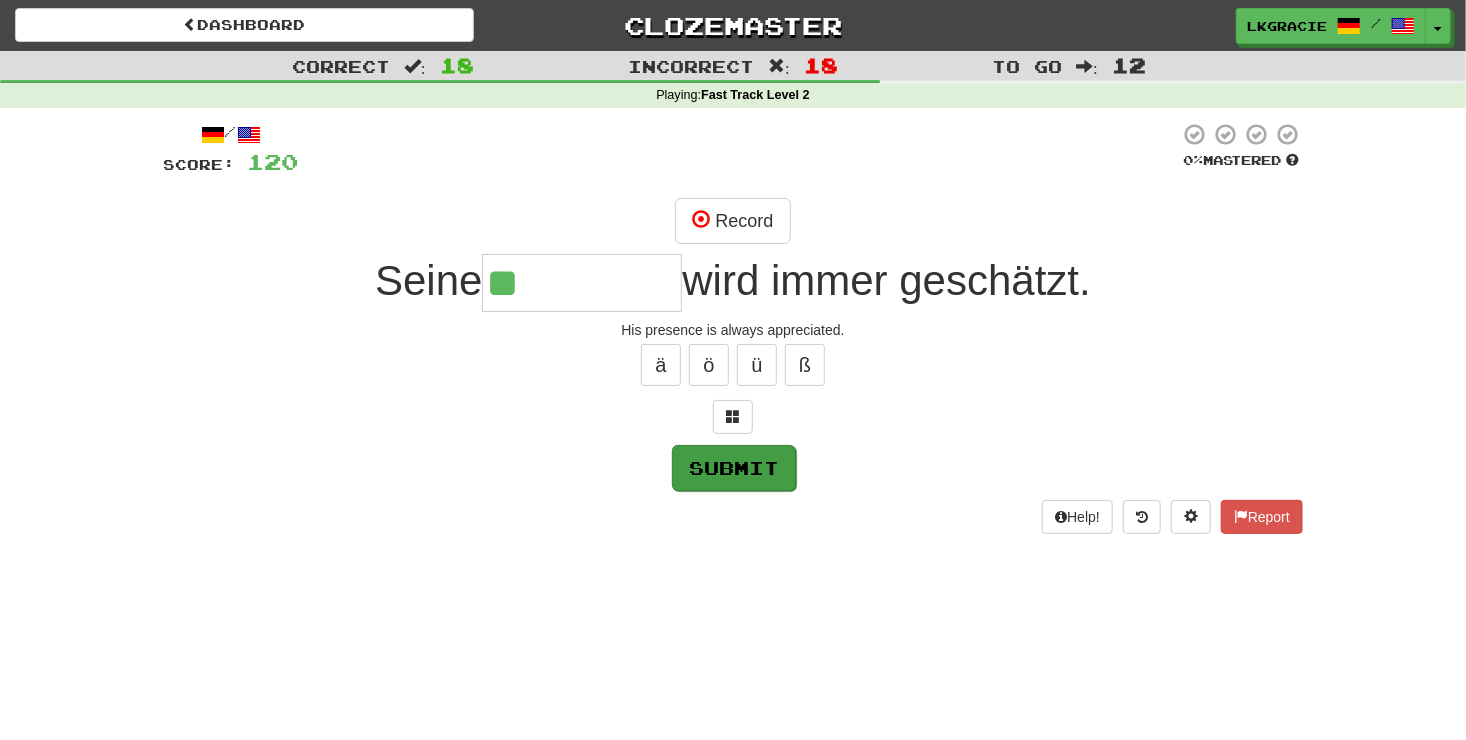 type on "**********" 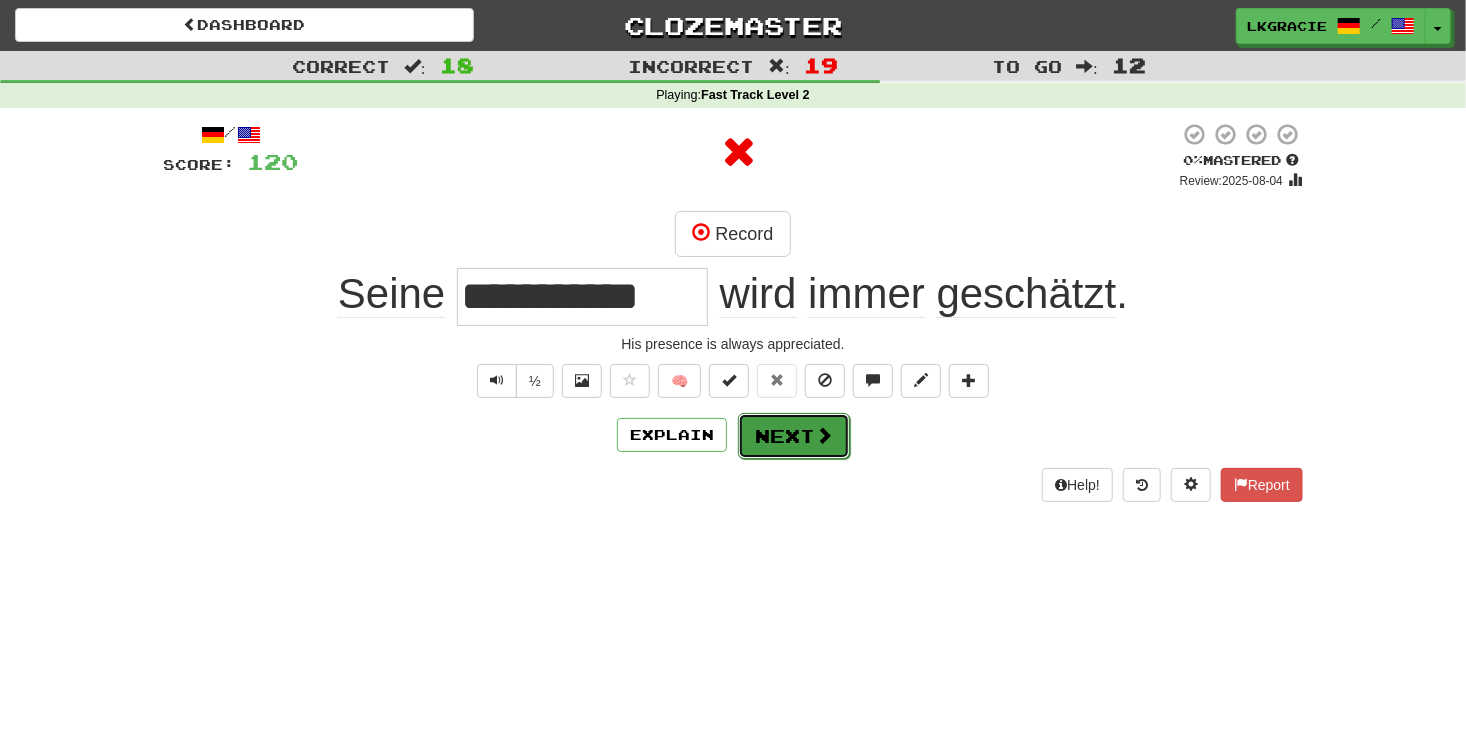 click on "Next" at bounding box center [794, 436] 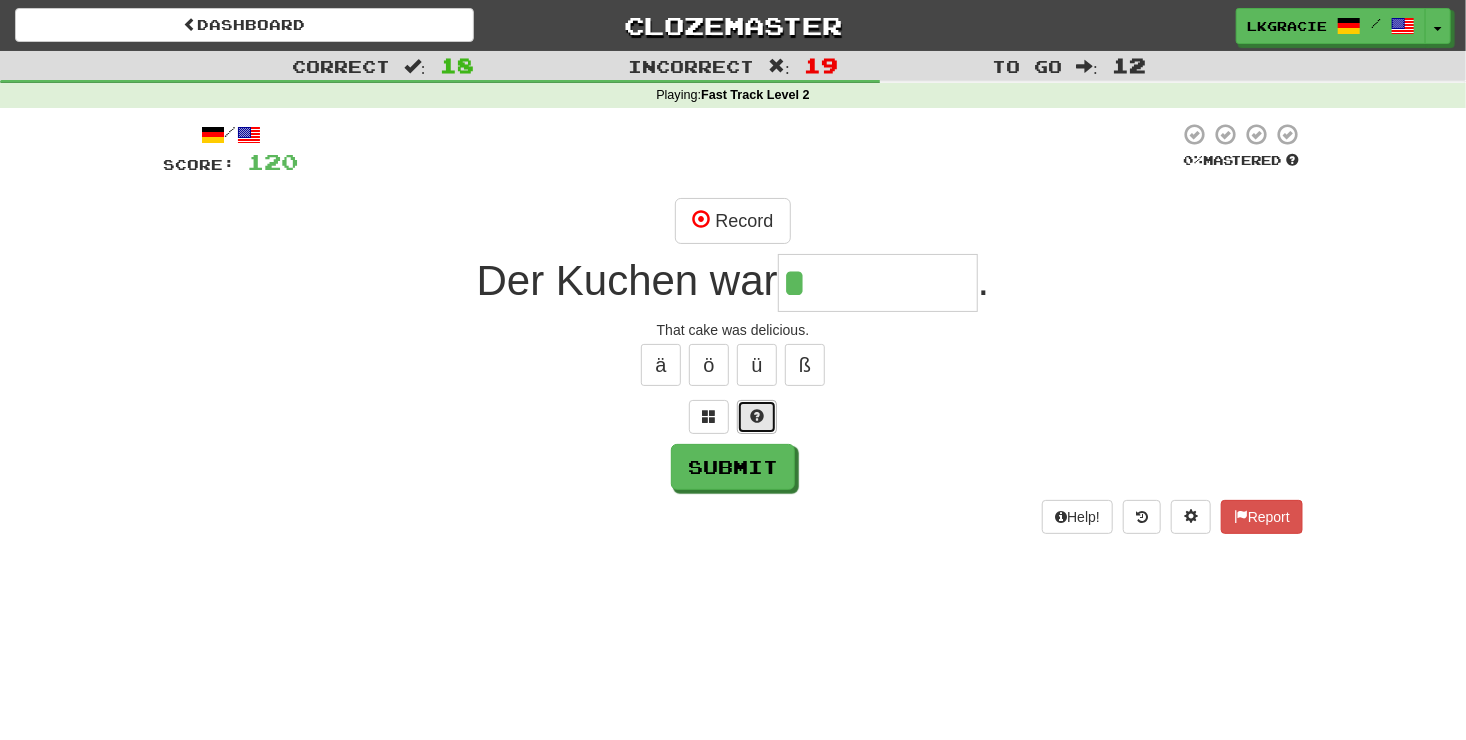 click at bounding box center (757, 417) 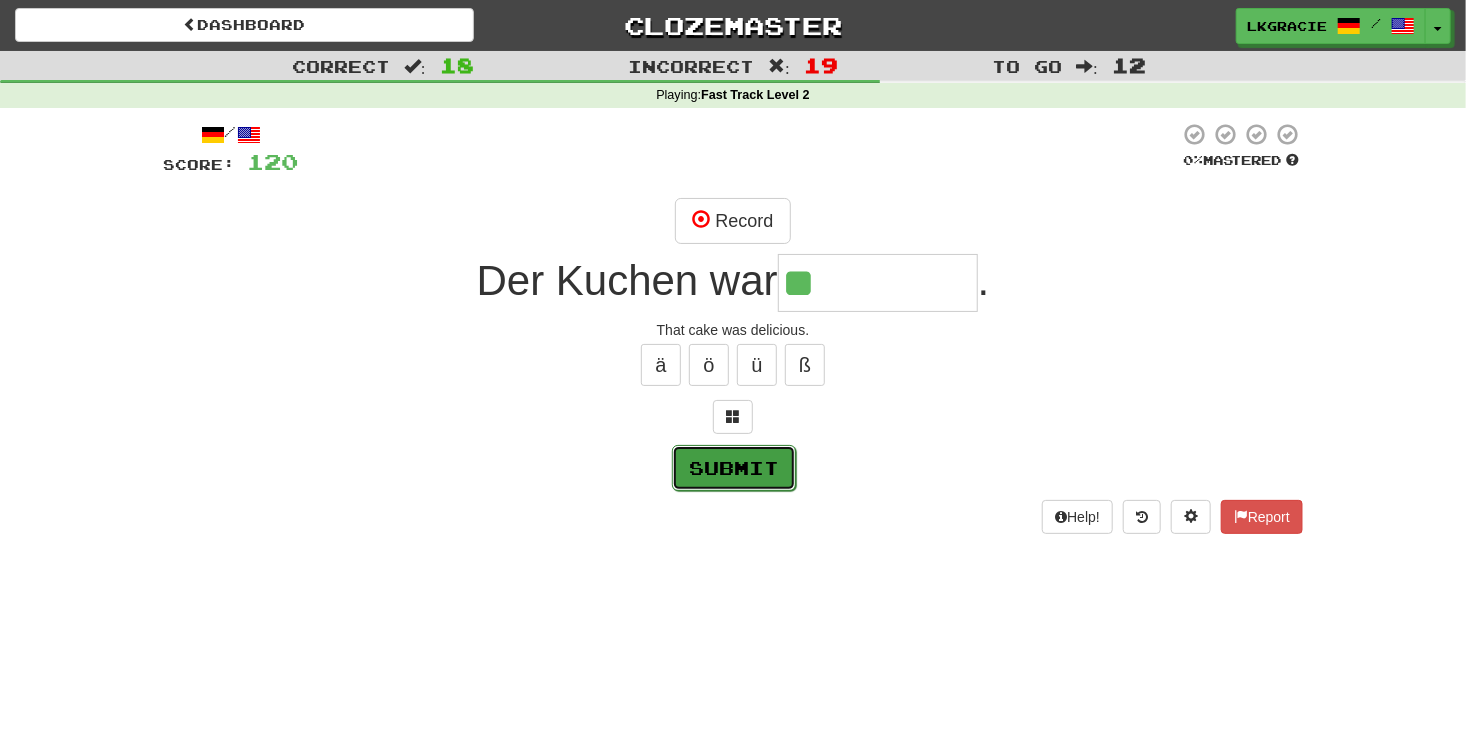 click on "Submit" at bounding box center (734, 468) 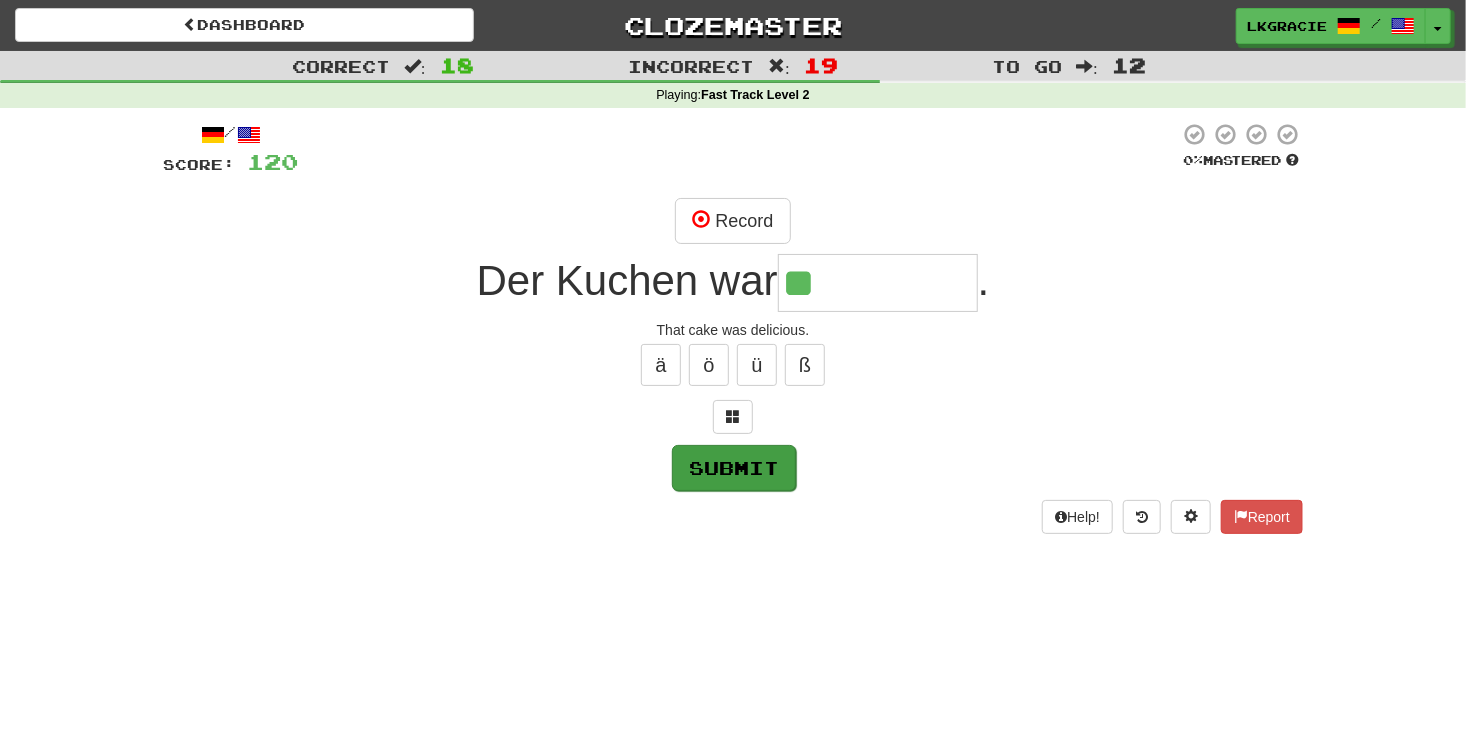 type on "********" 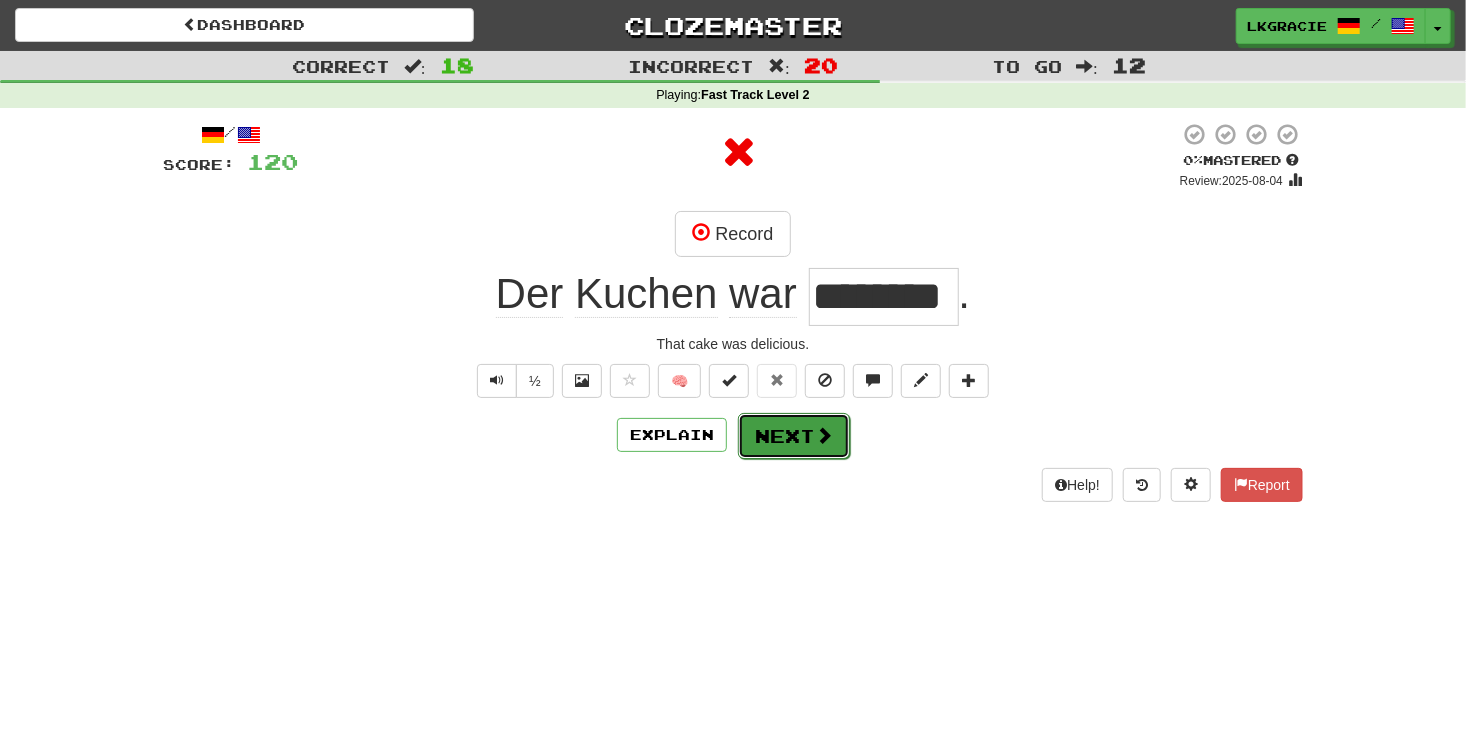 click at bounding box center (824, 435) 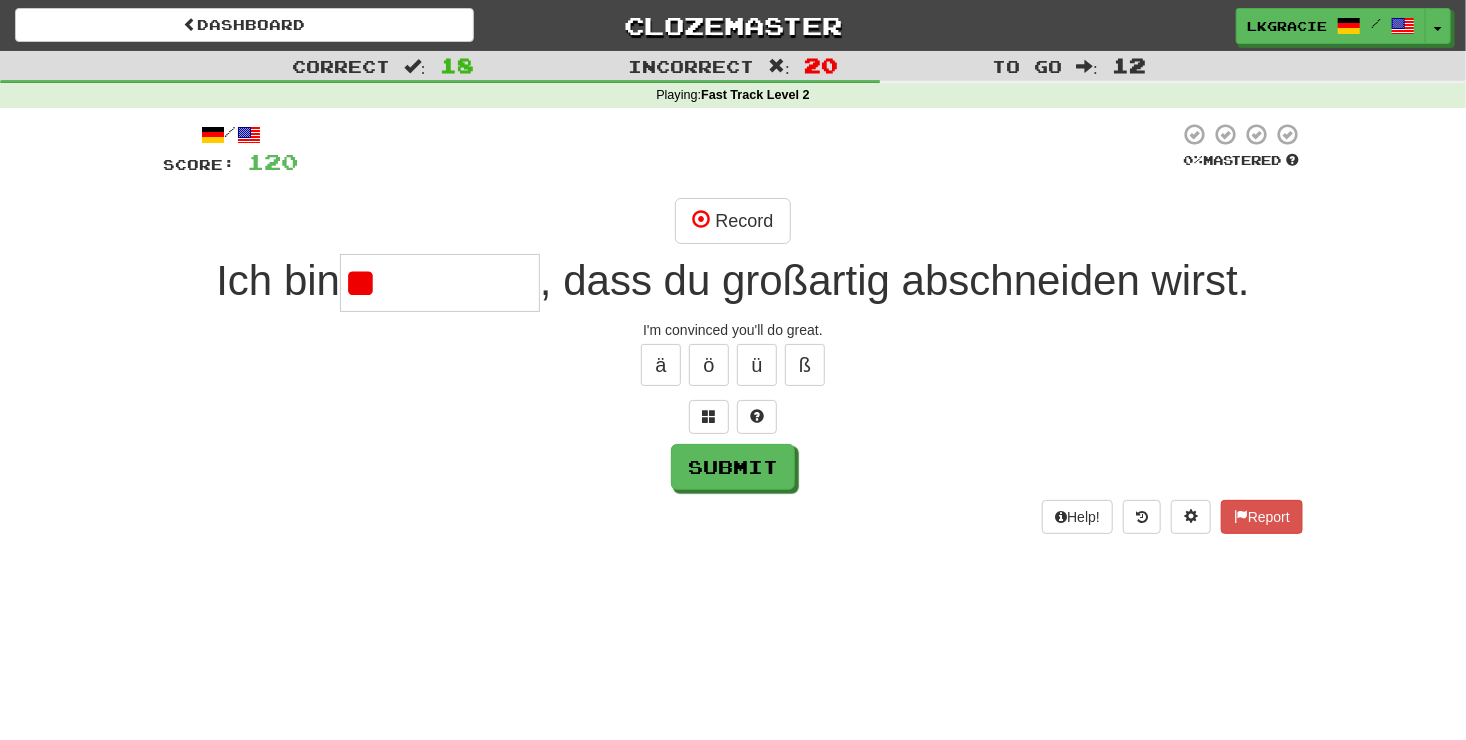 type on "*" 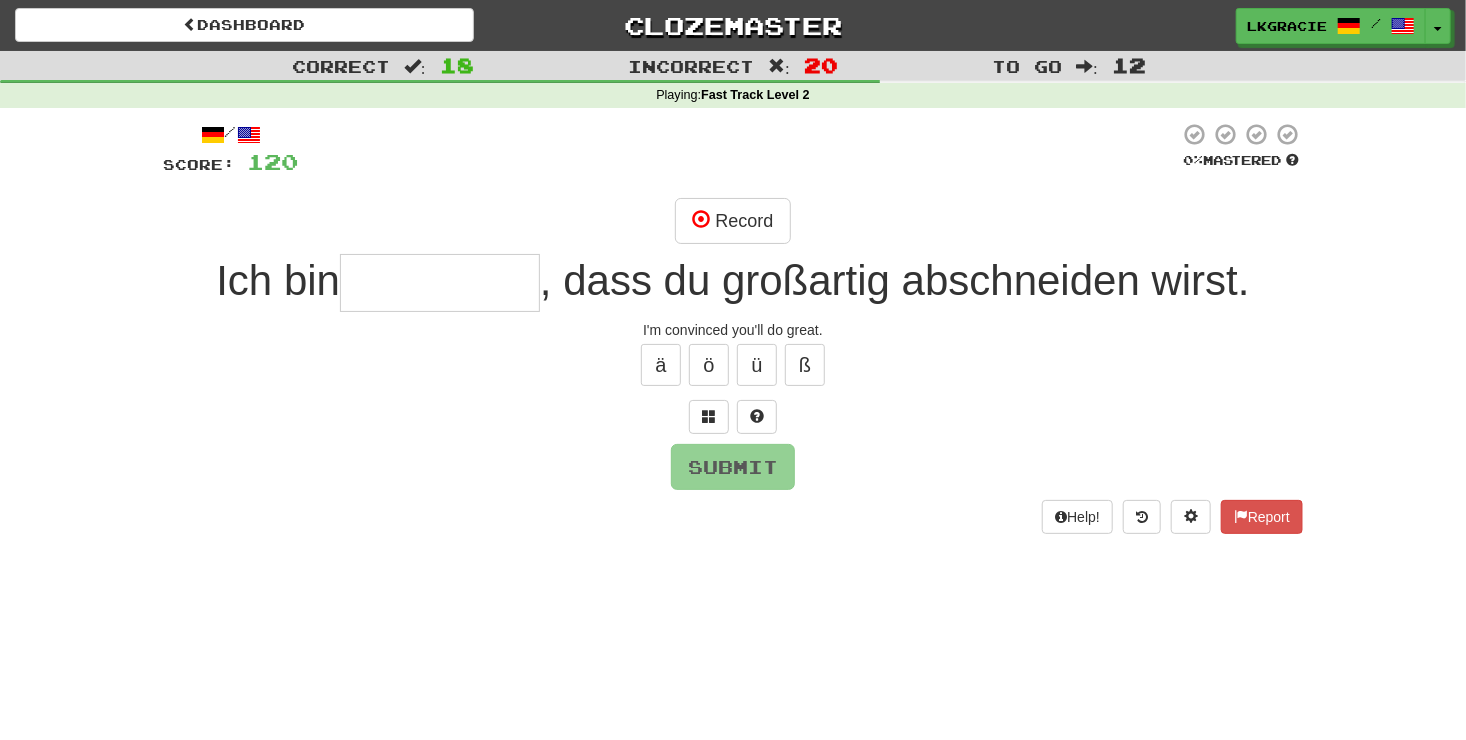 type on "*" 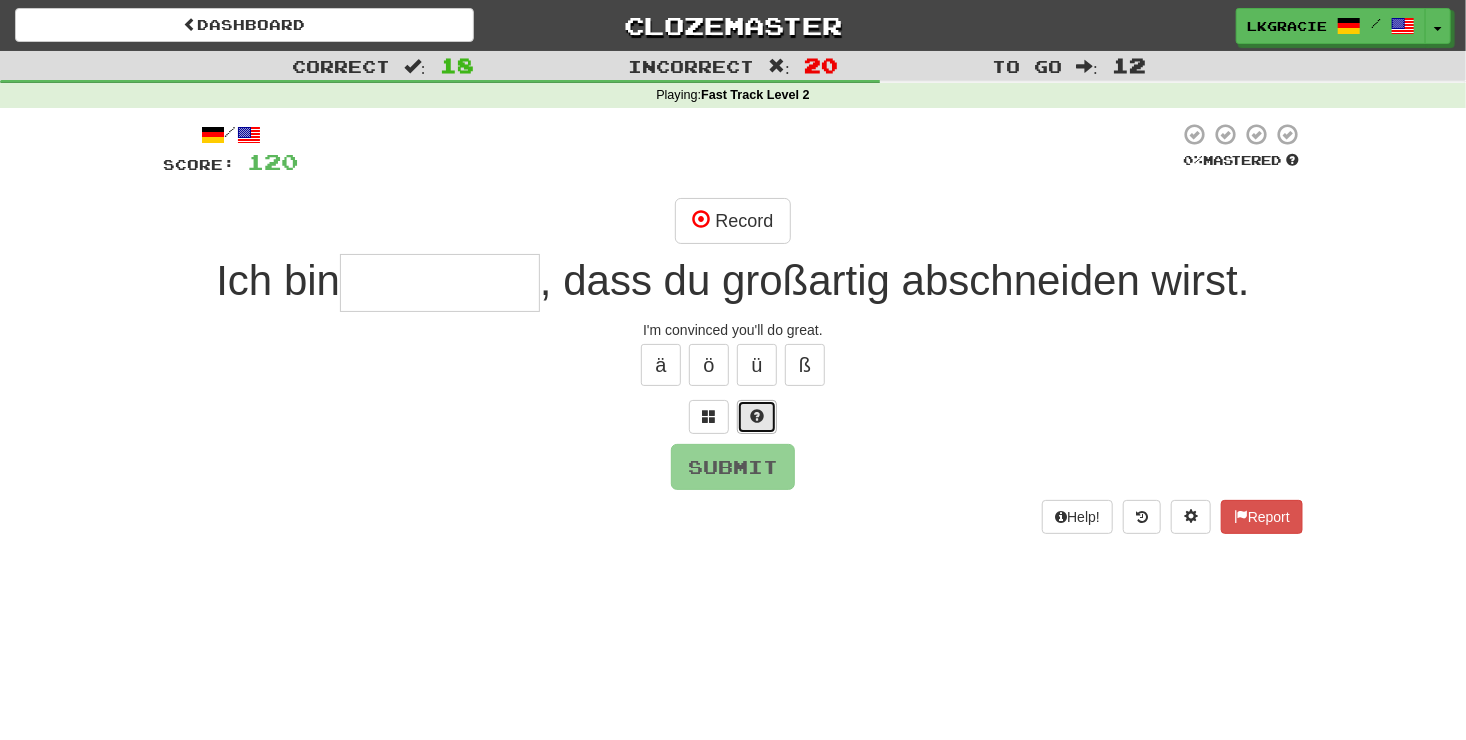 click at bounding box center [757, 417] 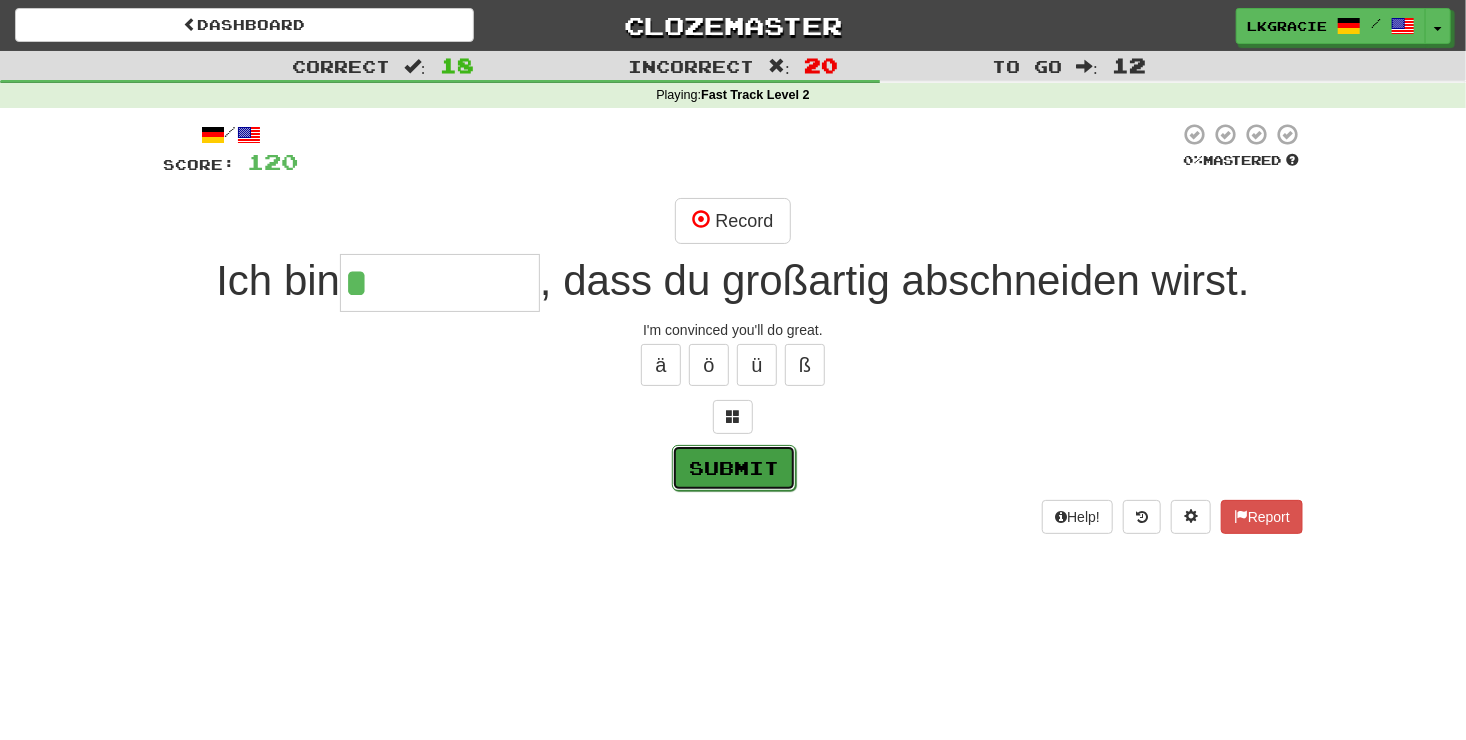 click on "Submit" at bounding box center (734, 468) 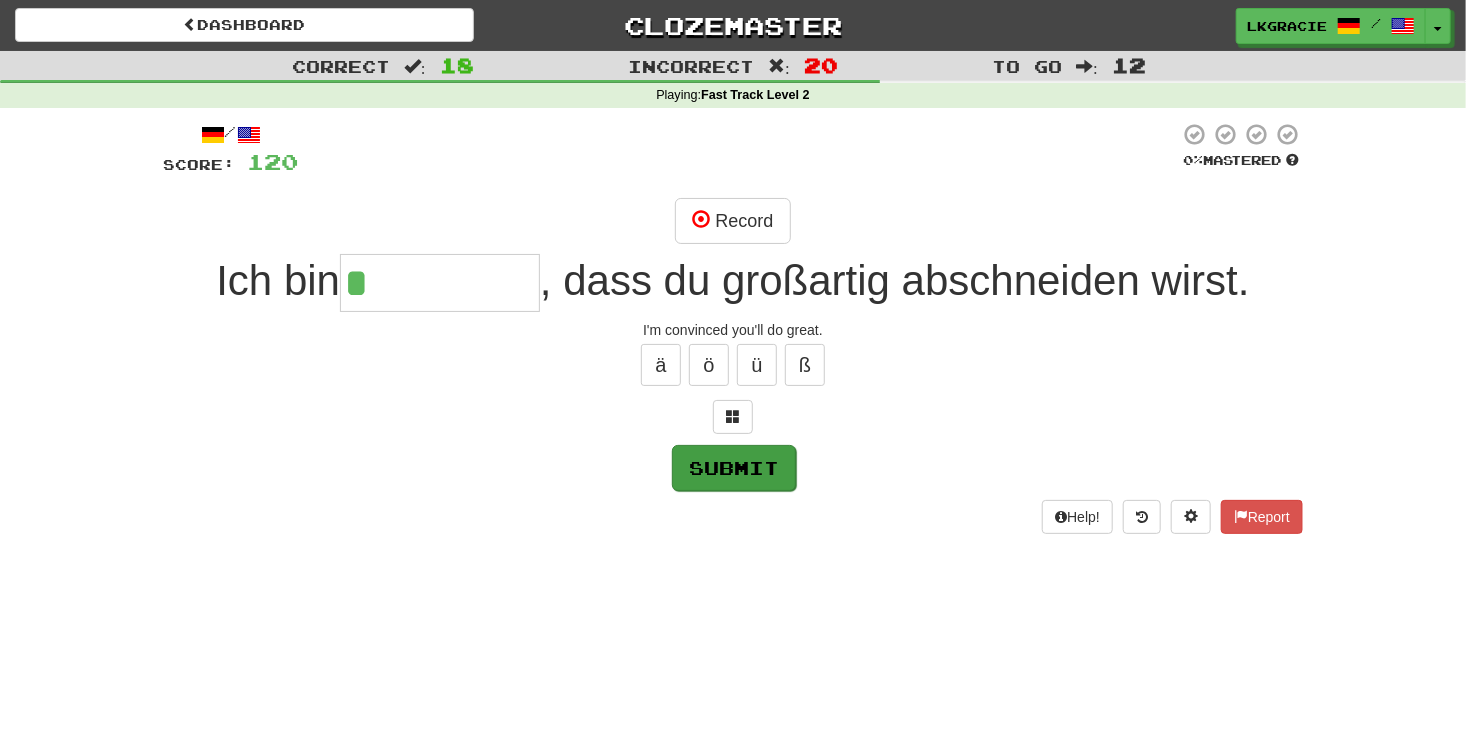 type on "*********" 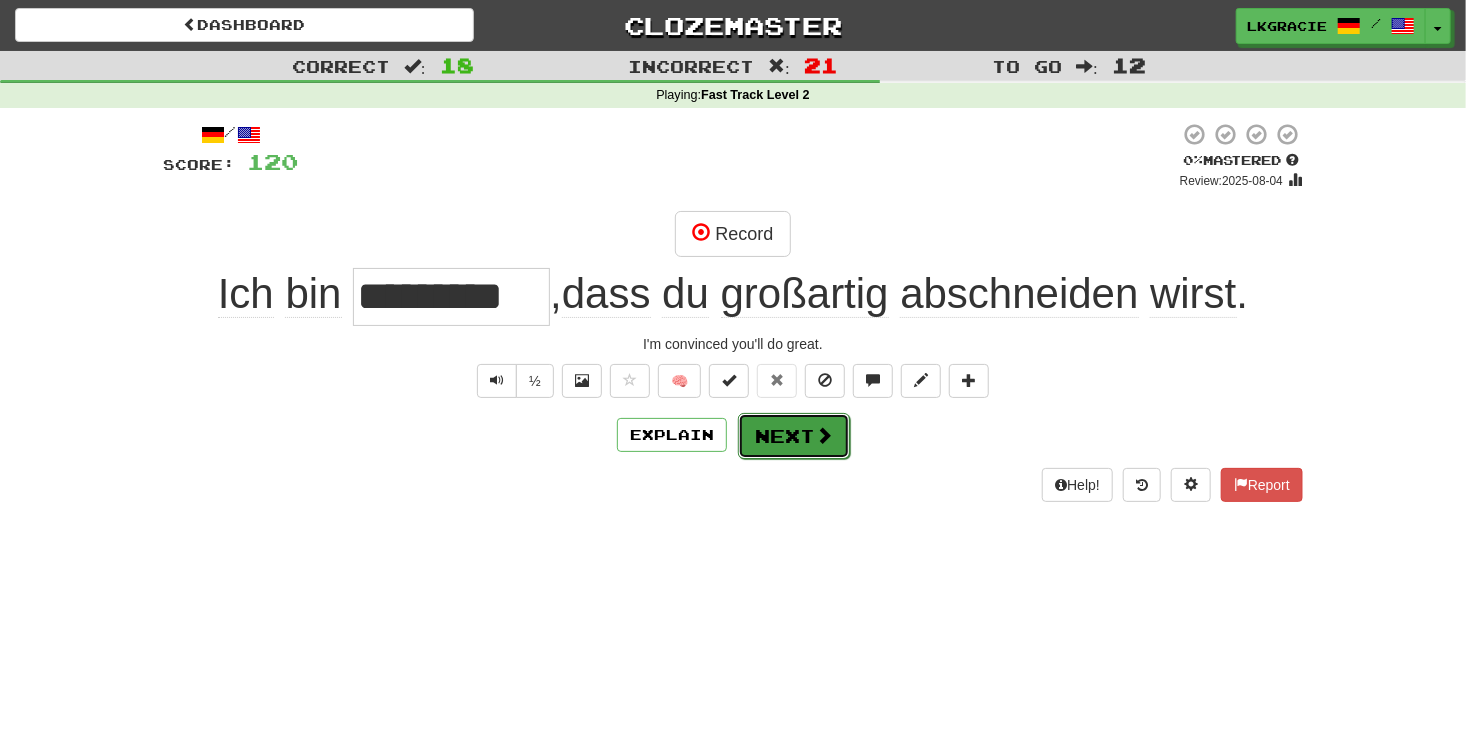 click on "Next" at bounding box center (794, 436) 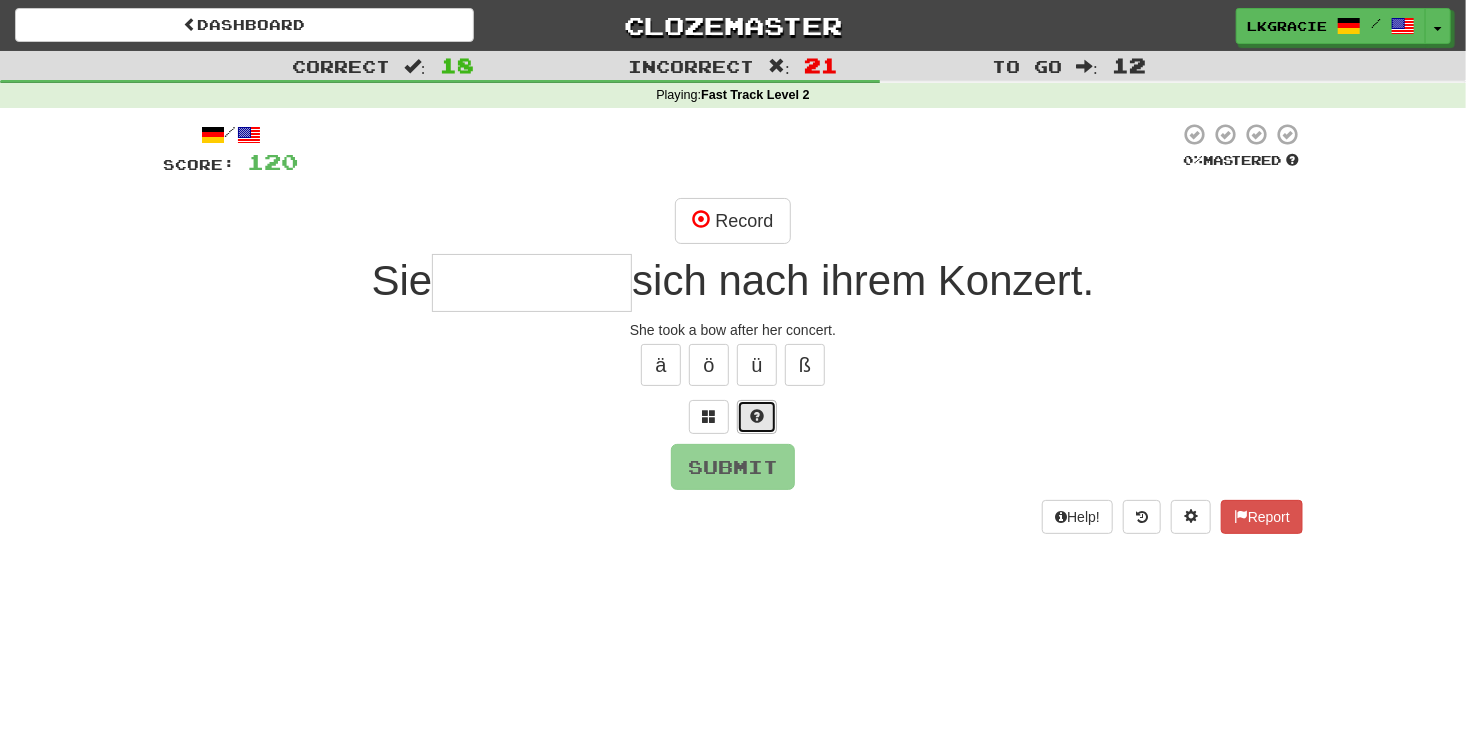 click at bounding box center [757, 416] 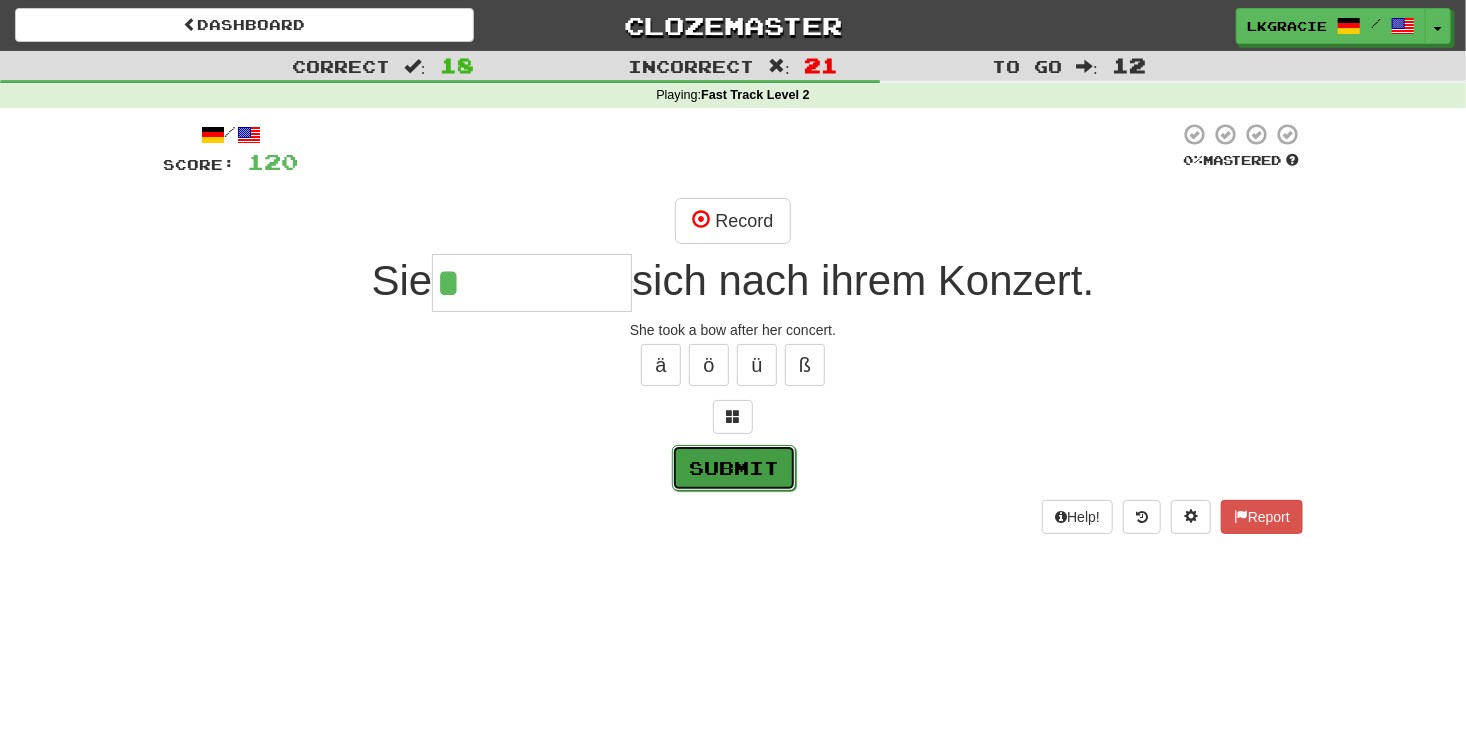 click on "Submit" at bounding box center (734, 468) 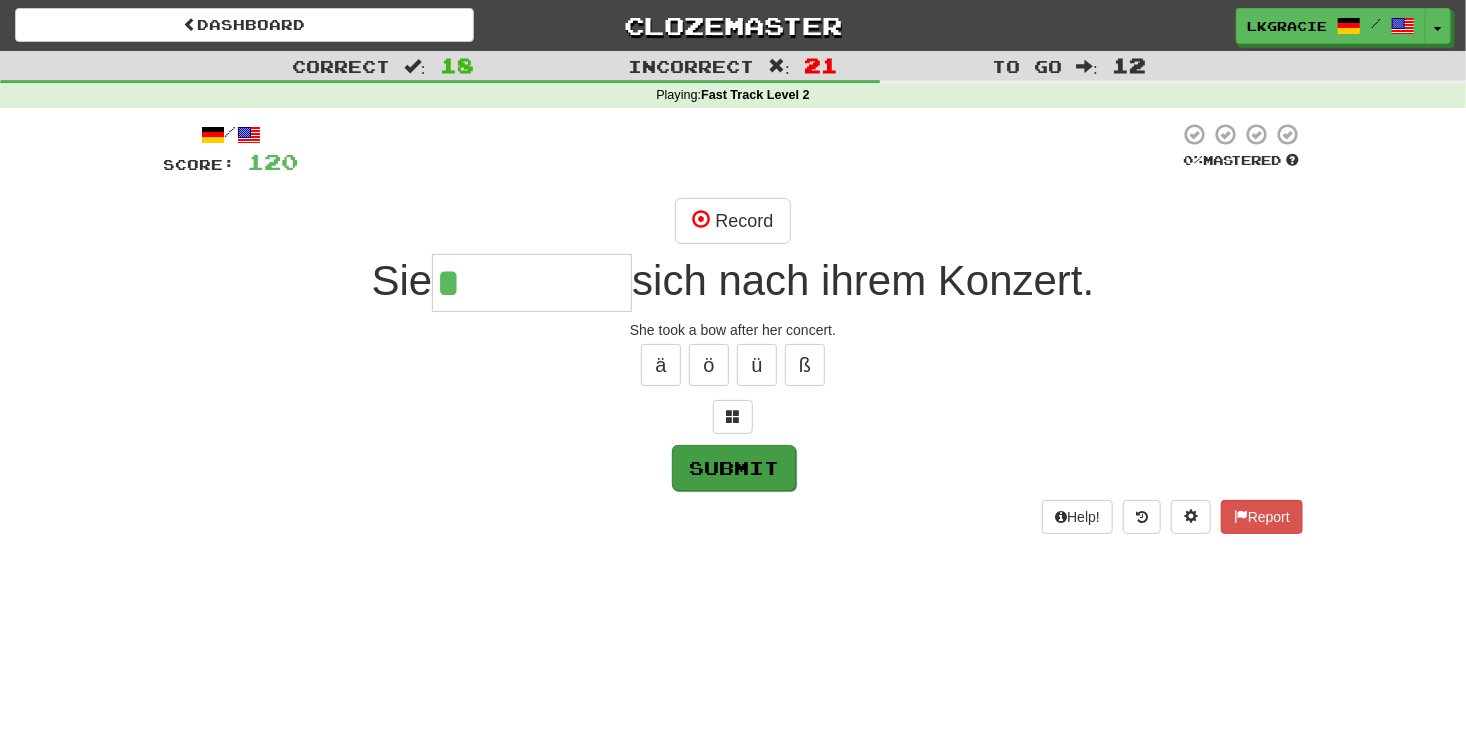 type on "*********" 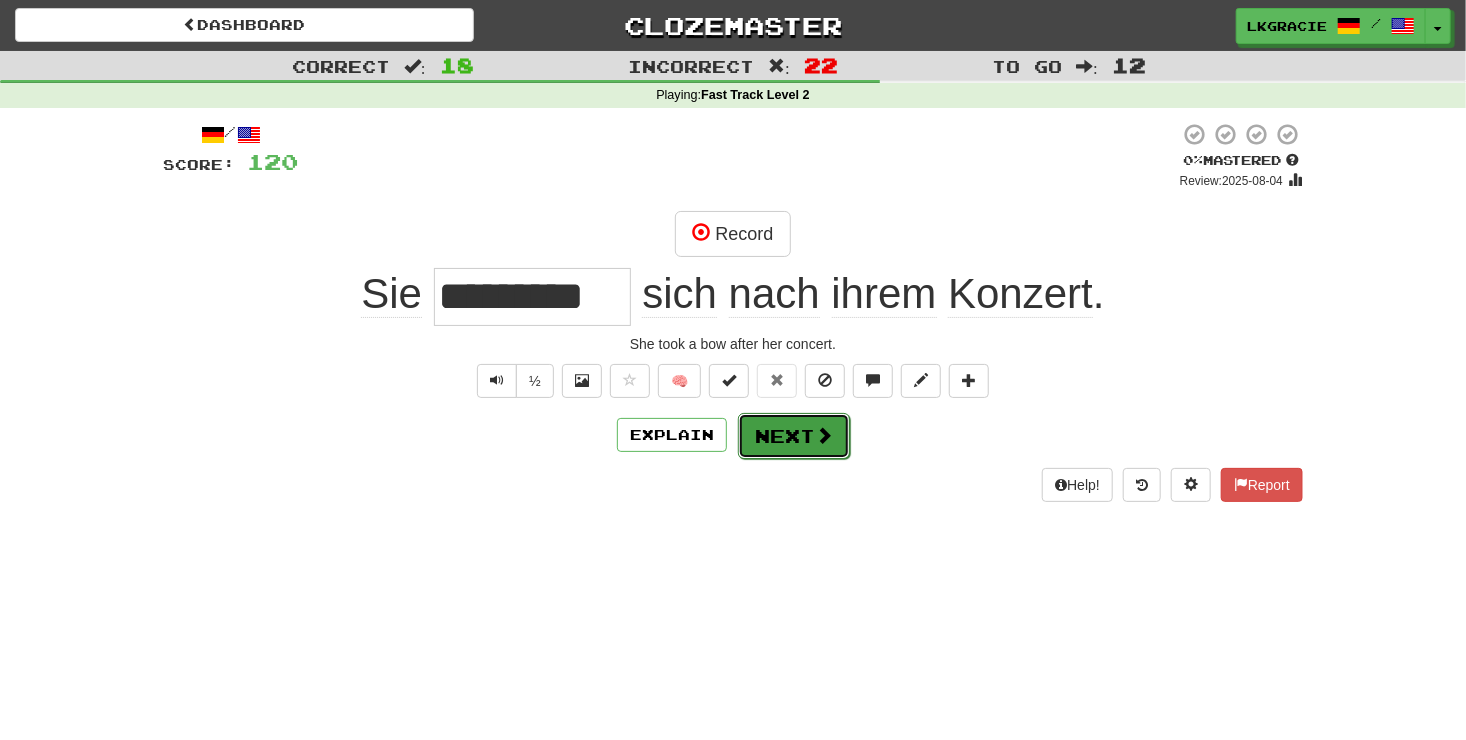 click on "Next" at bounding box center [794, 436] 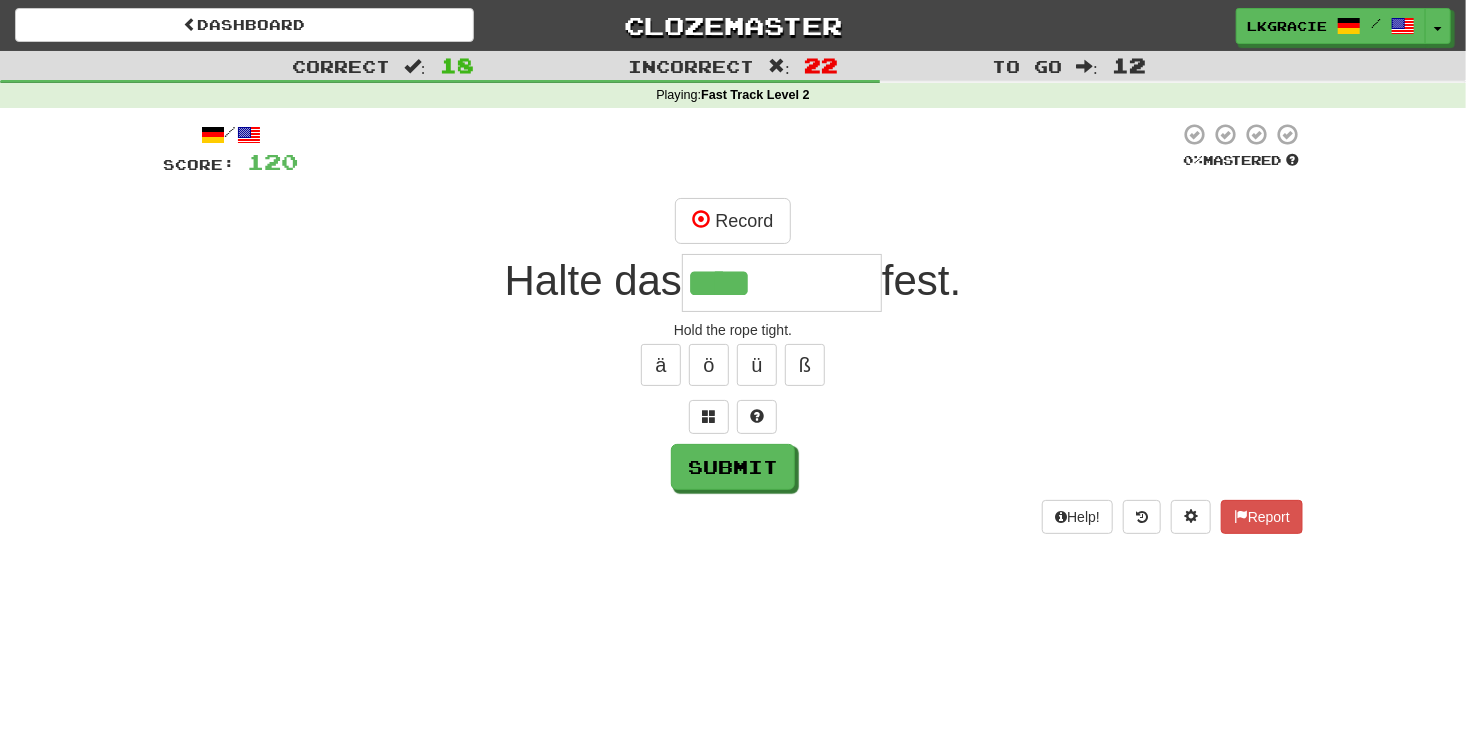 type on "****" 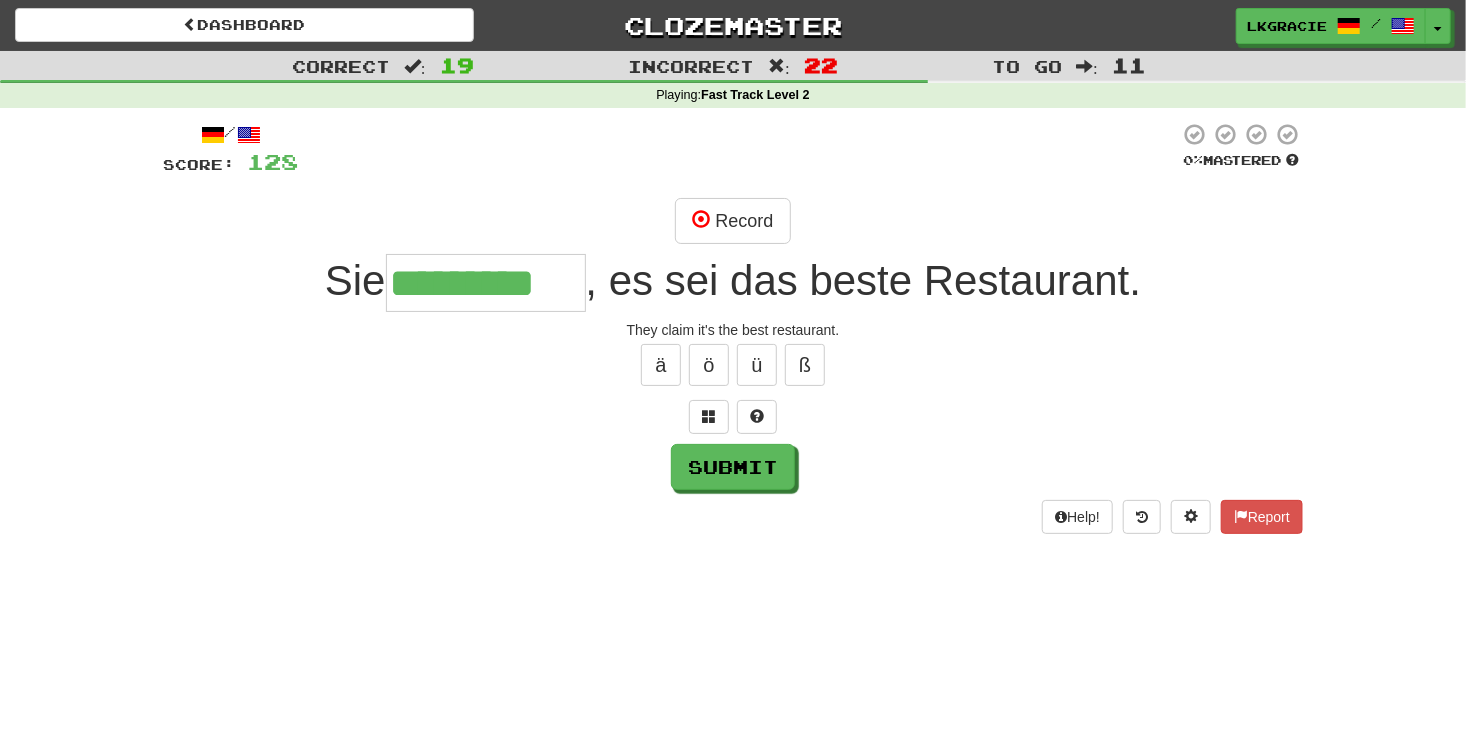 scroll, scrollTop: 0, scrollLeft: 5, axis: horizontal 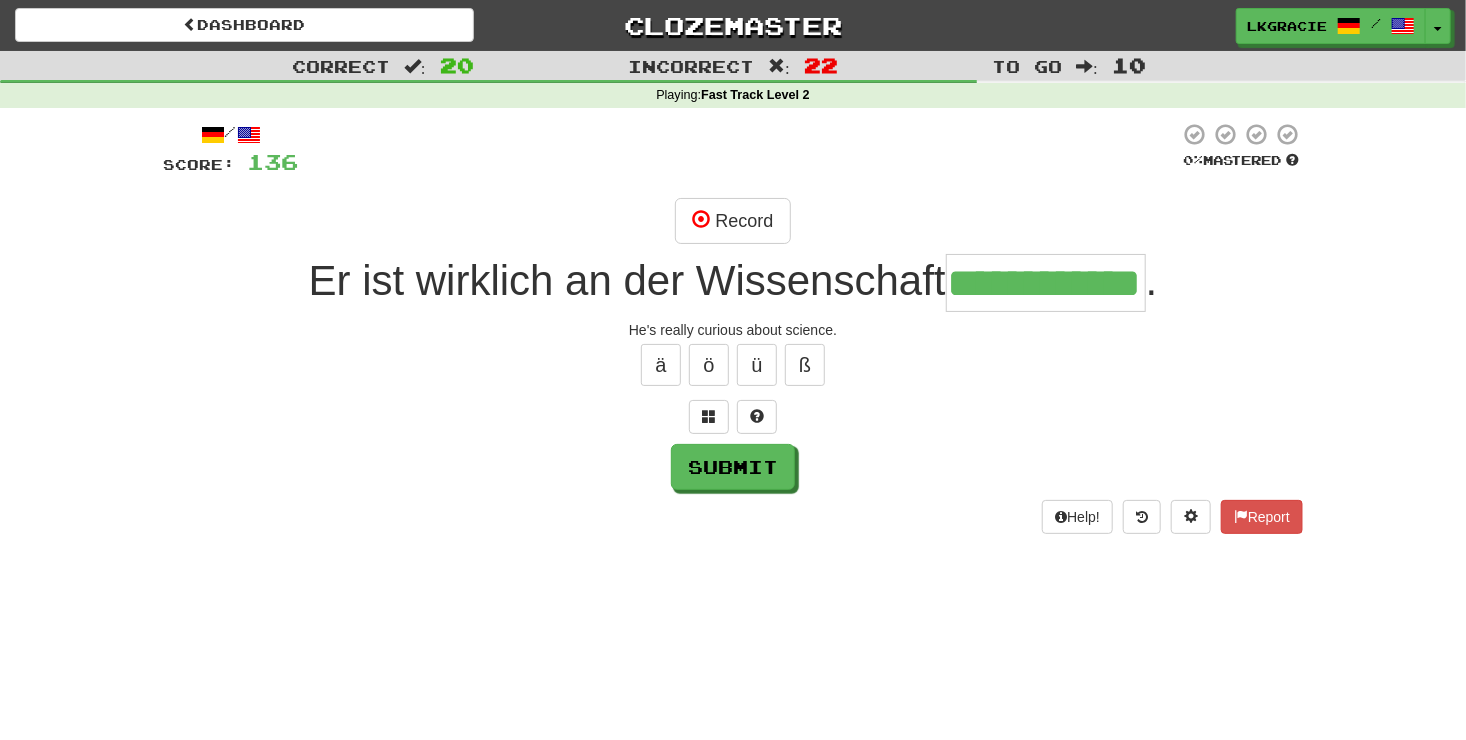 type on "**********" 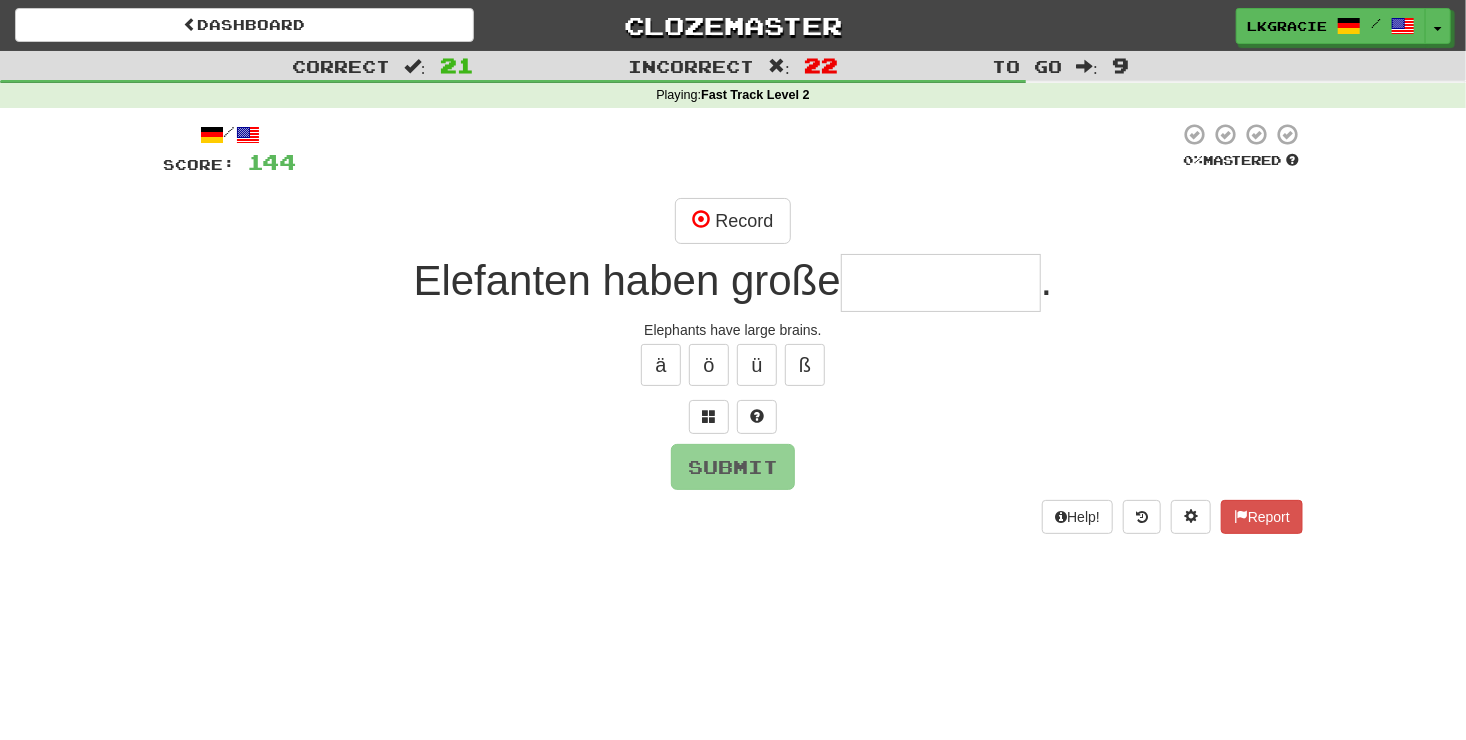 type on "*" 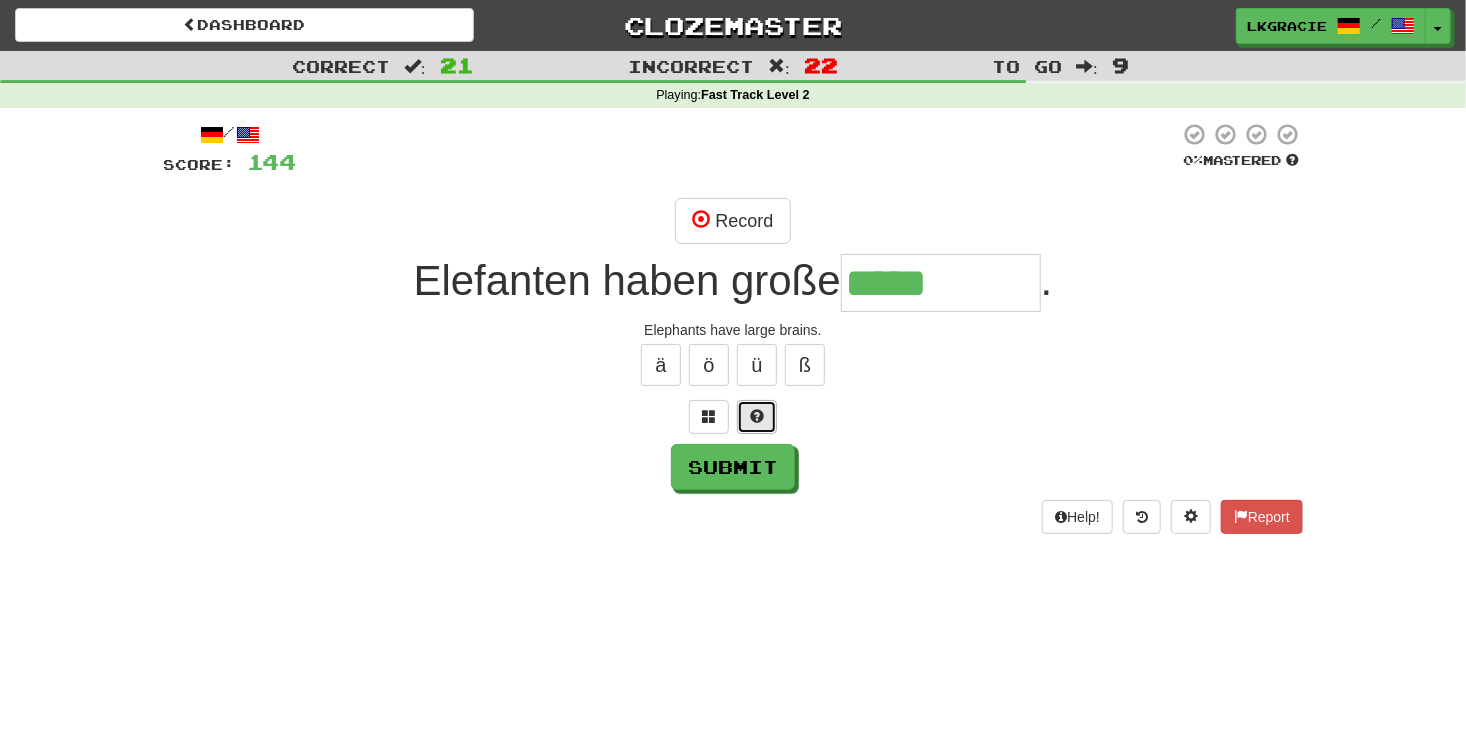click at bounding box center [757, 416] 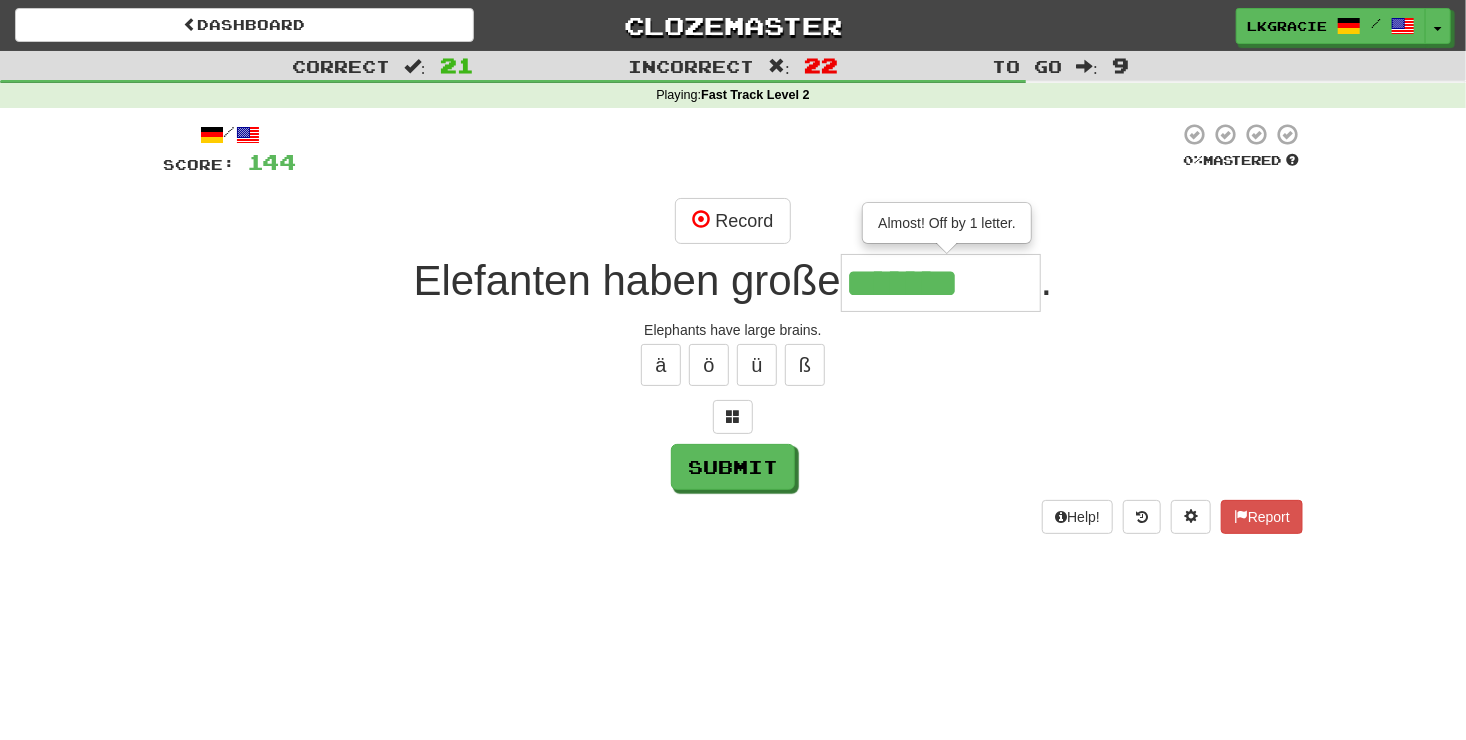 type on "*******" 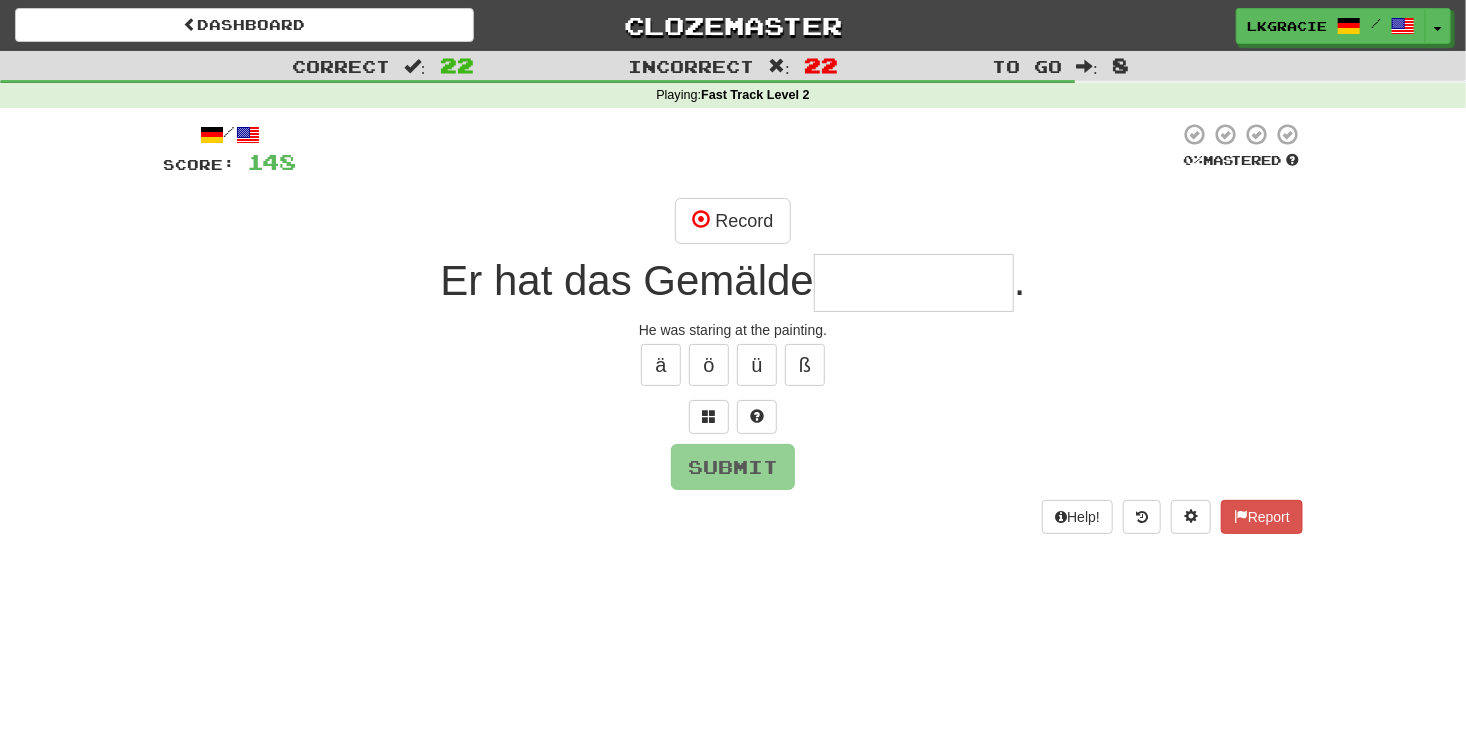 type on "*" 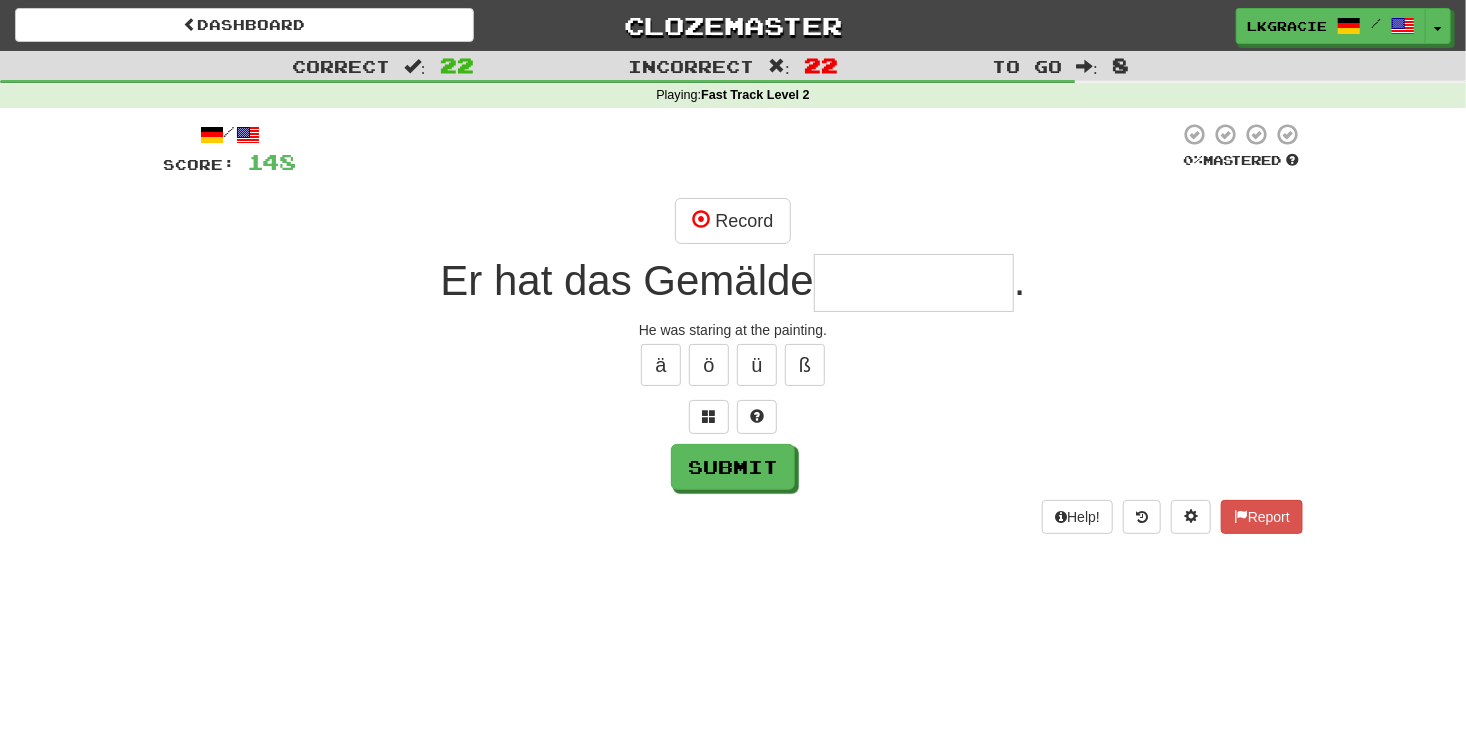 type on "*" 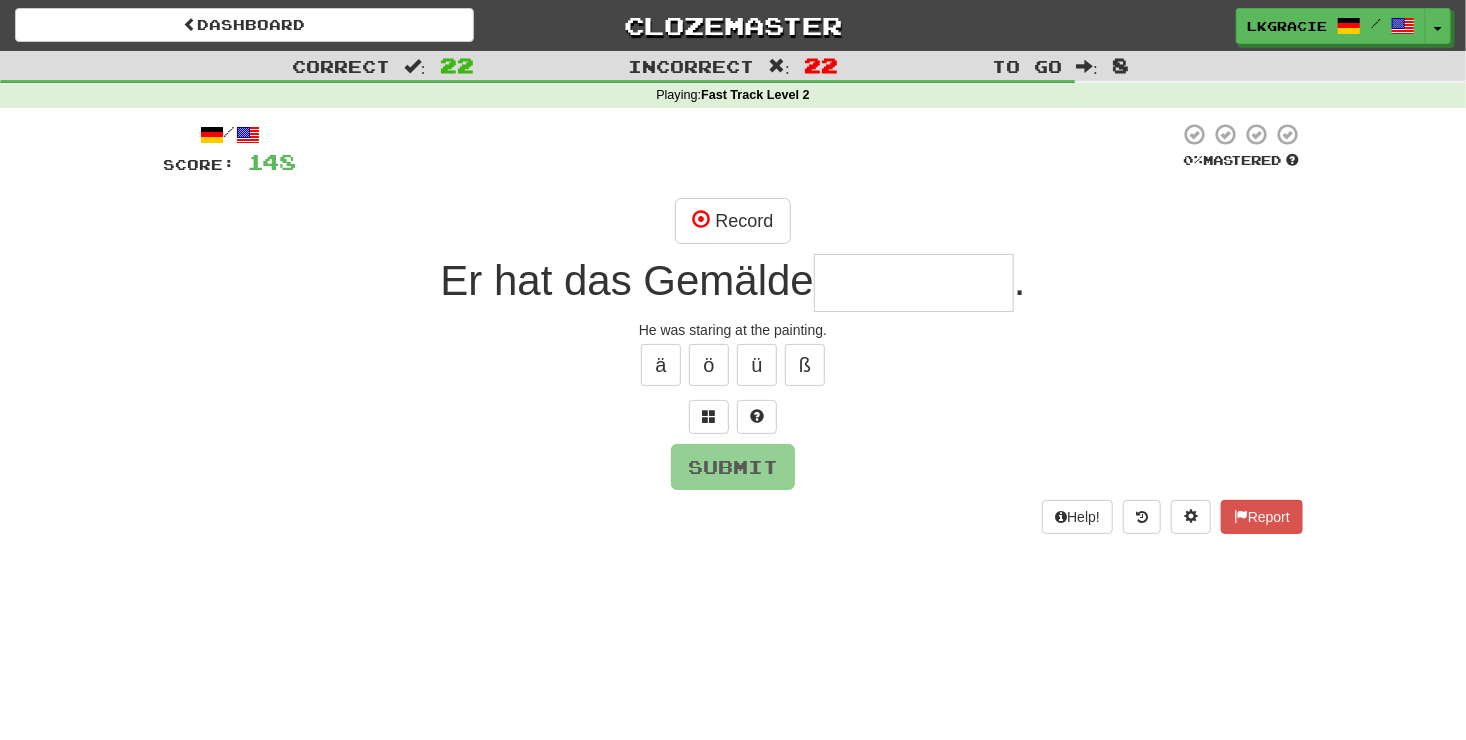 type on "*" 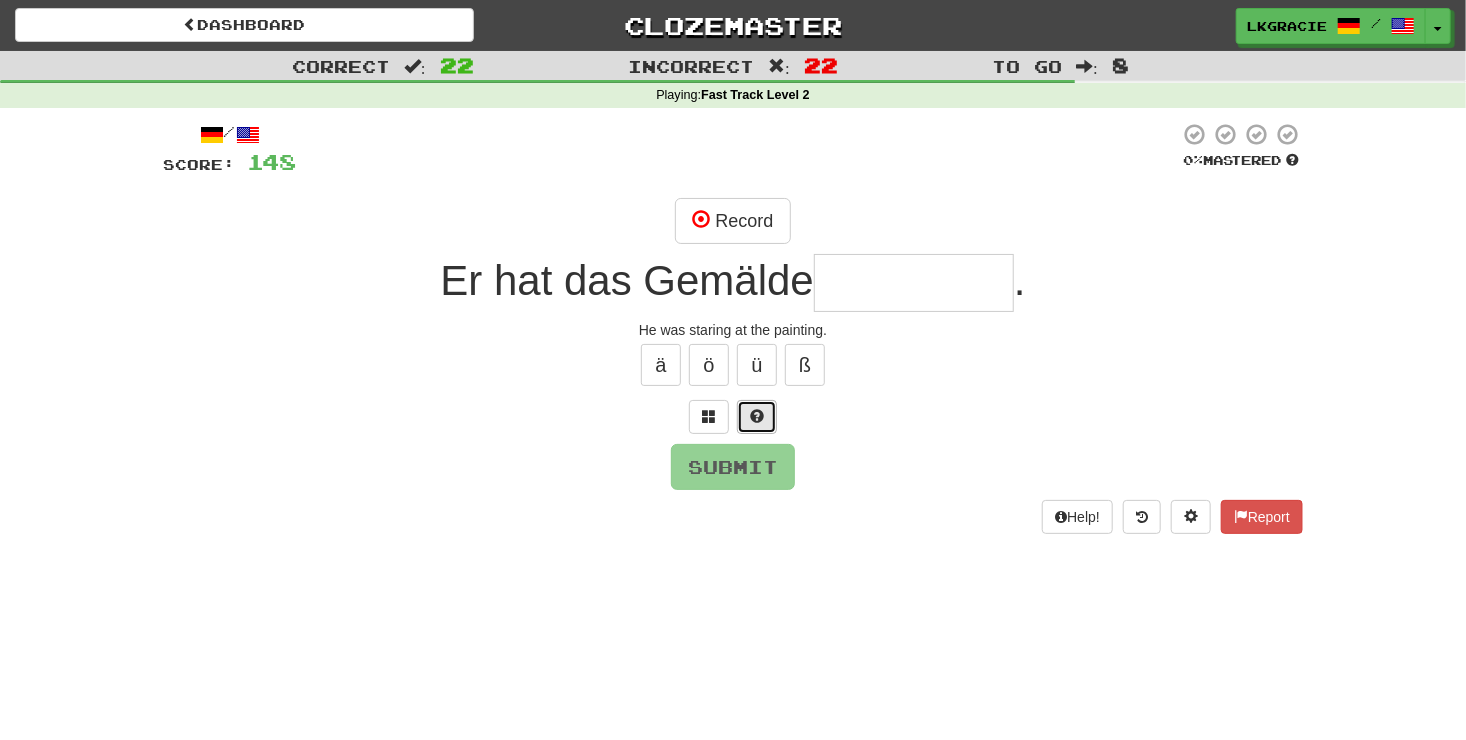 click at bounding box center (757, 416) 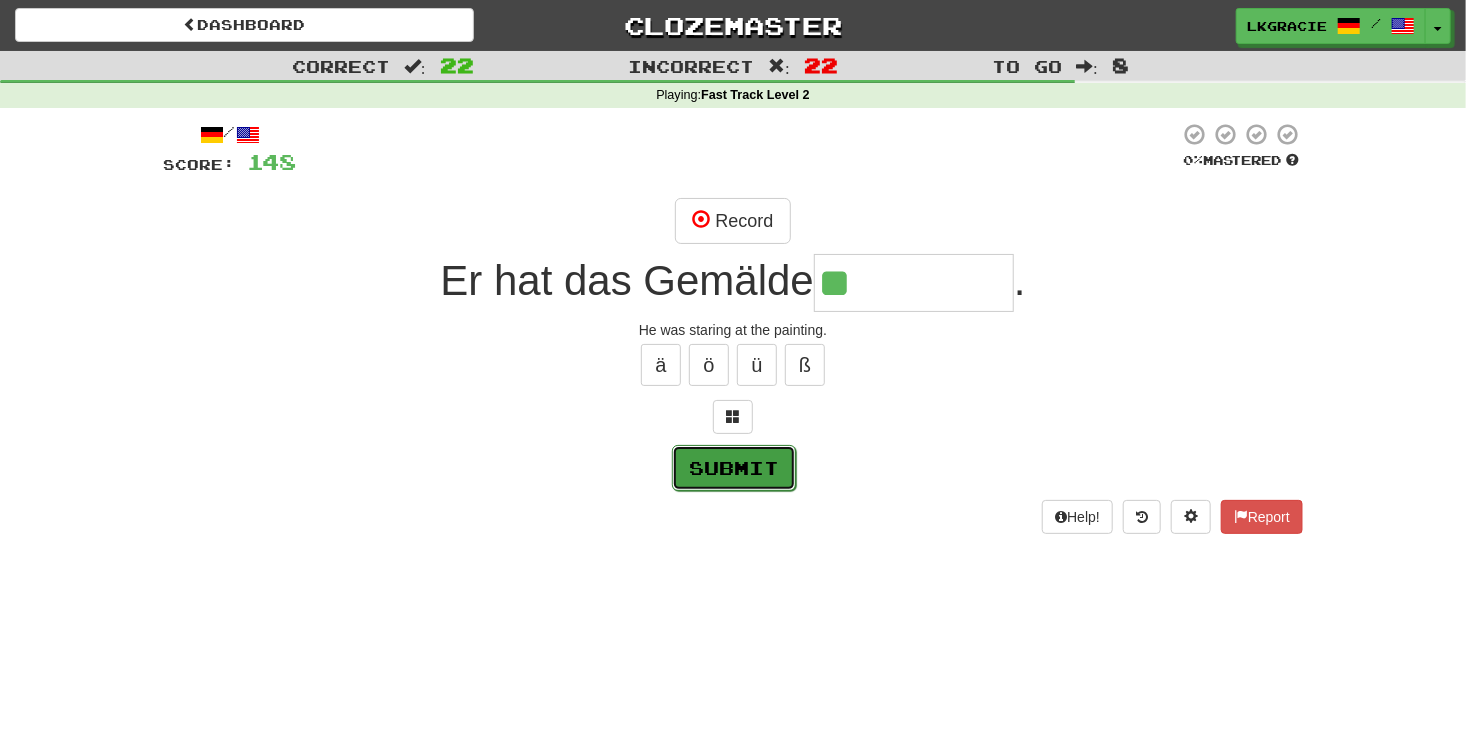 click on "Submit" at bounding box center [734, 468] 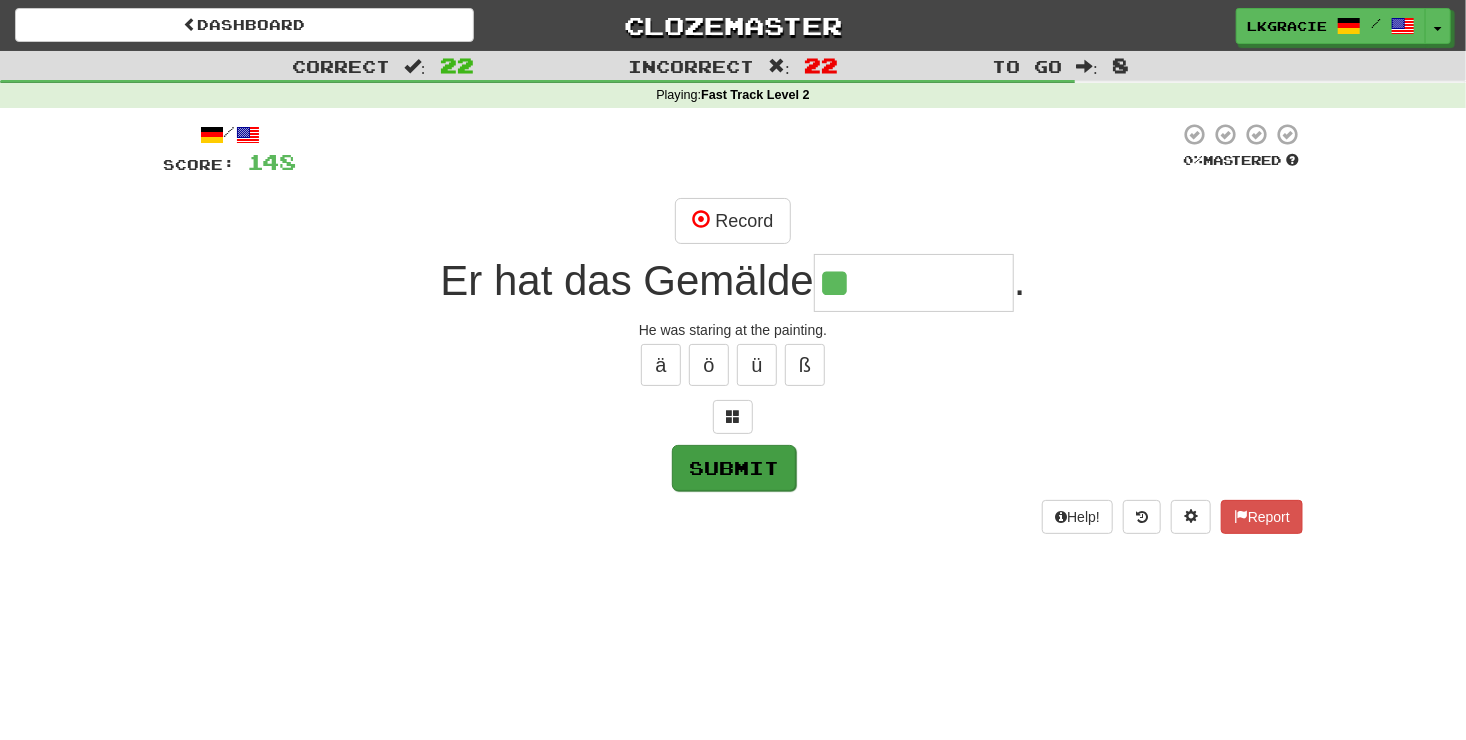 type on "**********" 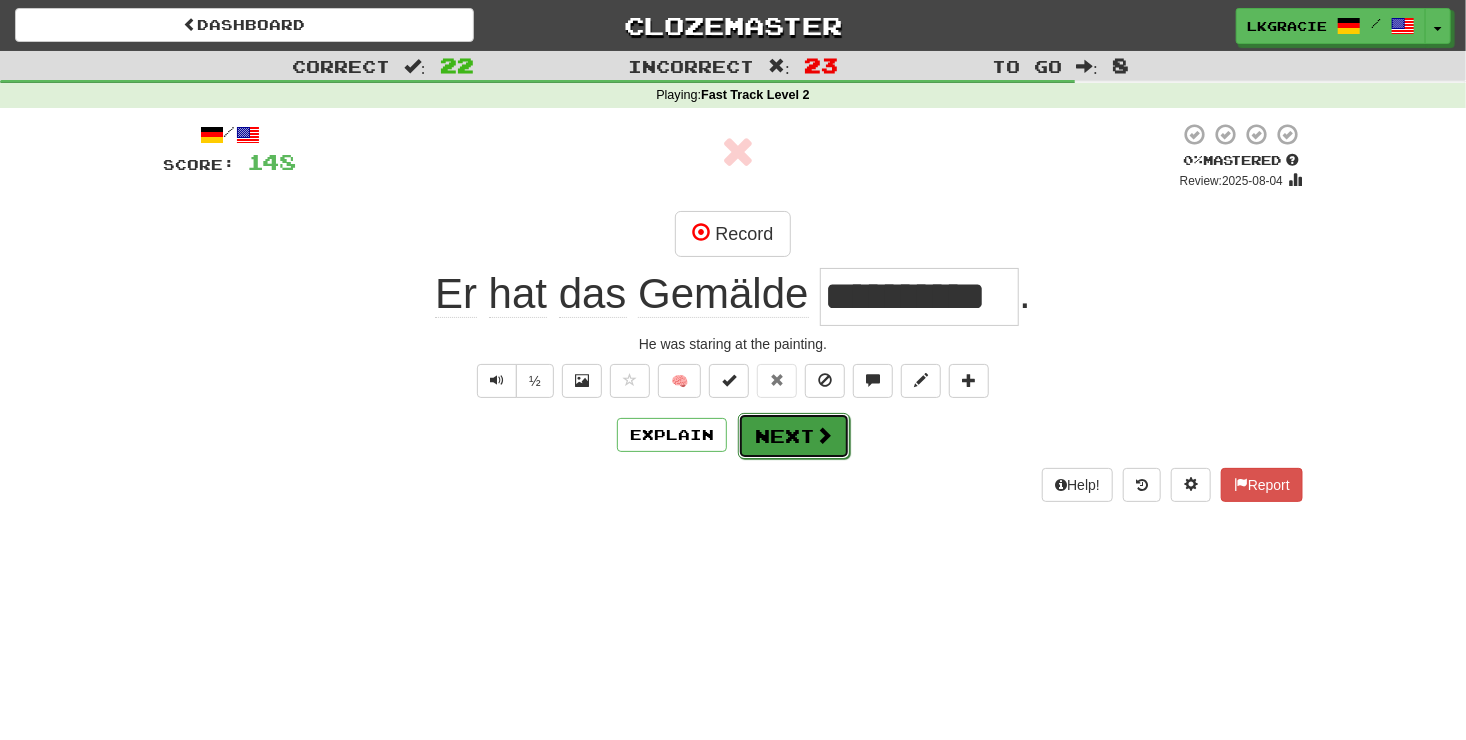 click on "Next" at bounding box center (794, 436) 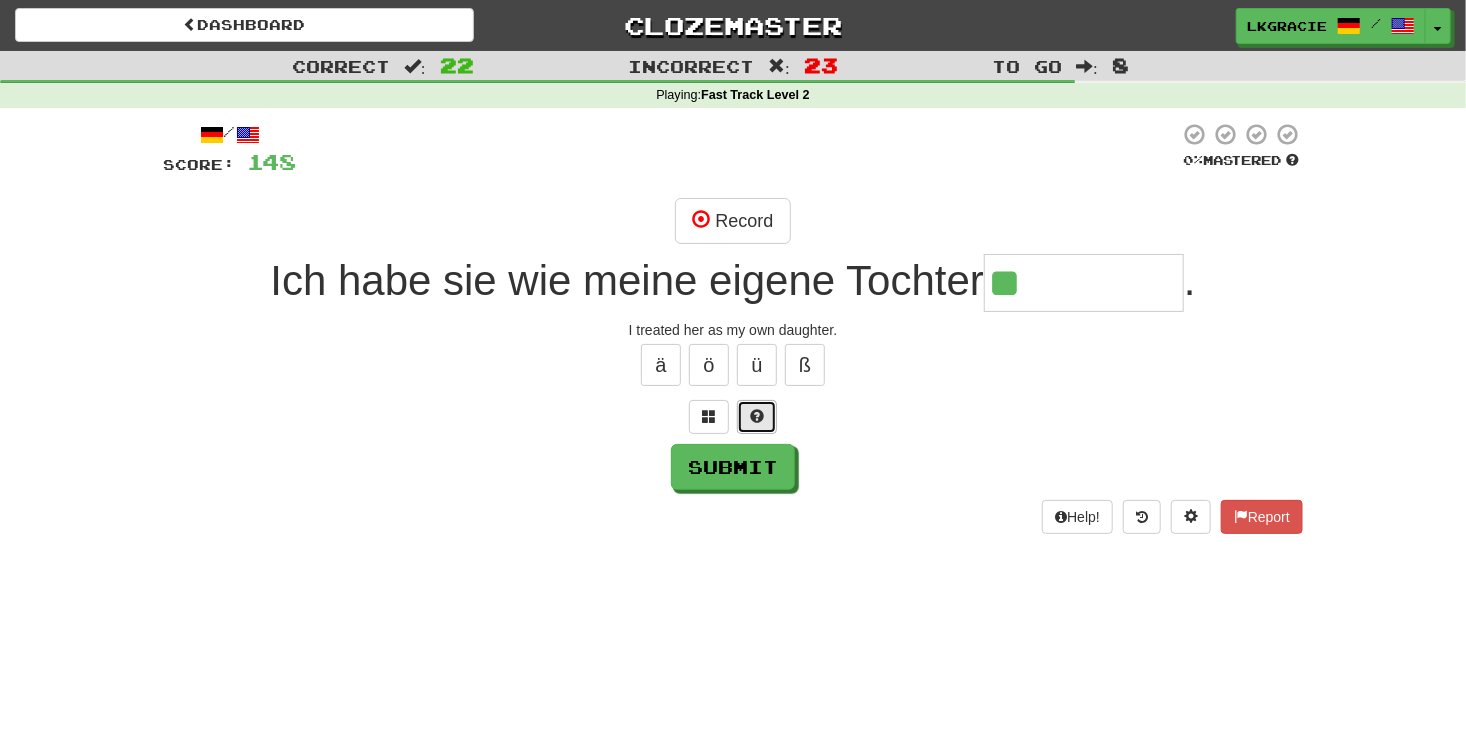 click at bounding box center [757, 416] 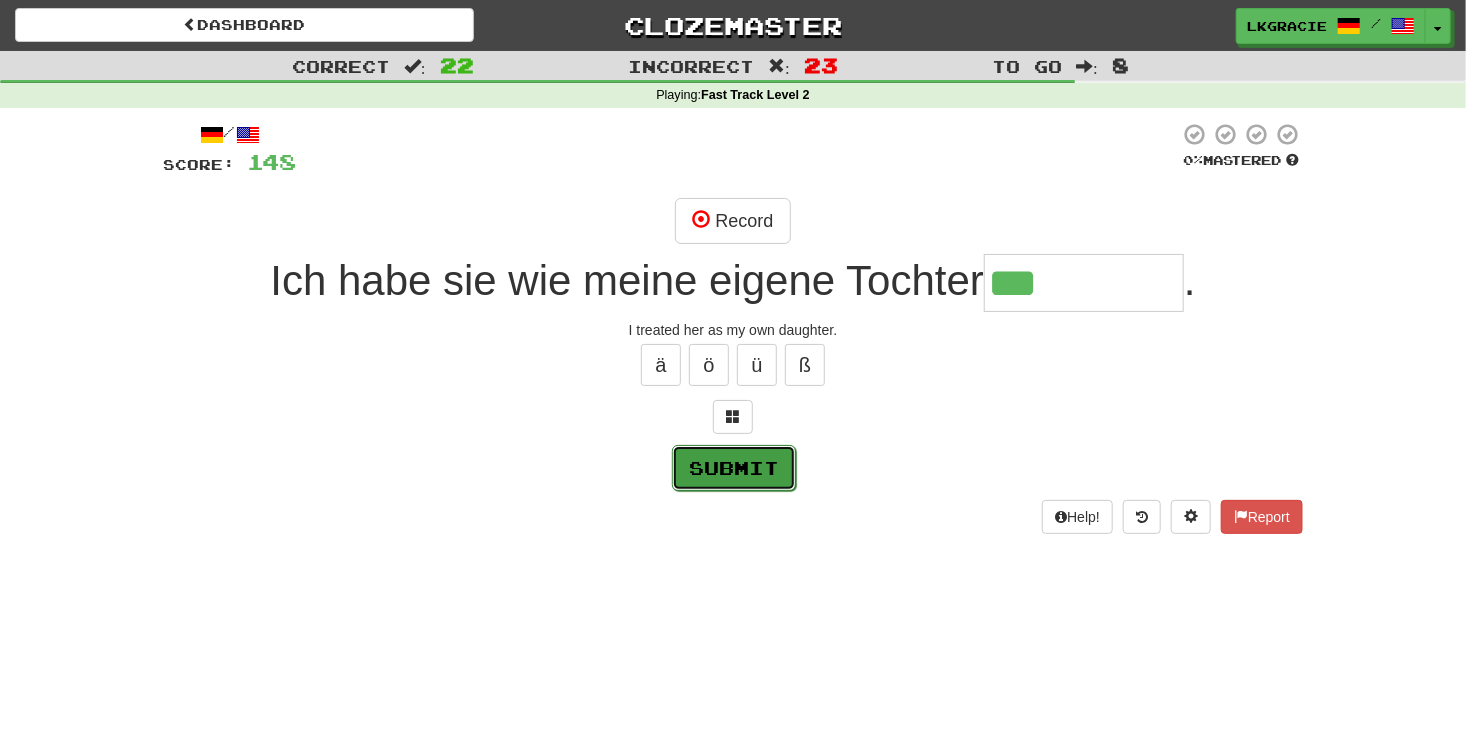 click on "Submit" at bounding box center (734, 468) 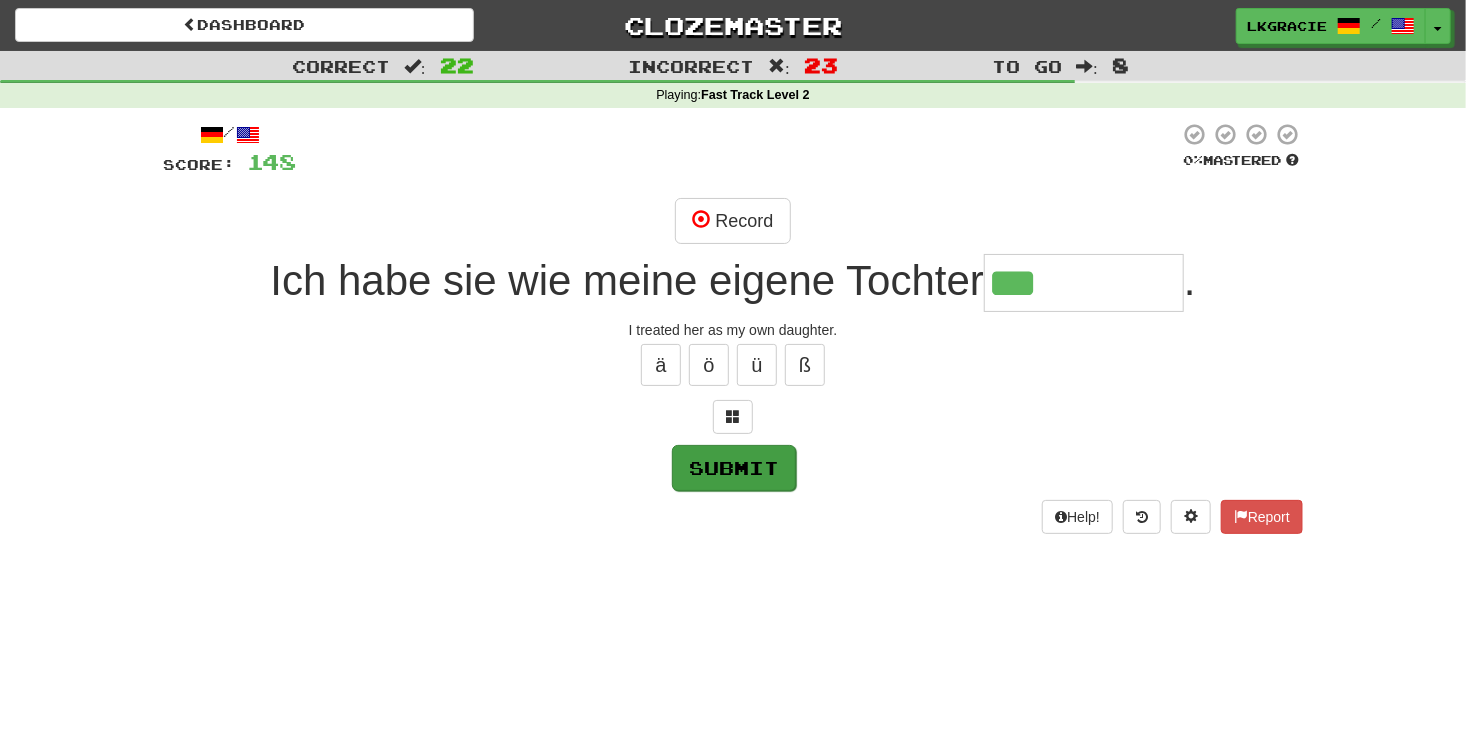 type on "*********" 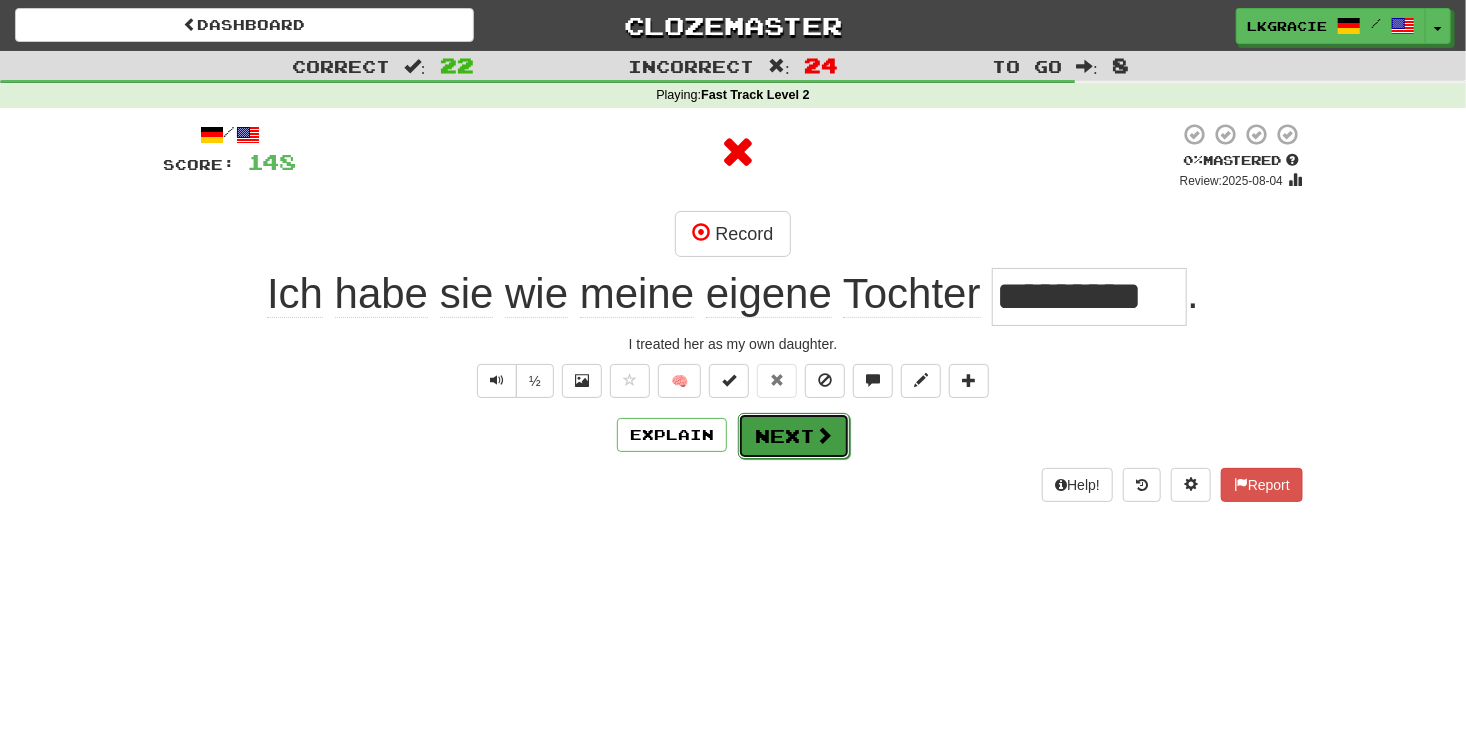 click at bounding box center (824, 435) 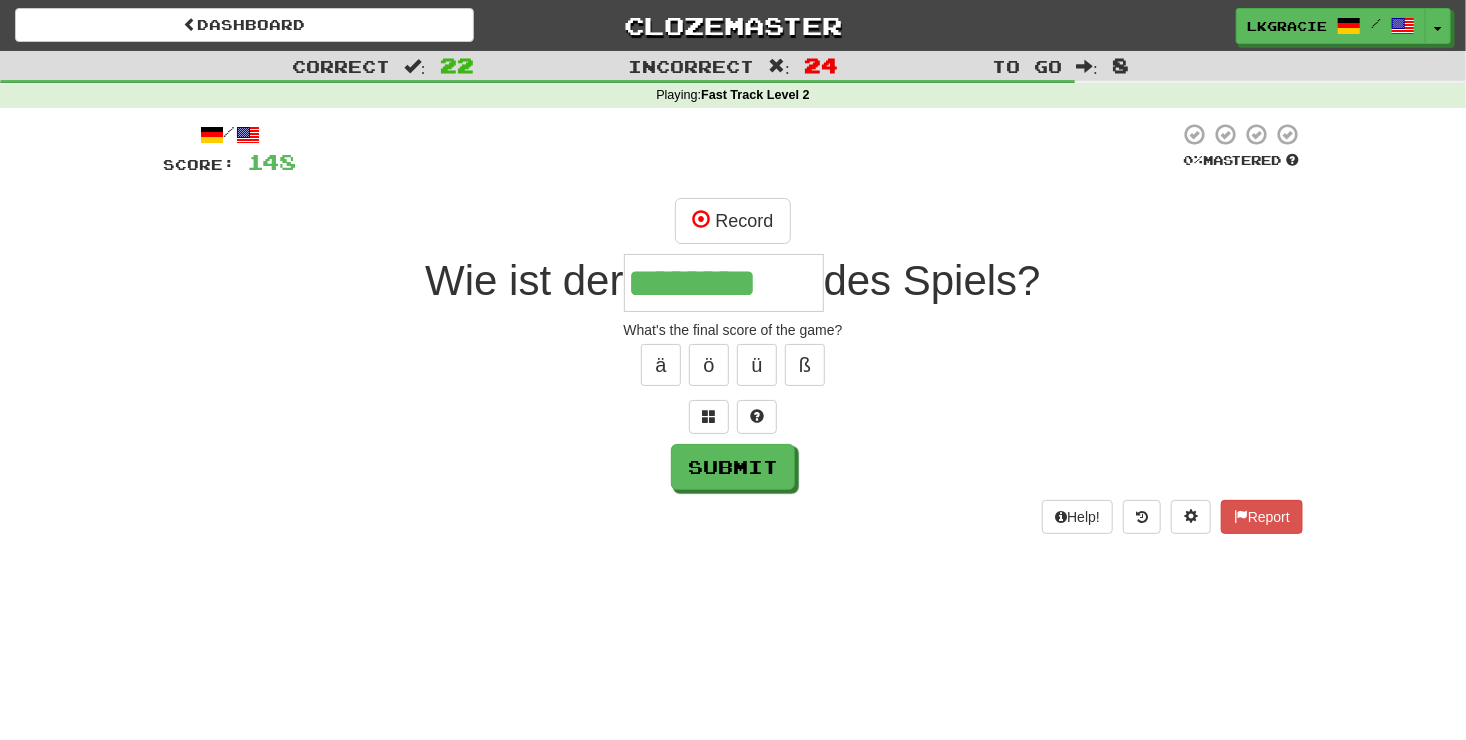 type on "********" 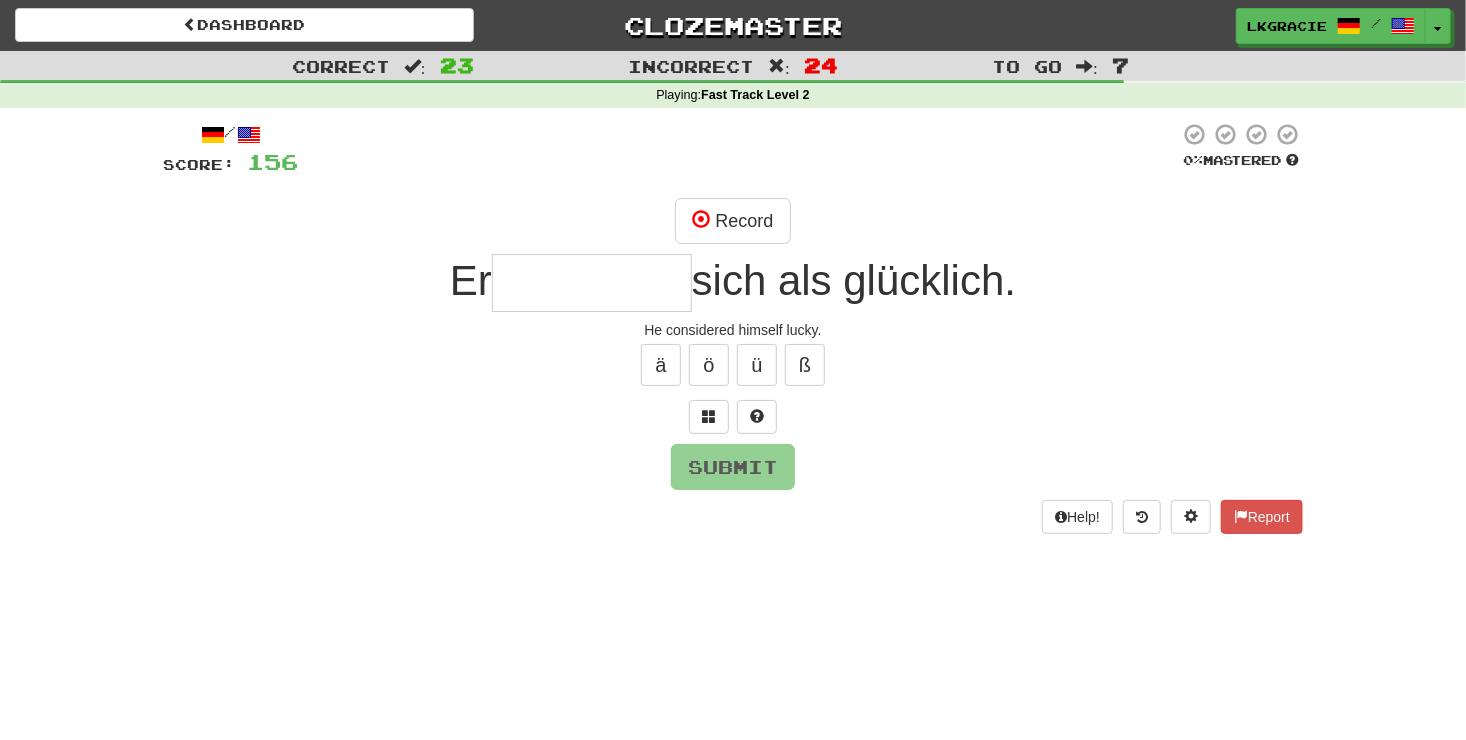 type on "*" 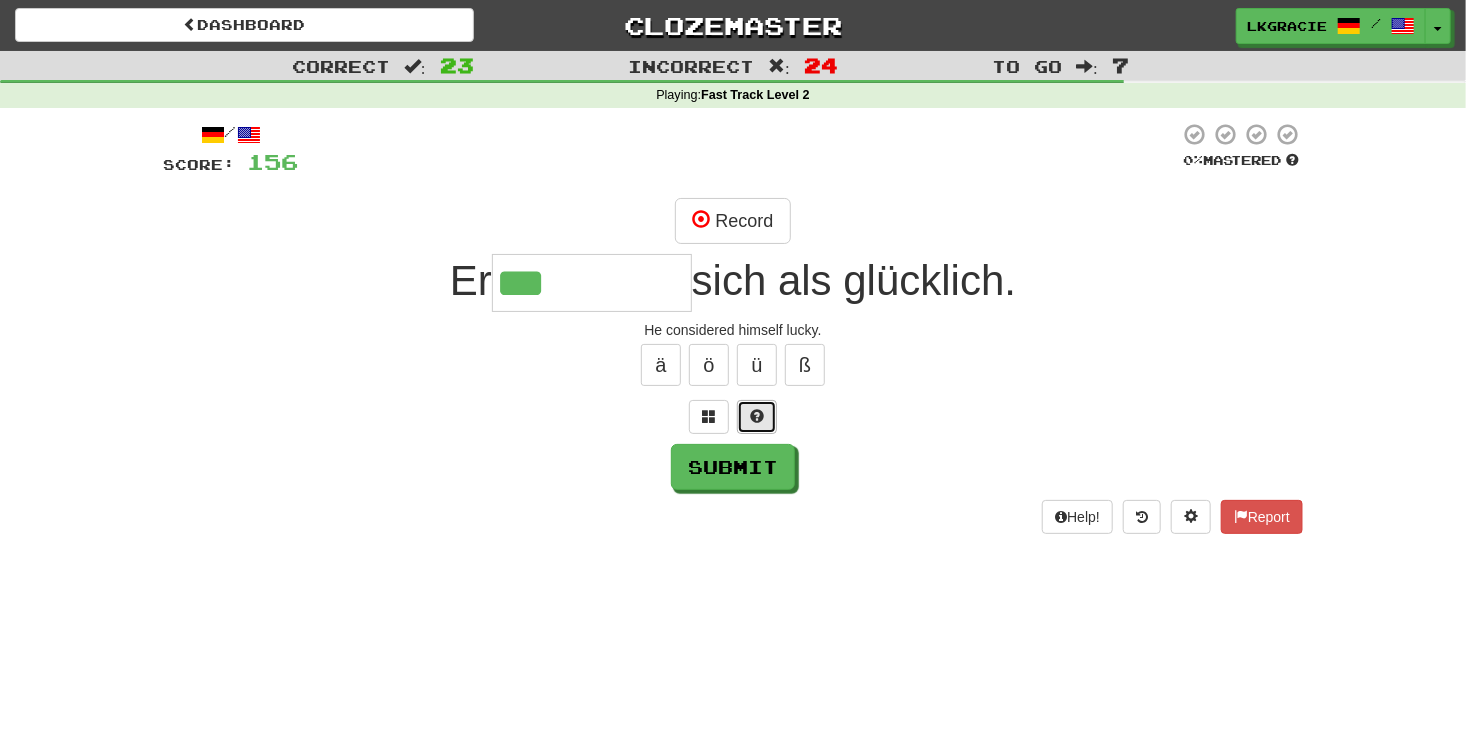 click at bounding box center [757, 417] 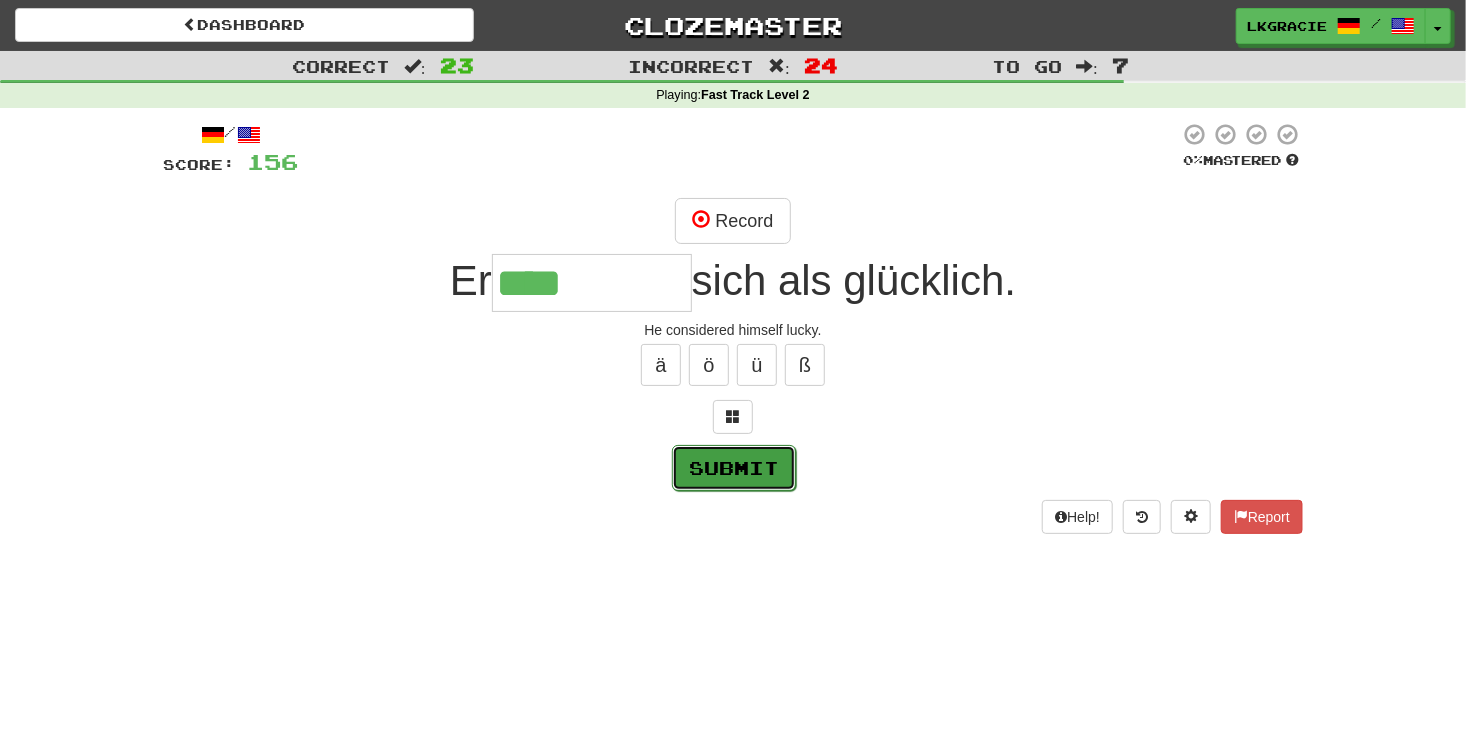 click on "Submit" at bounding box center (734, 468) 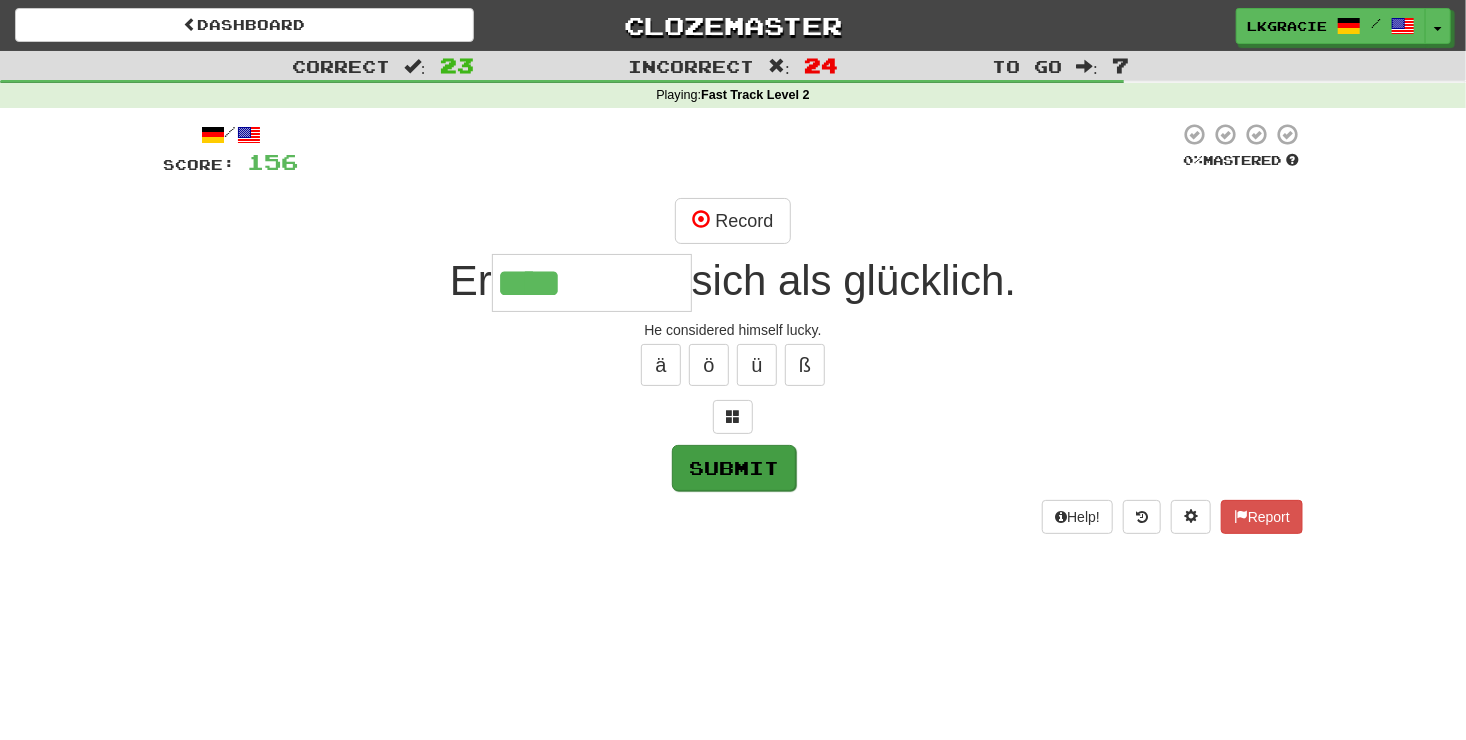 type on "*********" 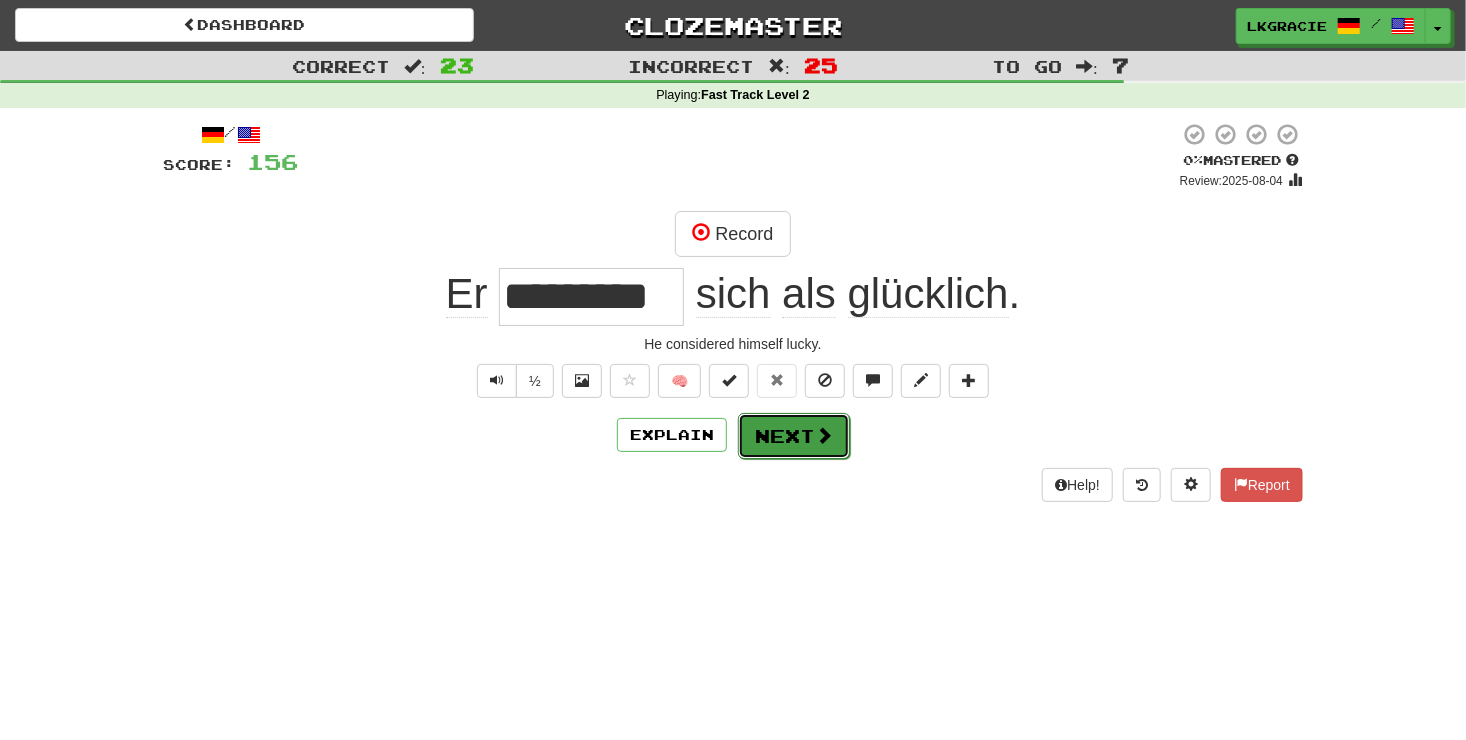 click on "Next" at bounding box center (794, 436) 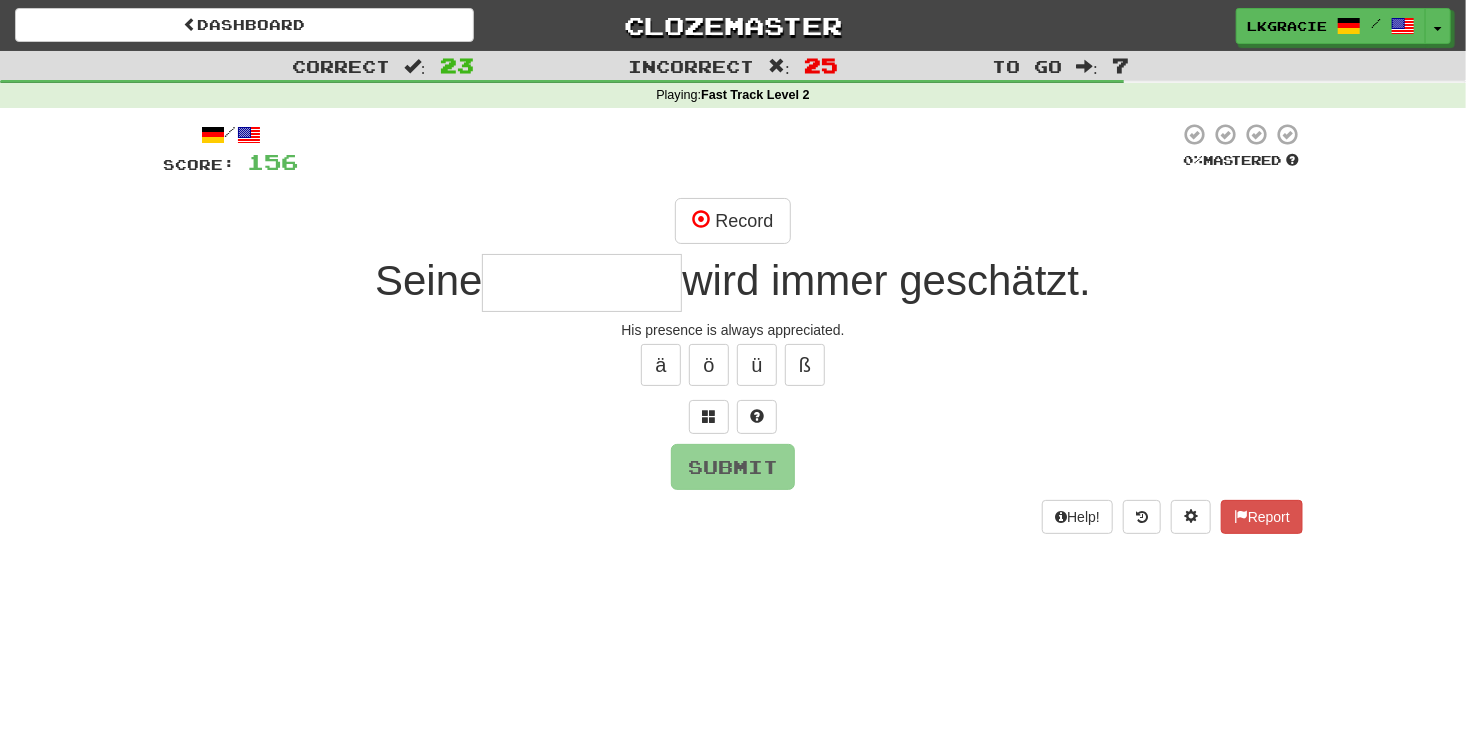 drag, startPoint x: 785, startPoint y: 433, endPoint x: 819, endPoint y: 432, distance: 34.0147 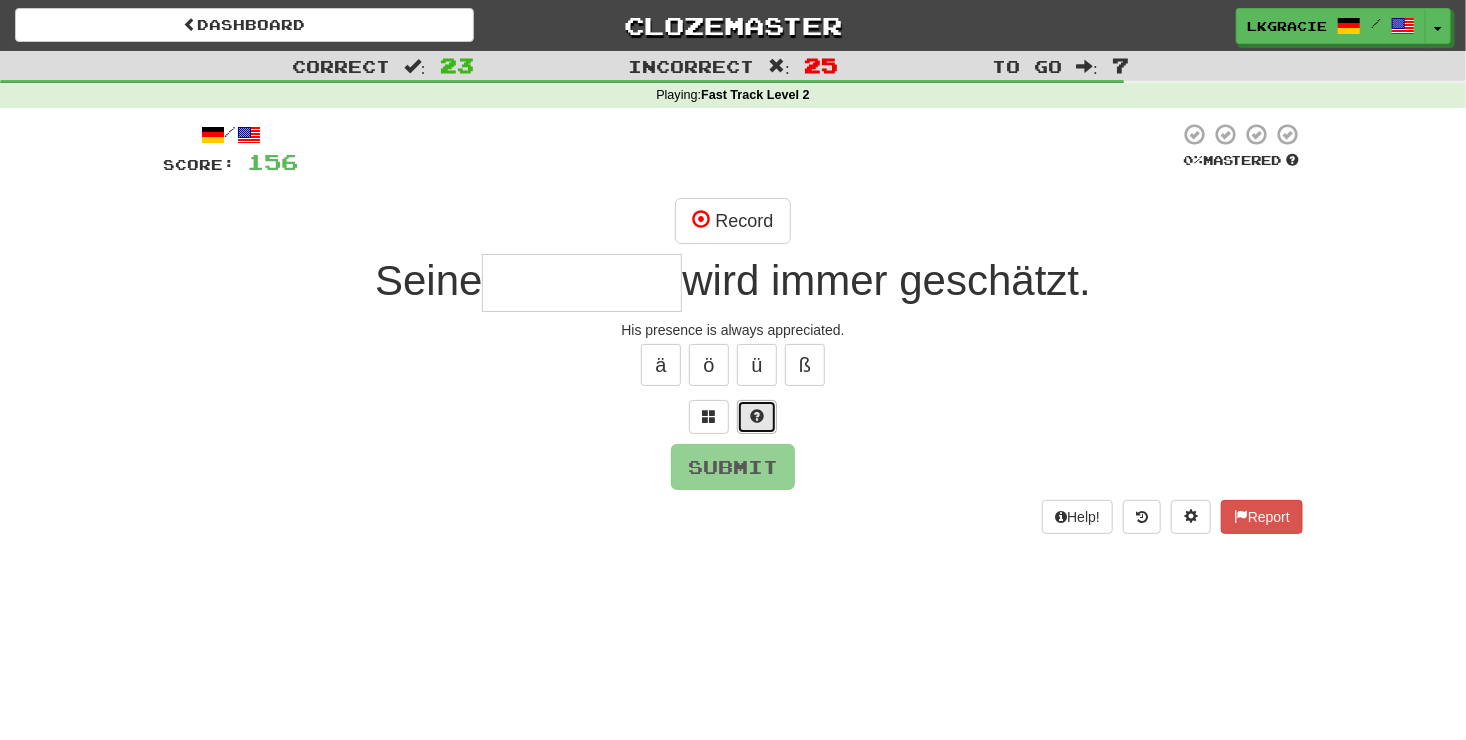 click at bounding box center [757, 416] 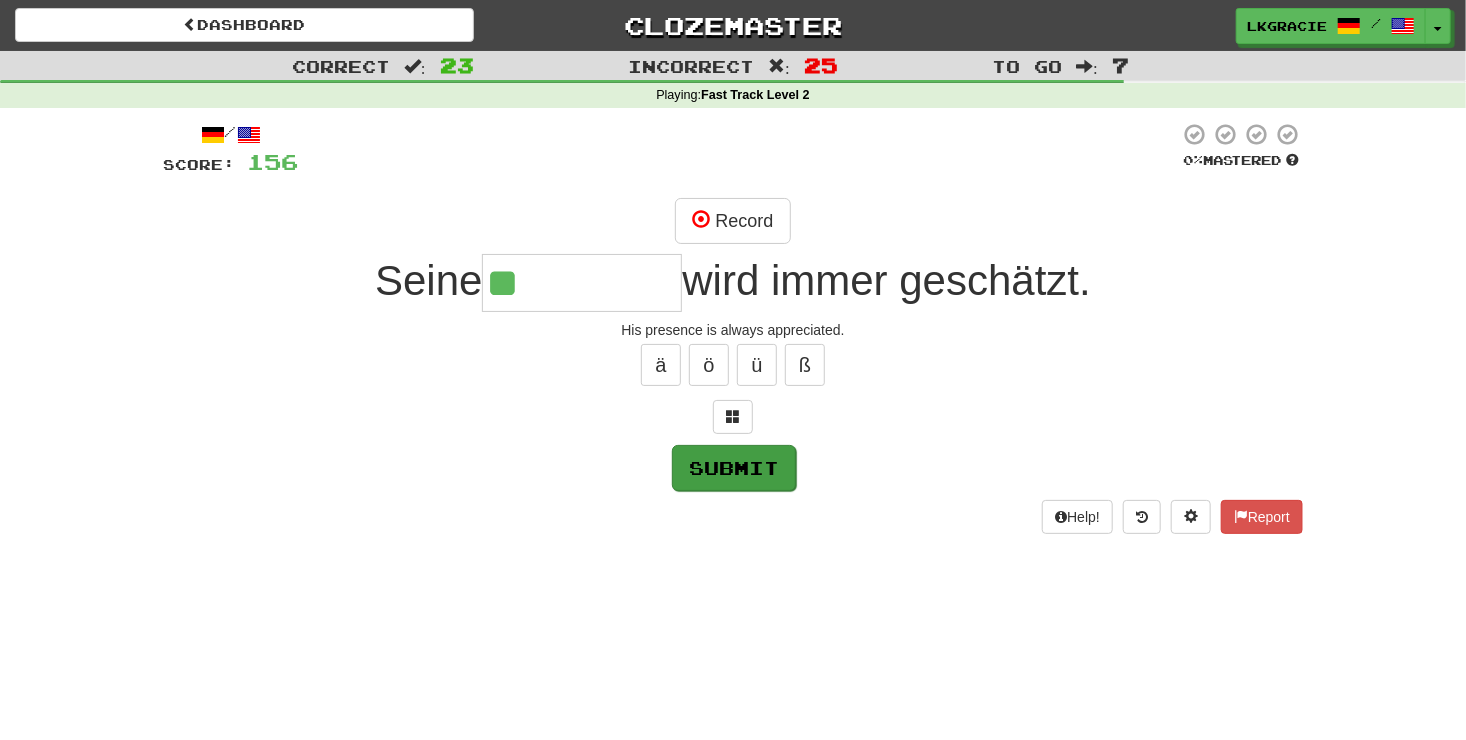 drag, startPoint x: 755, startPoint y: 440, endPoint x: 755, endPoint y: 456, distance: 16 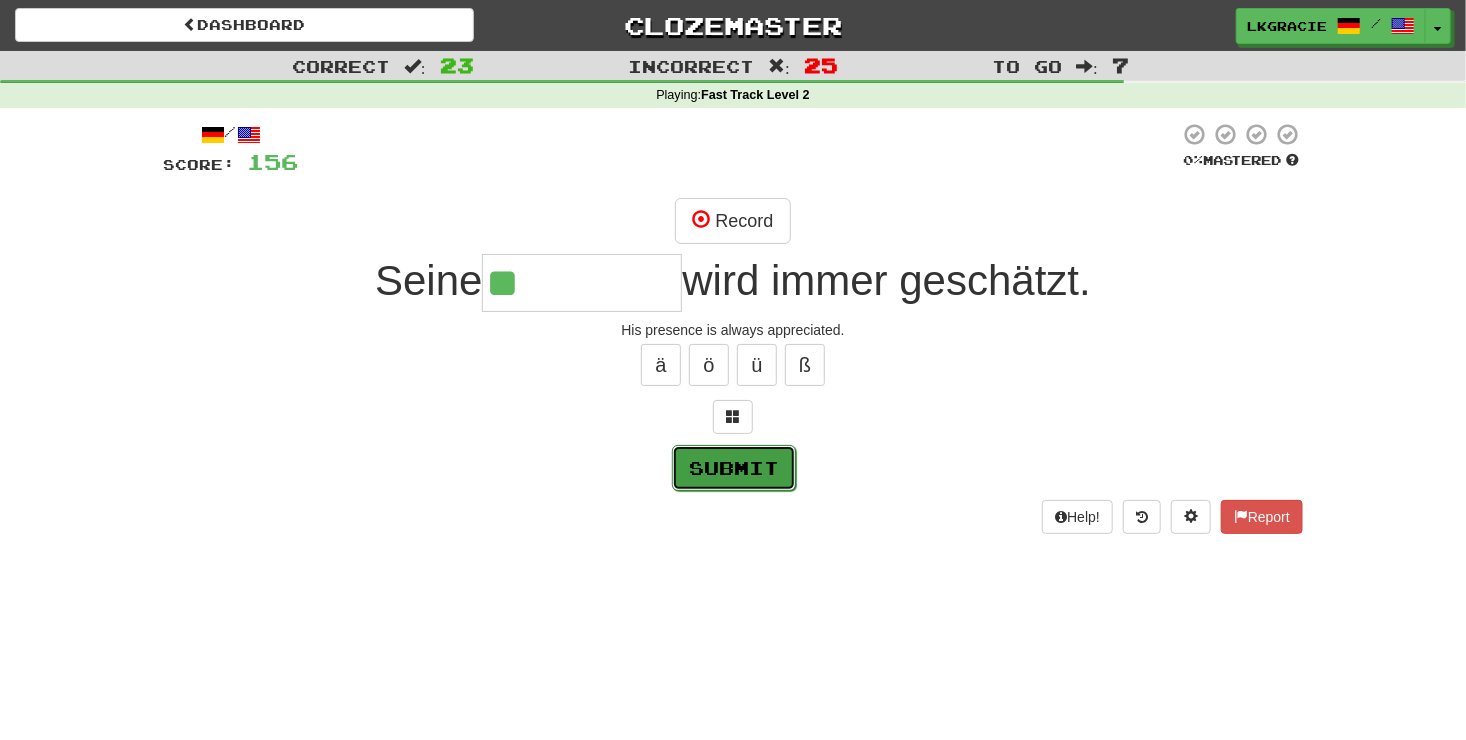 click on "Submit" at bounding box center (734, 468) 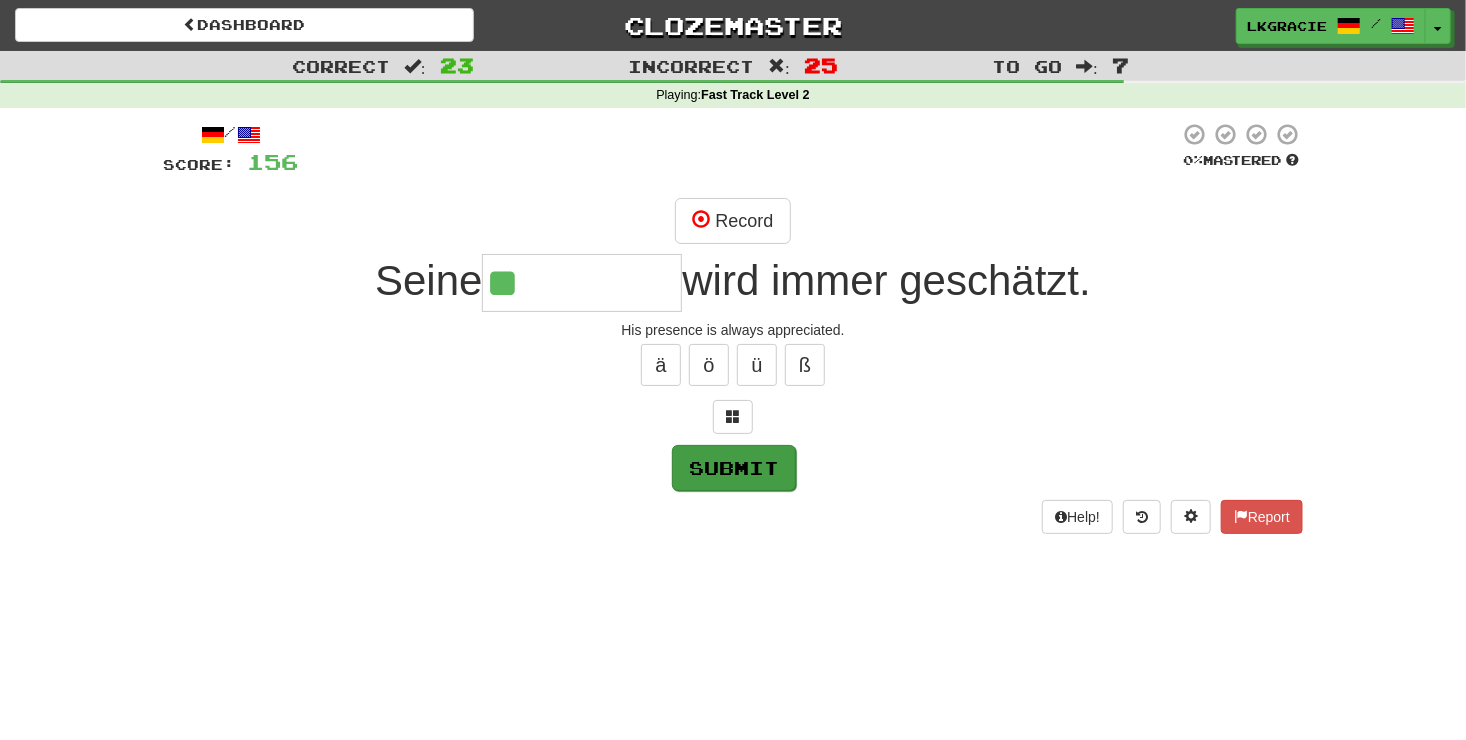 type on "**********" 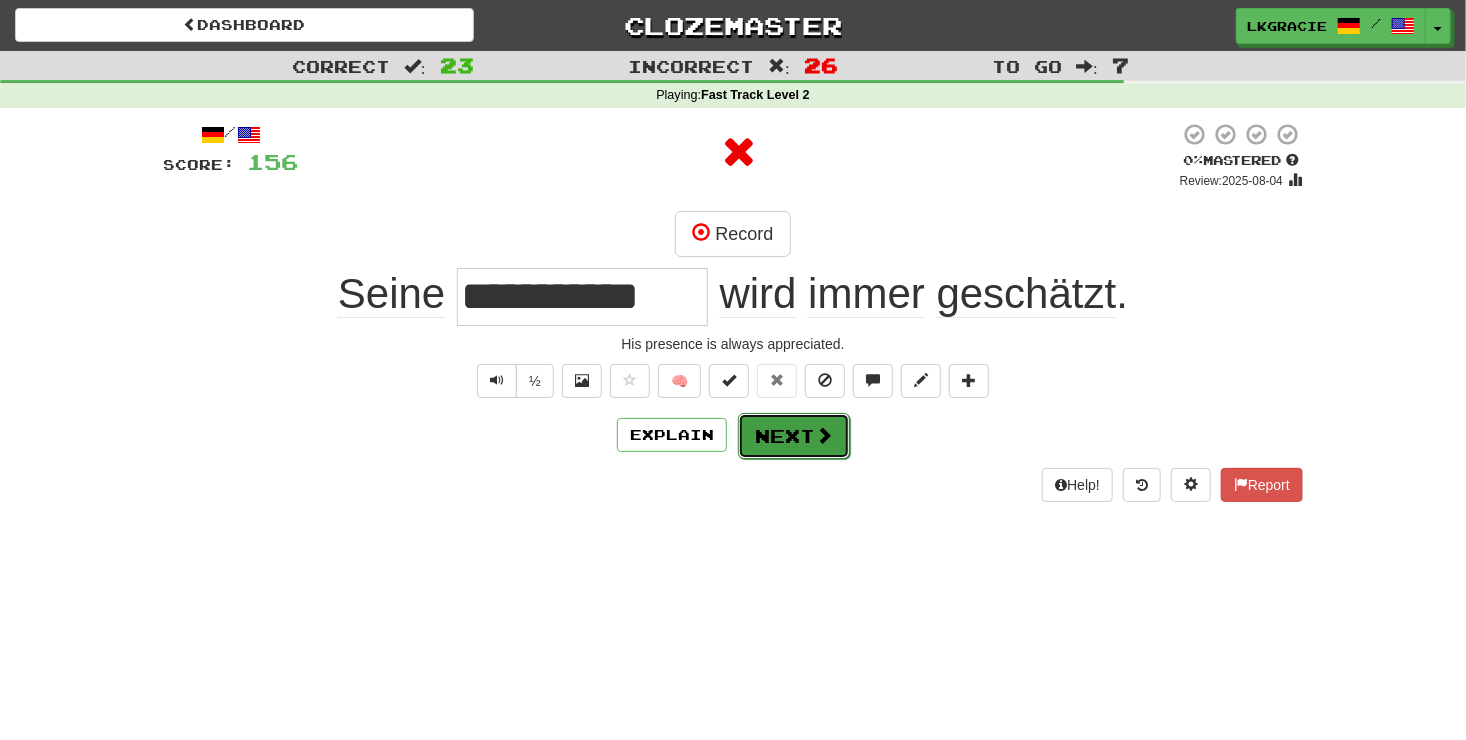 click on "Next" at bounding box center (794, 436) 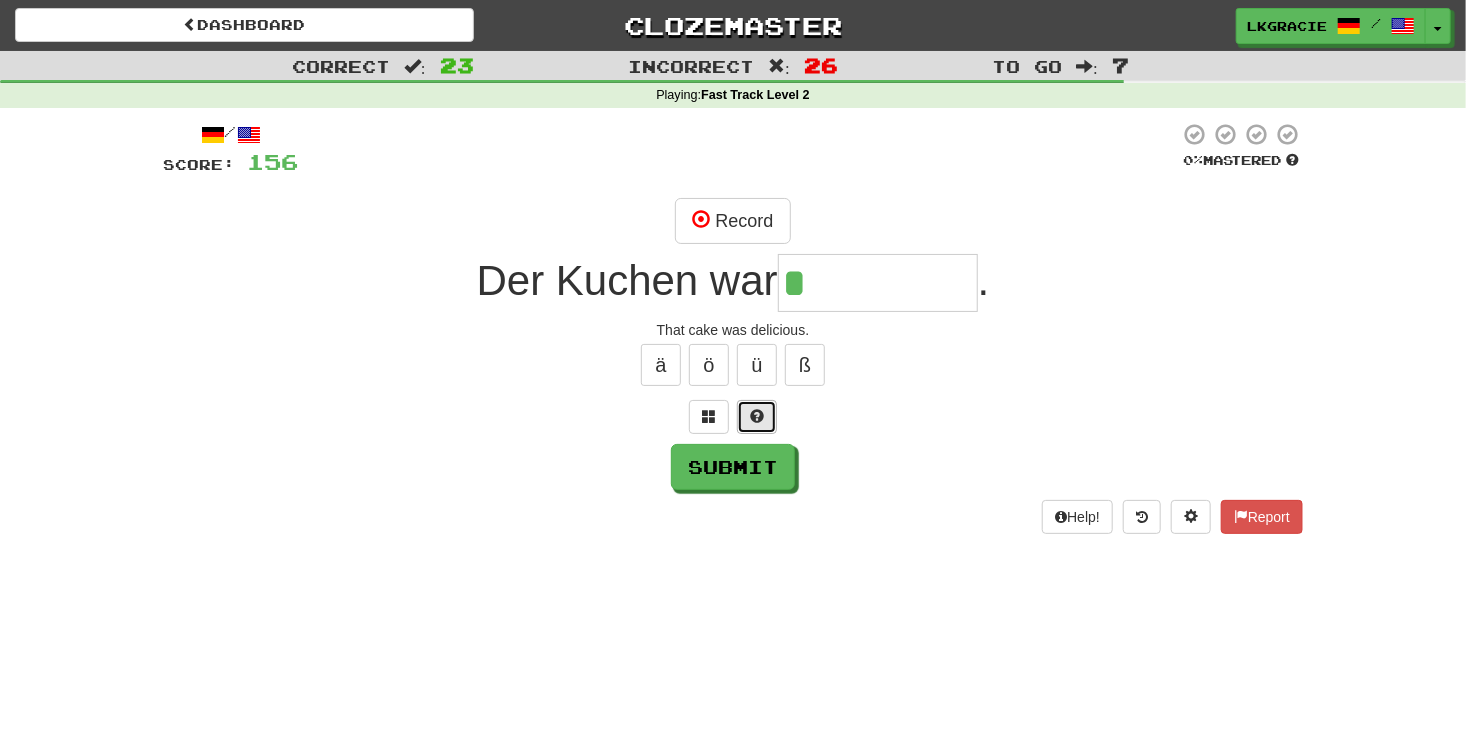 click at bounding box center [757, 417] 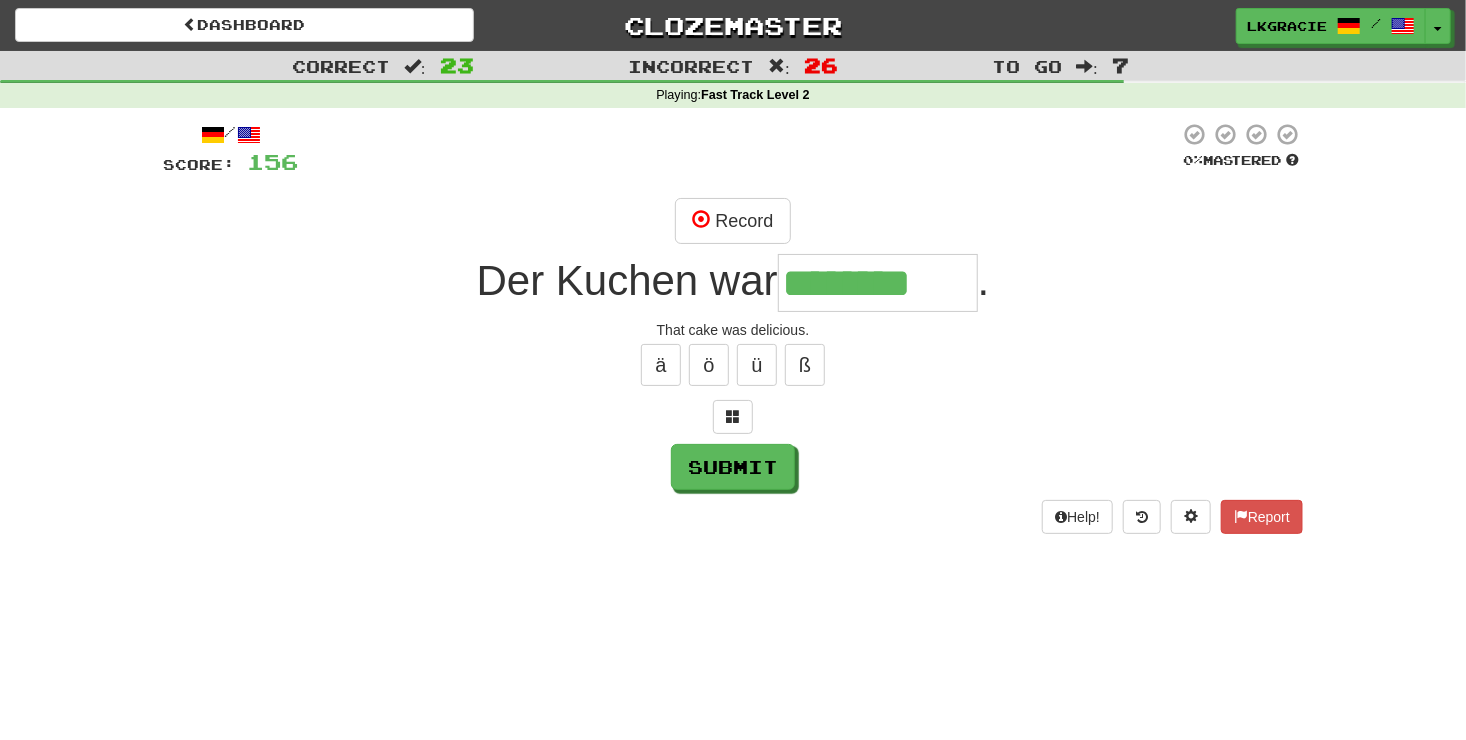type on "********" 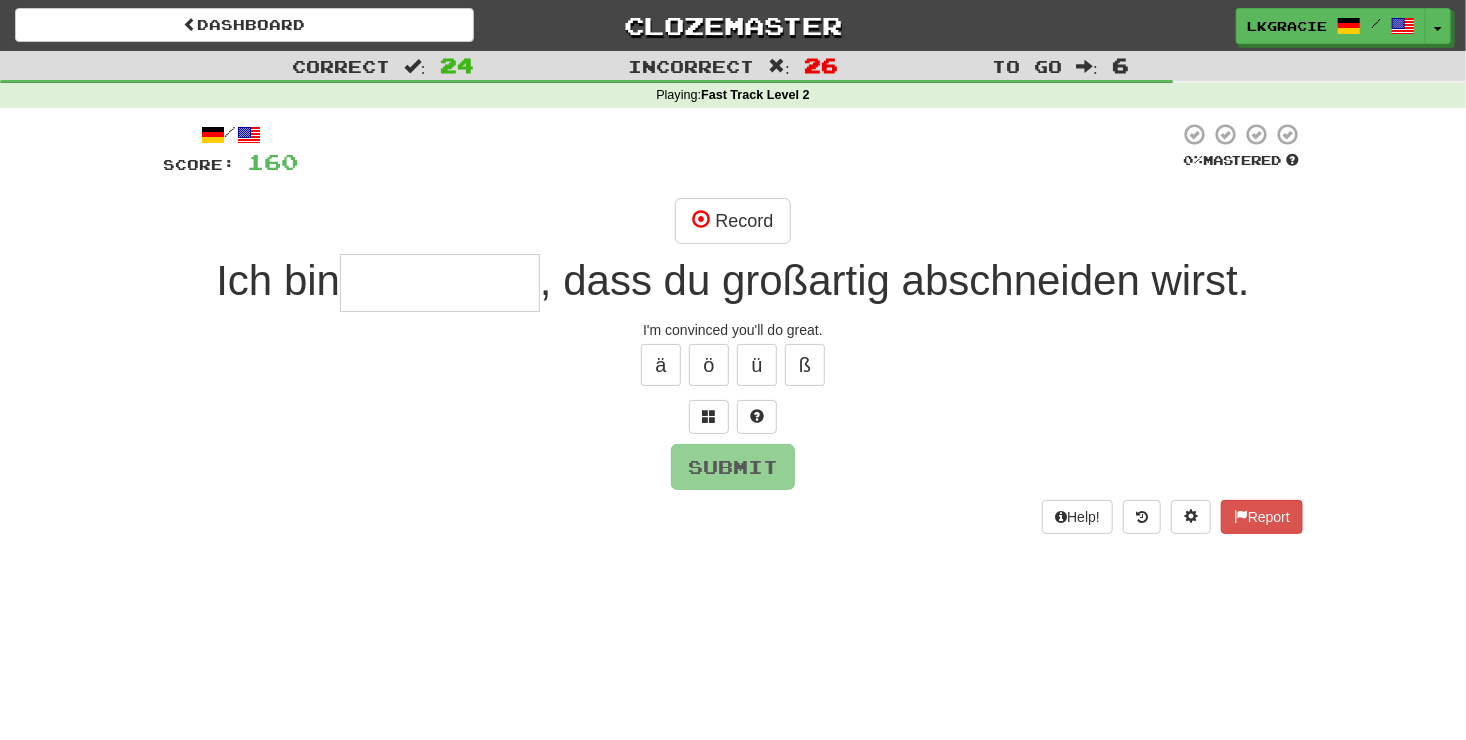 type on "*" 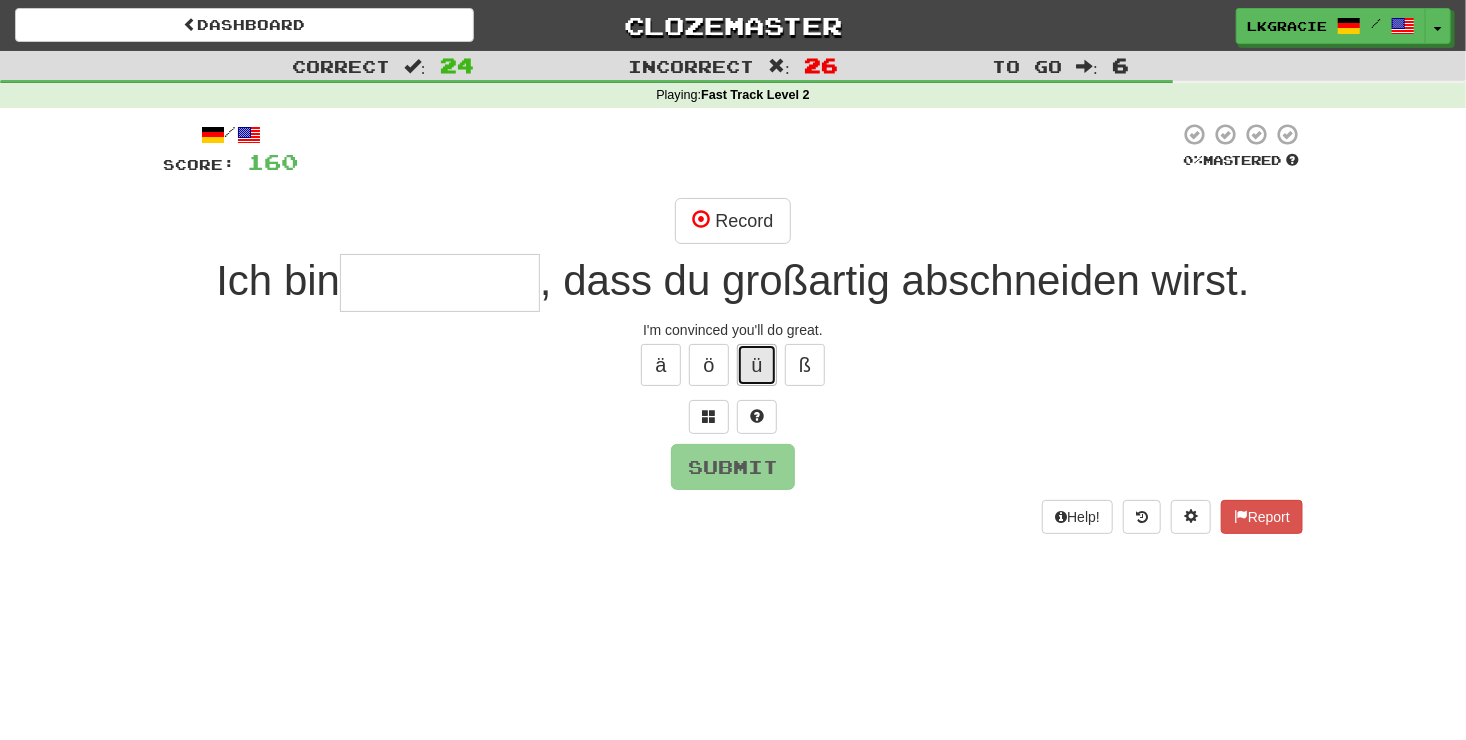 click on "ü" at bounding box center [757, 365] 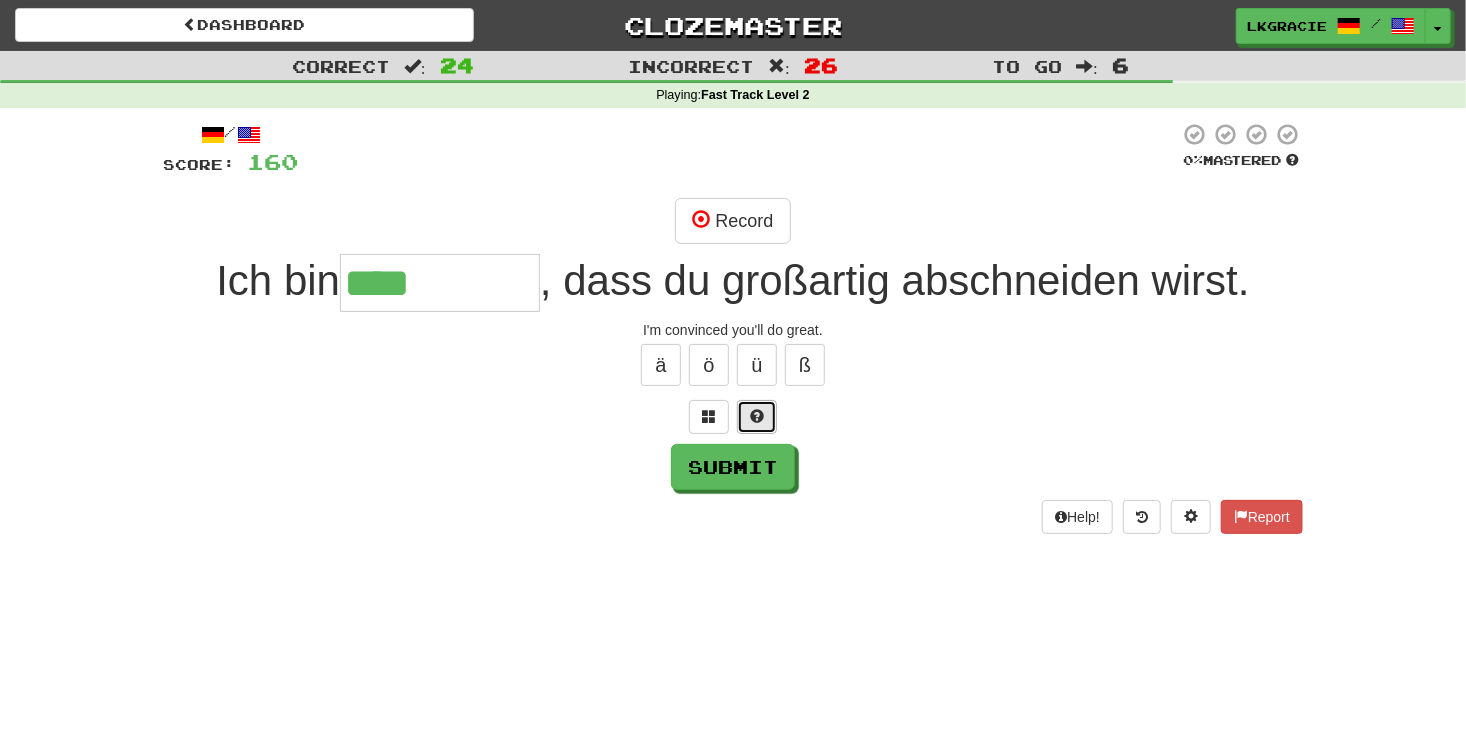 click at bounding box center (757, 416) 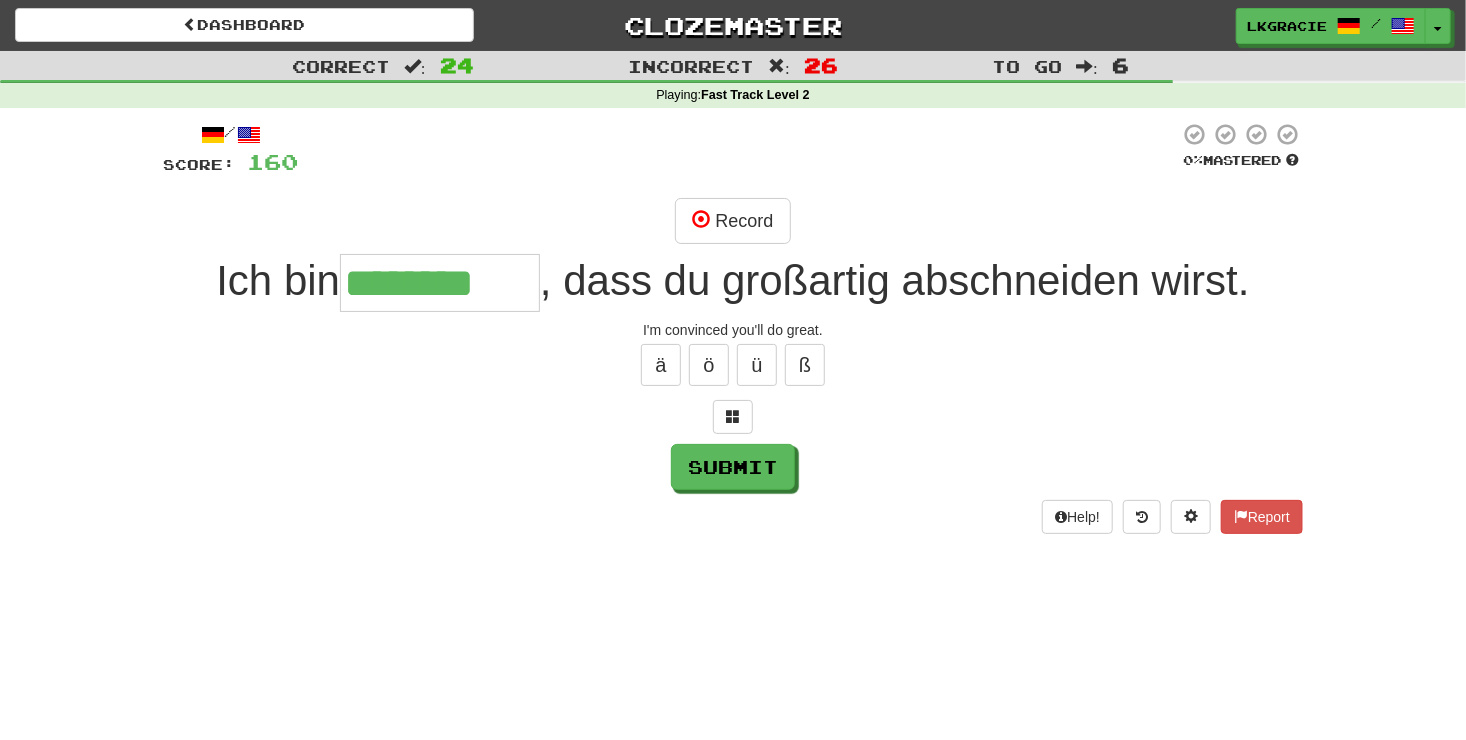 scroll, scrollTop: 0, scrollLeft: 0, axis: both 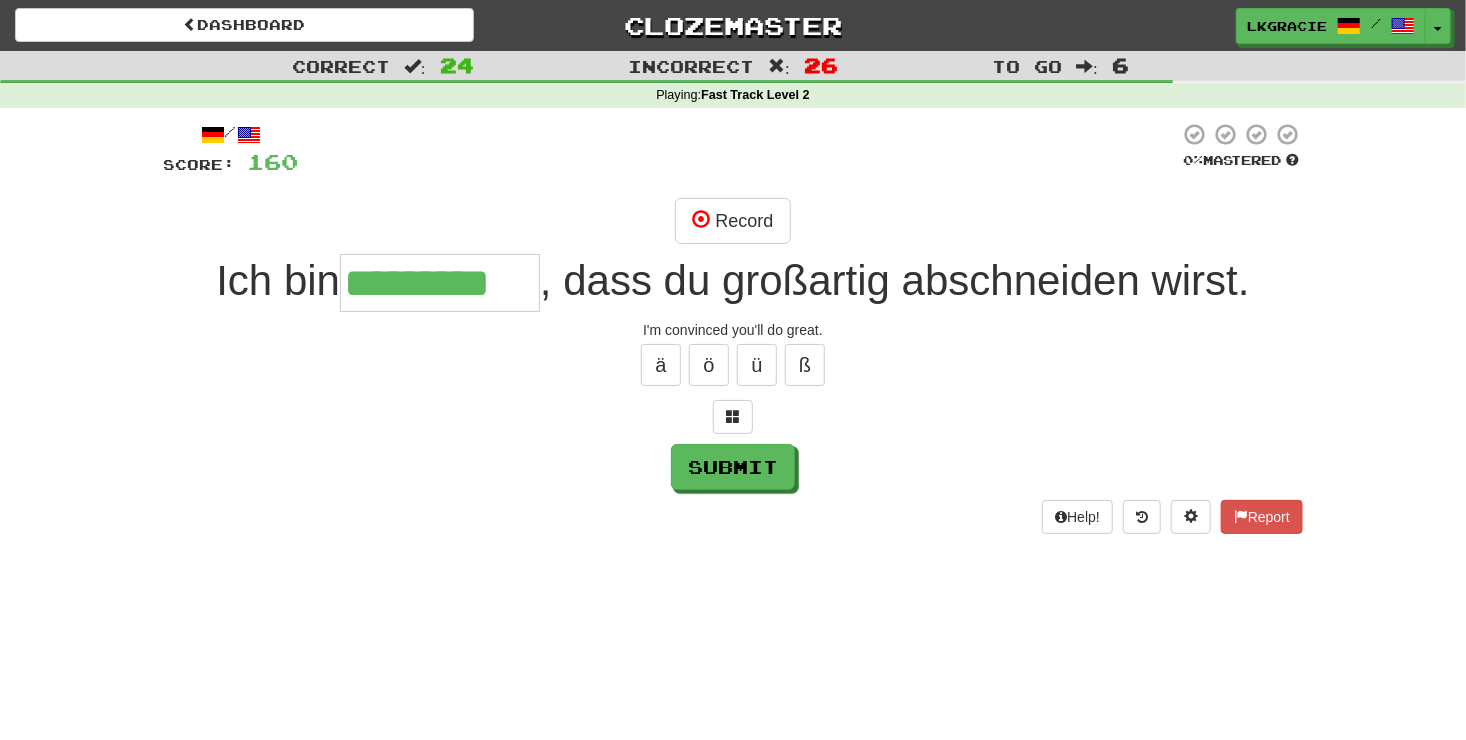 type on "*********" 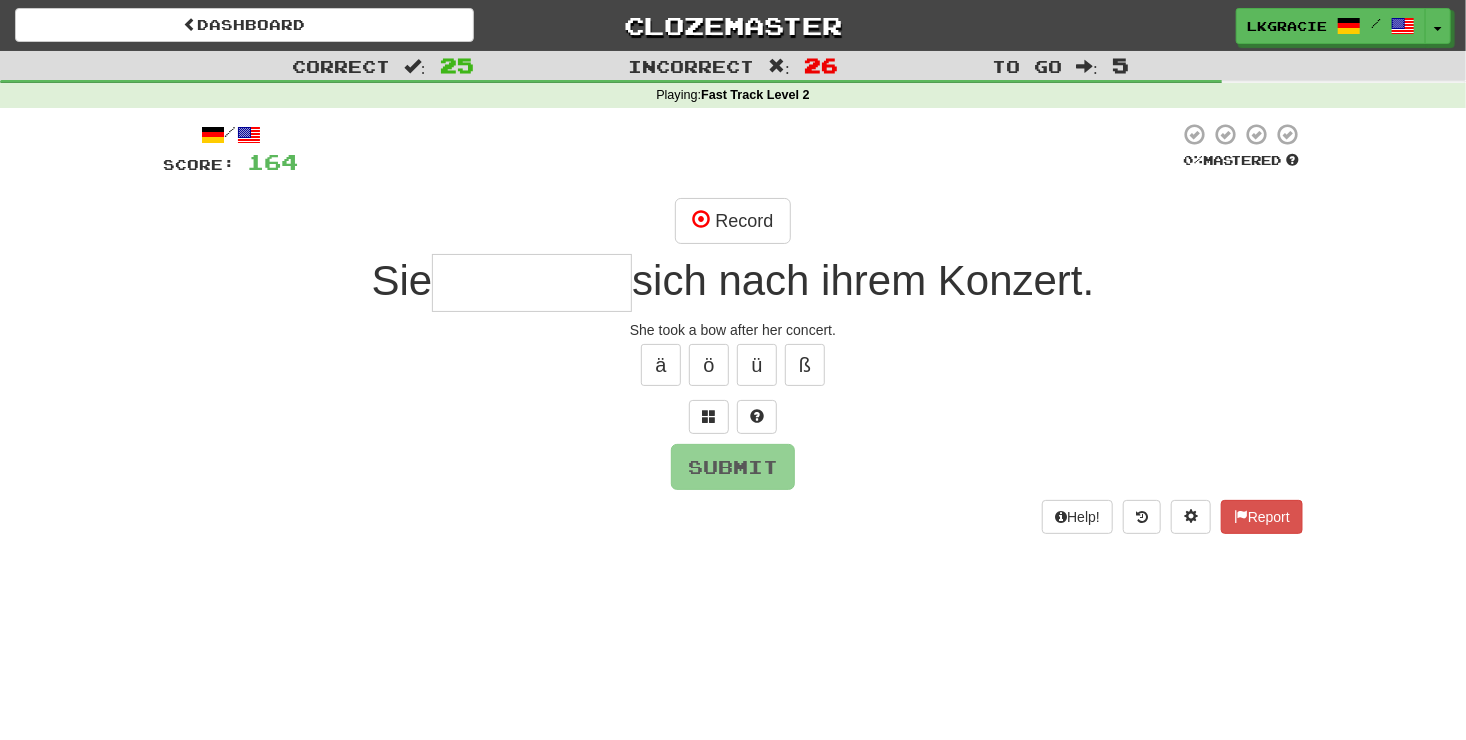 type on "*" 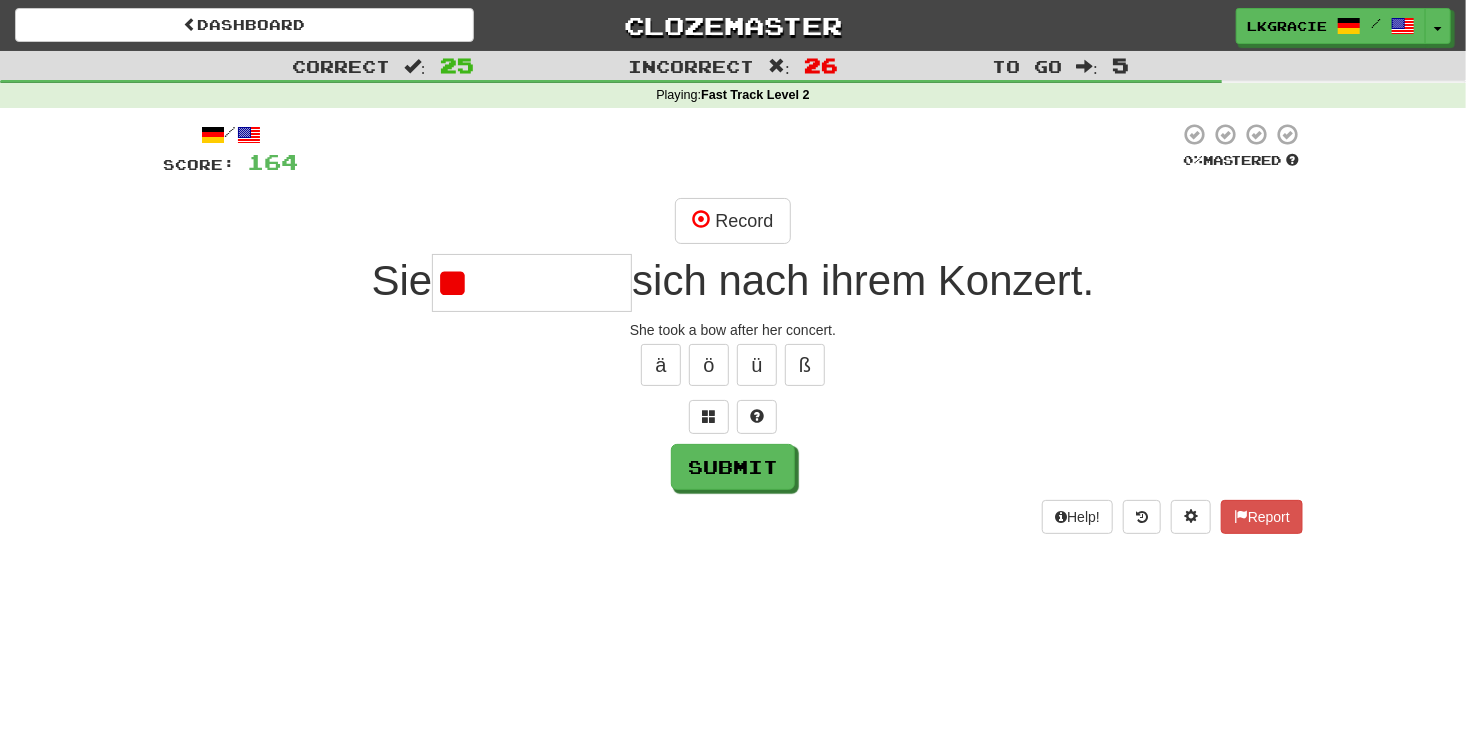 type on "*" 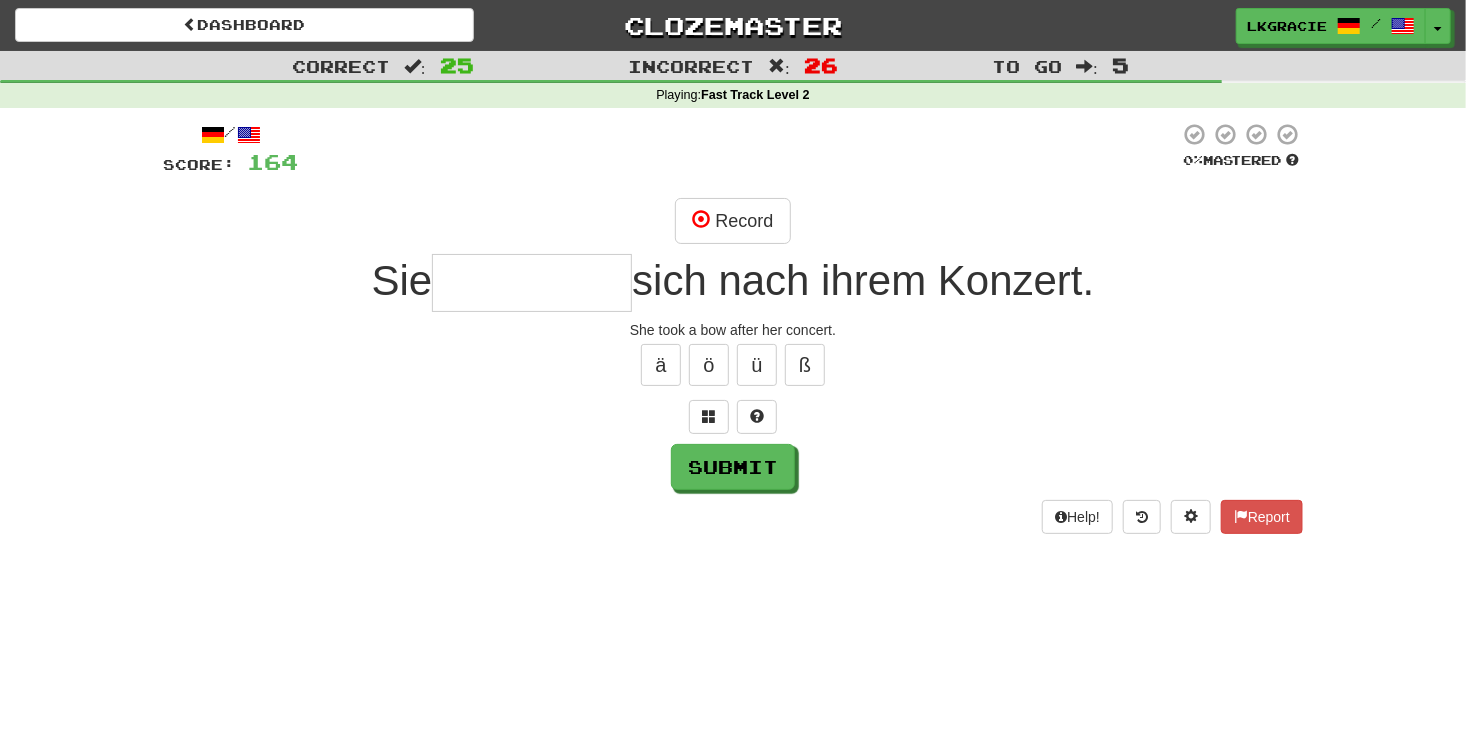 type on "*" 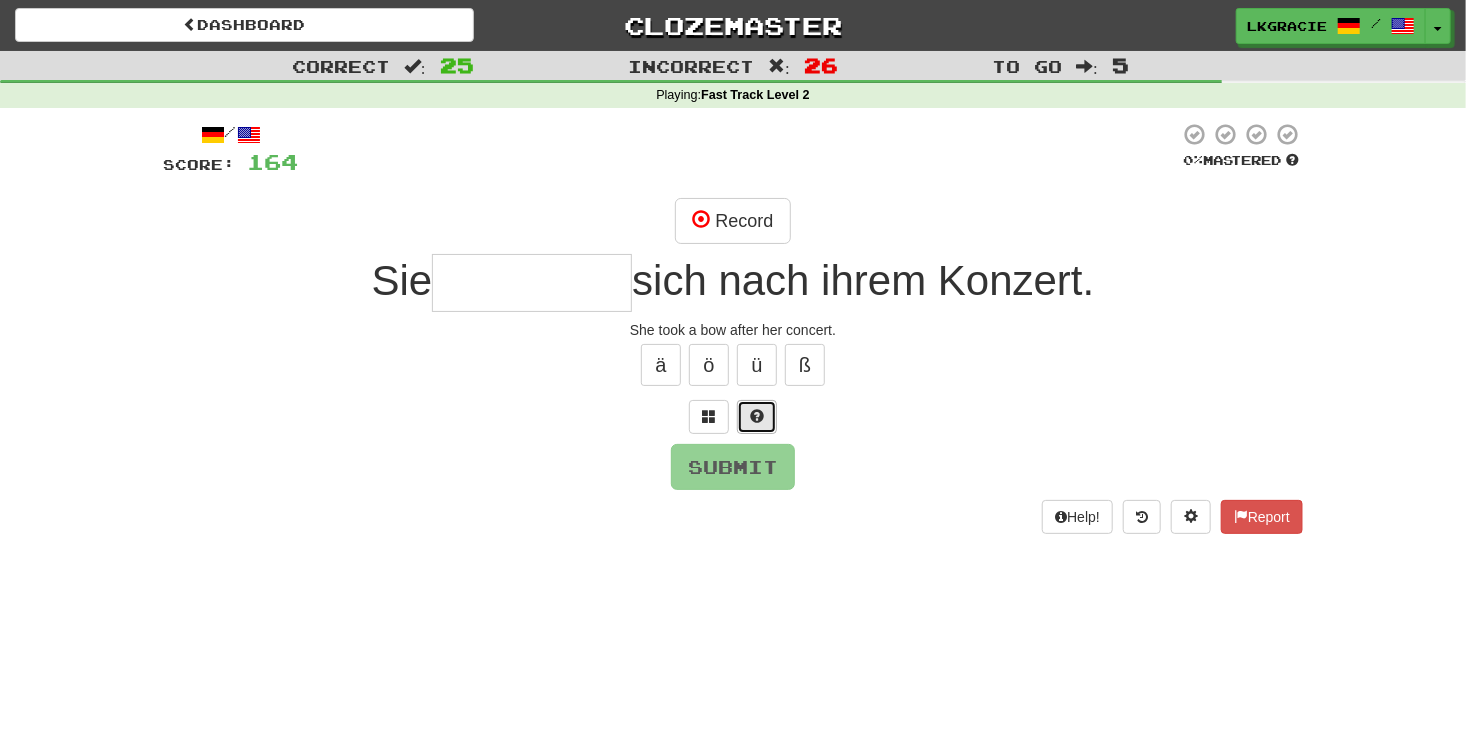 click at bounding box center [757, 417] 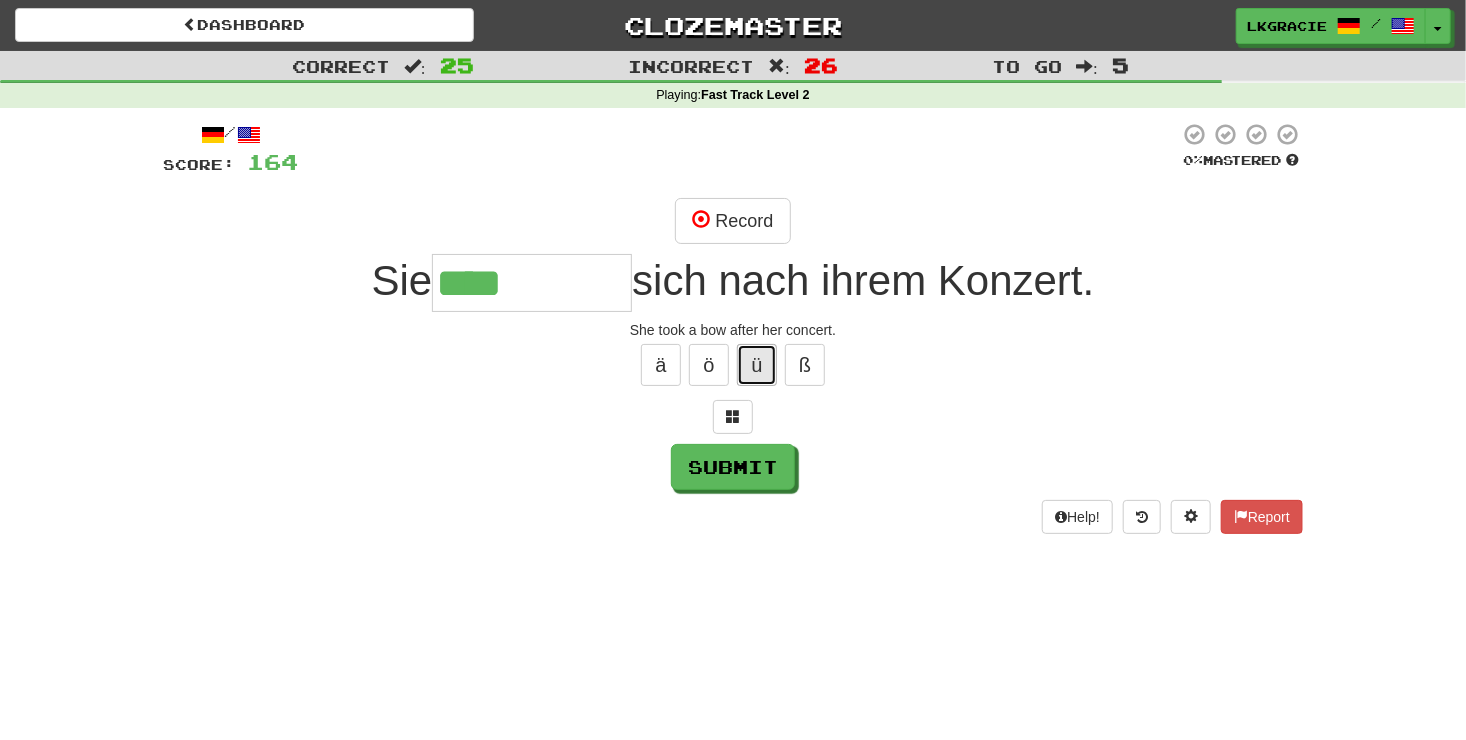 click on "ü" at bounding box center (757, 365) 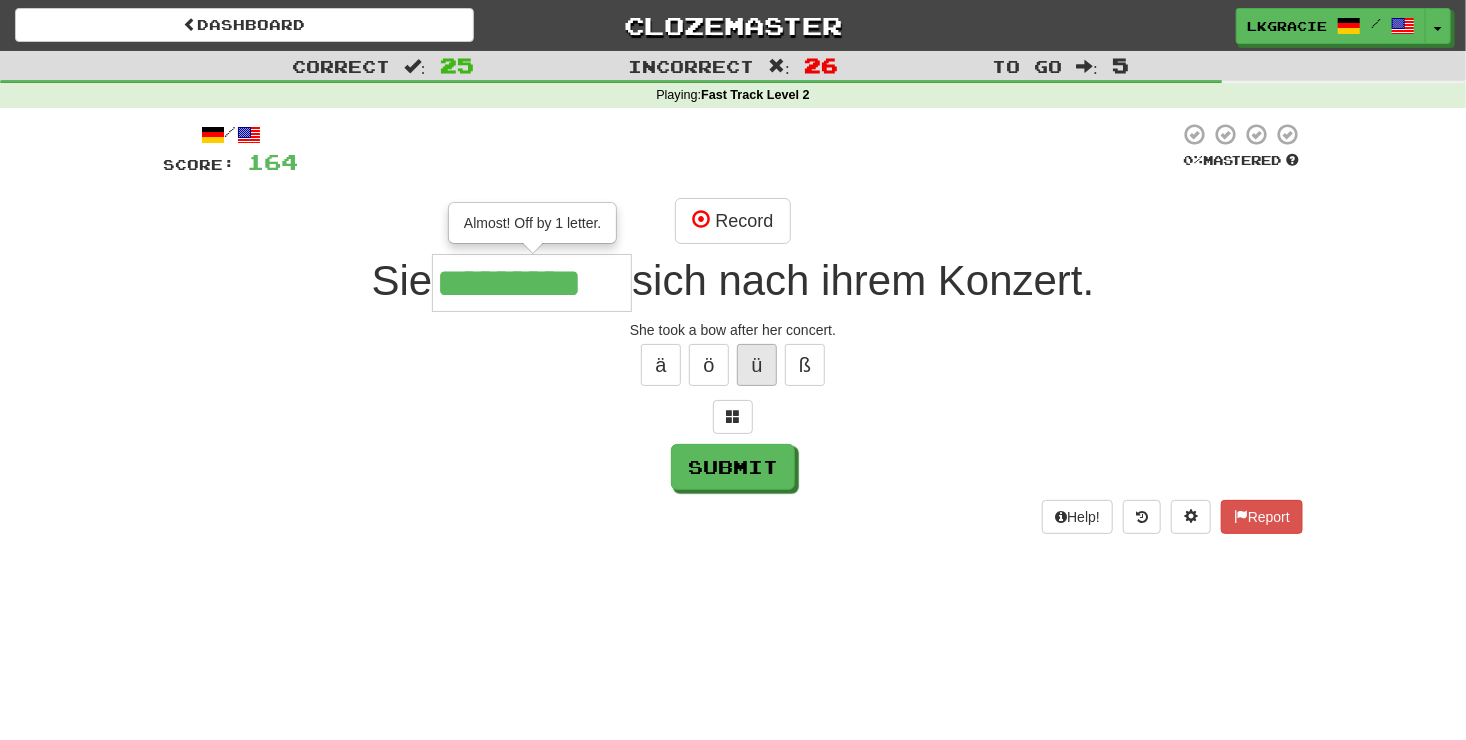 type on "*********" 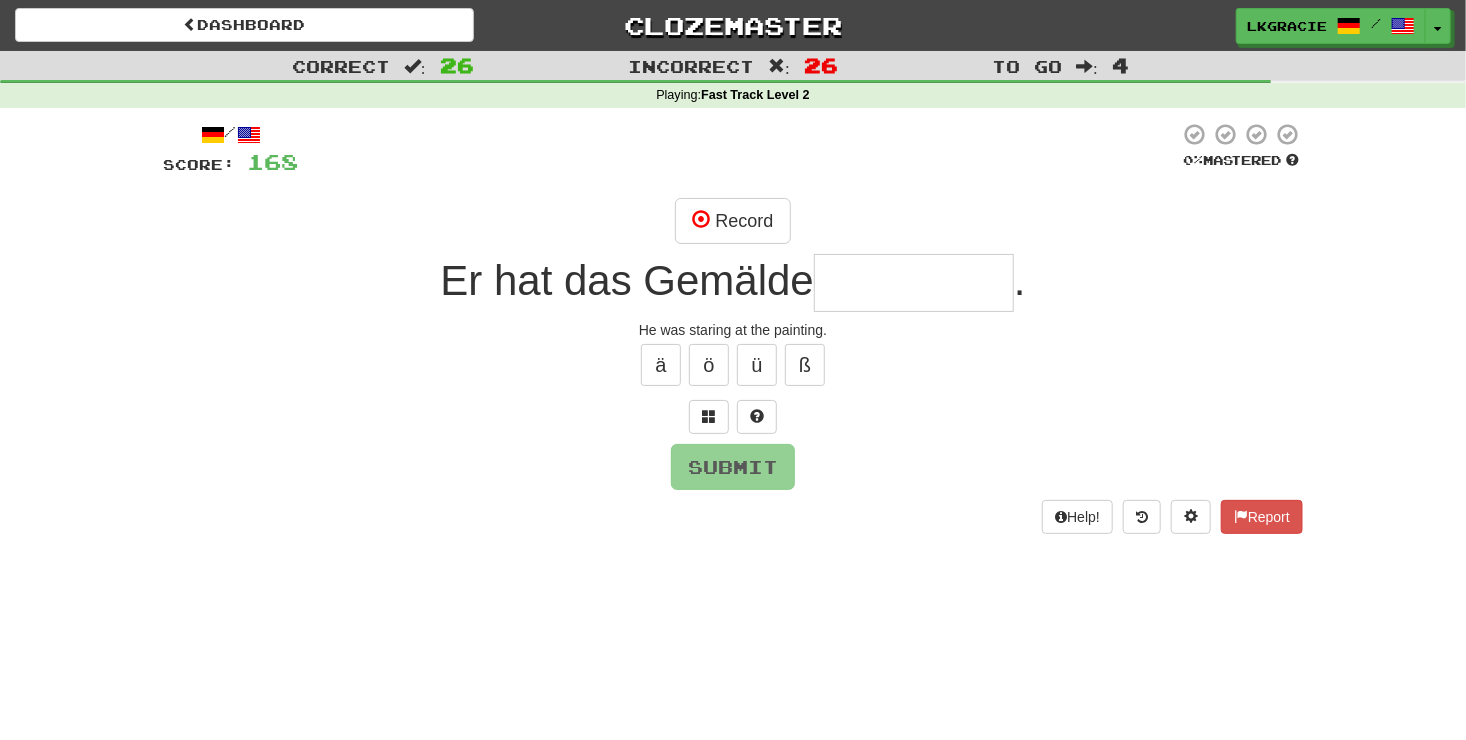 type on "*" 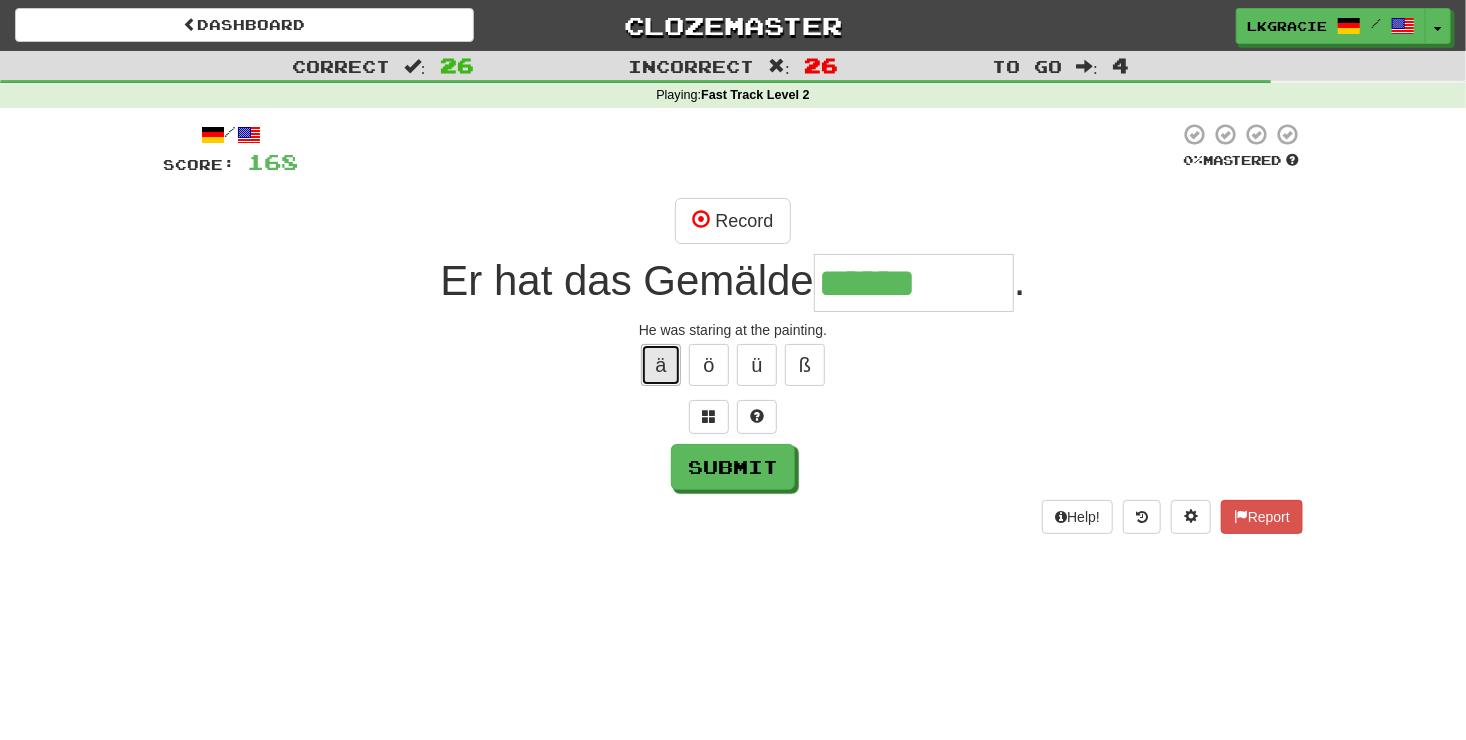 click on "ä" at bounding box center [661, 365] 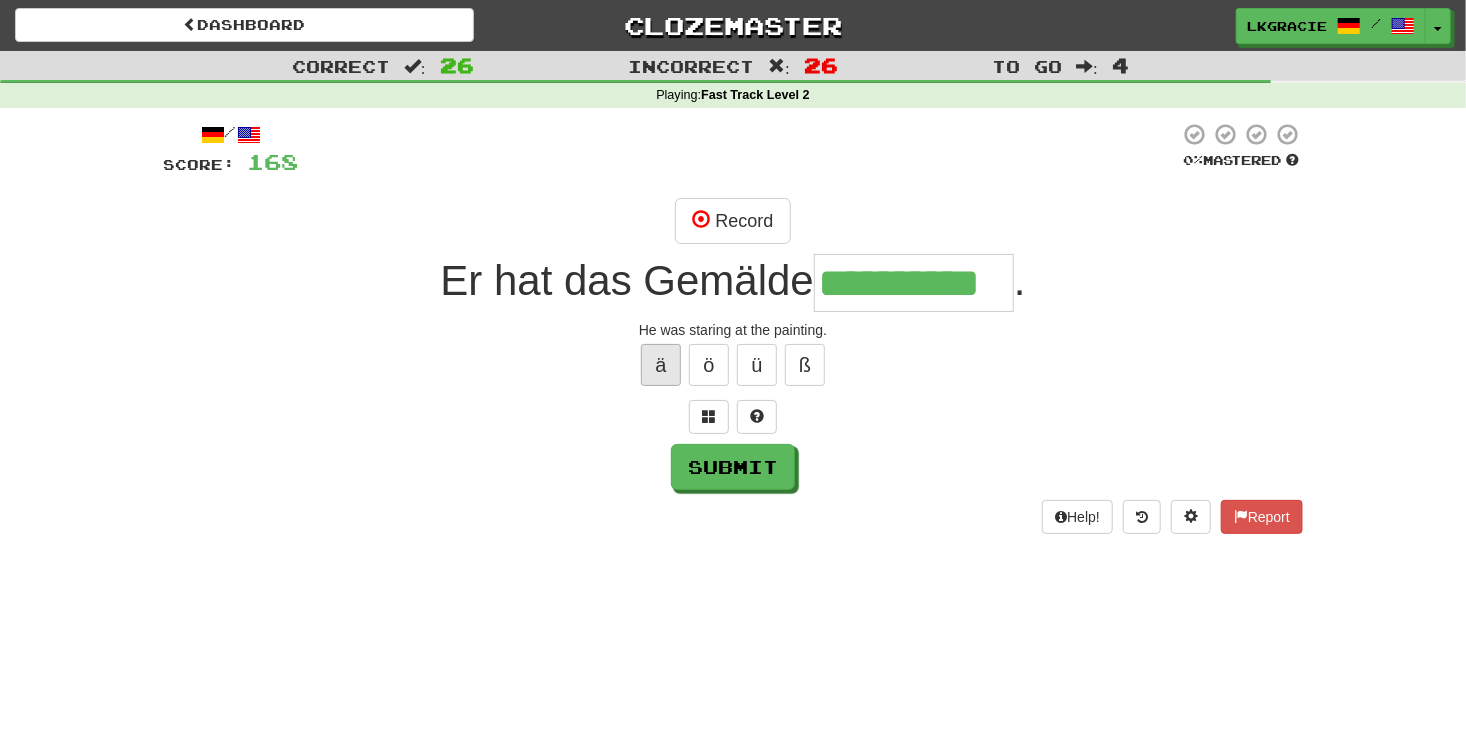 type on "**********" 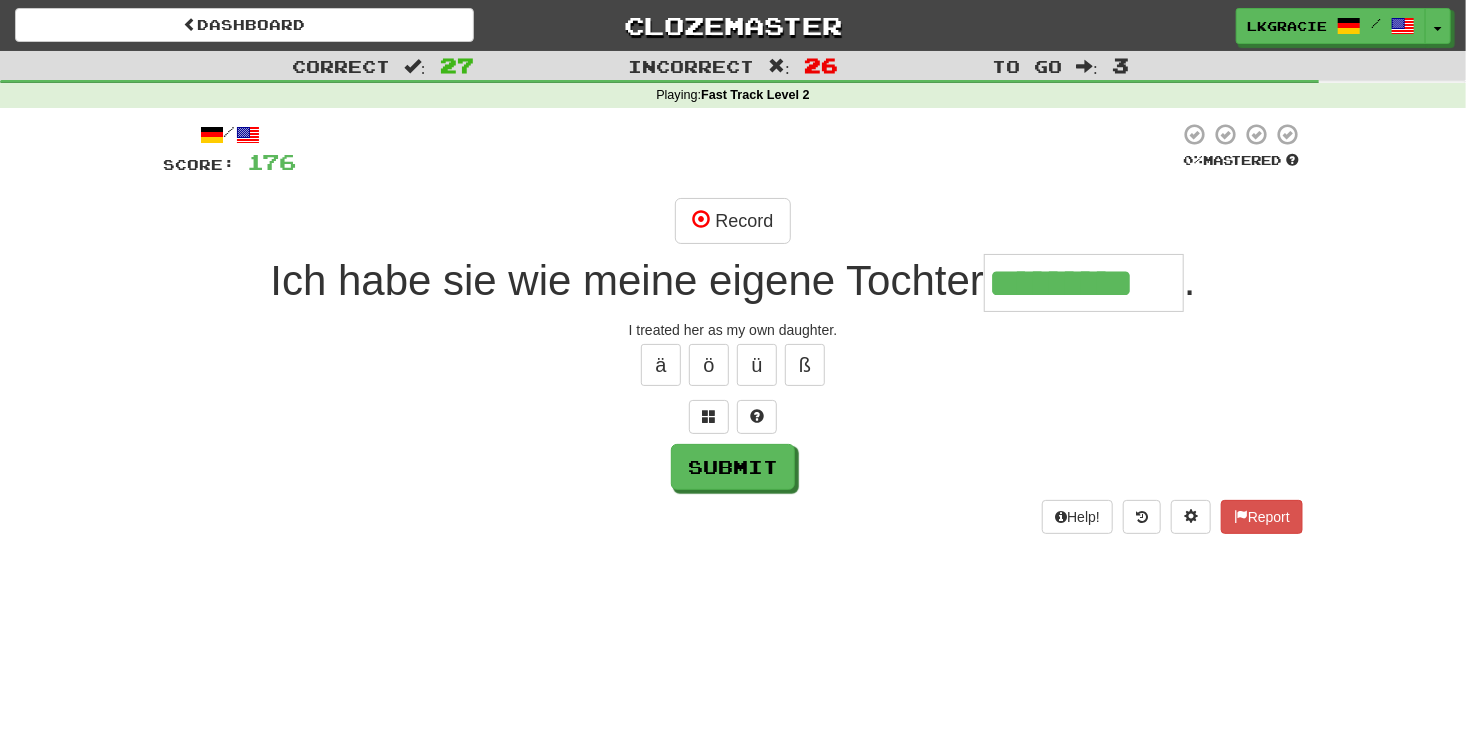 type on "*********" 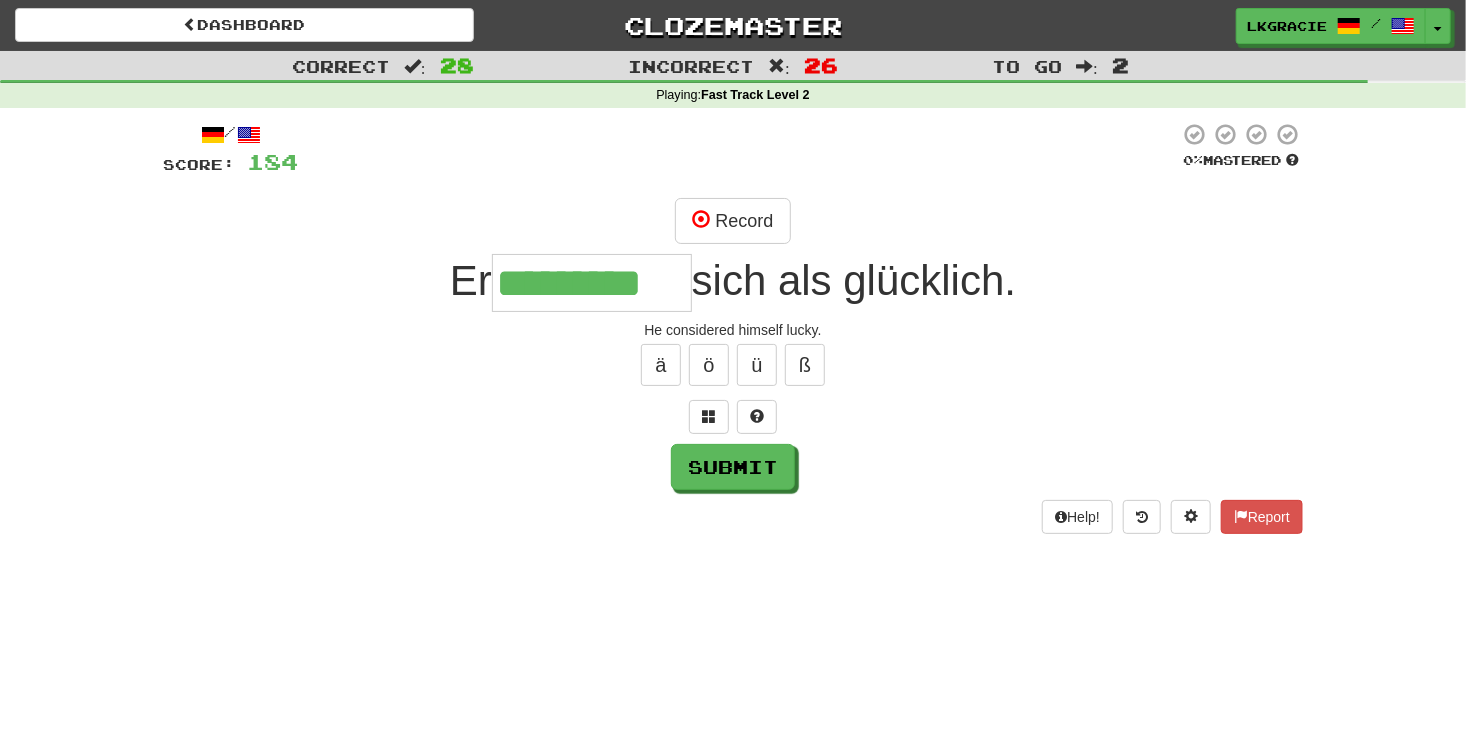 type on "*********" 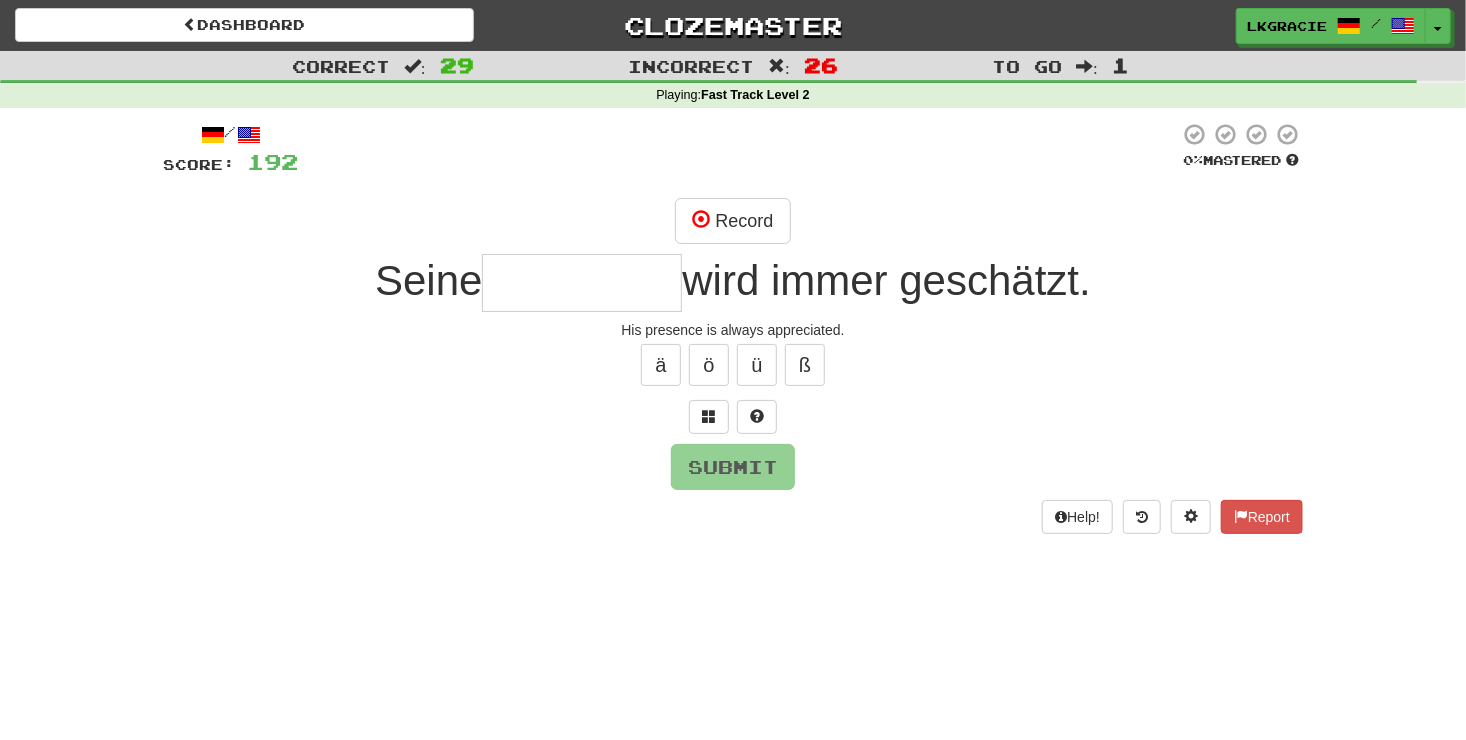 type on "*" 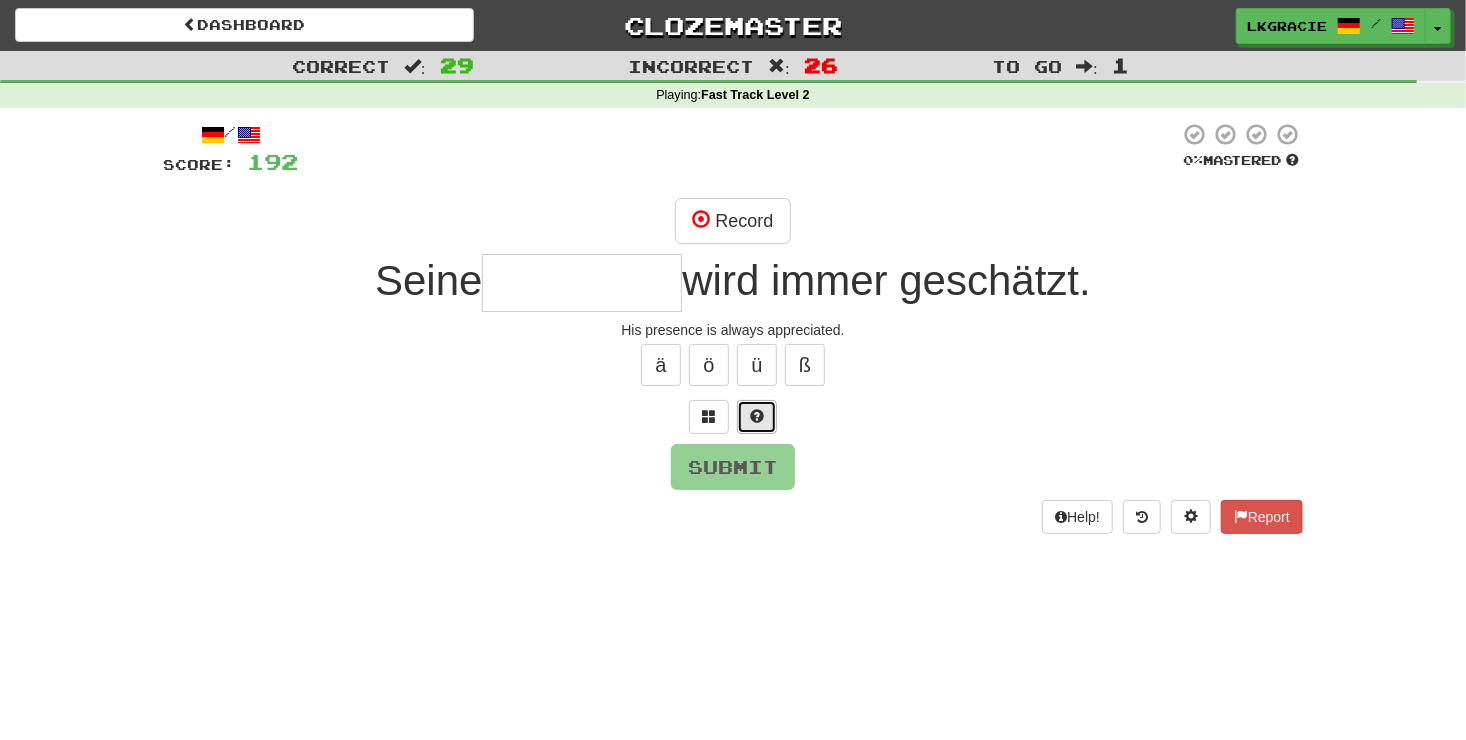 click at bounding box center [757, 417] 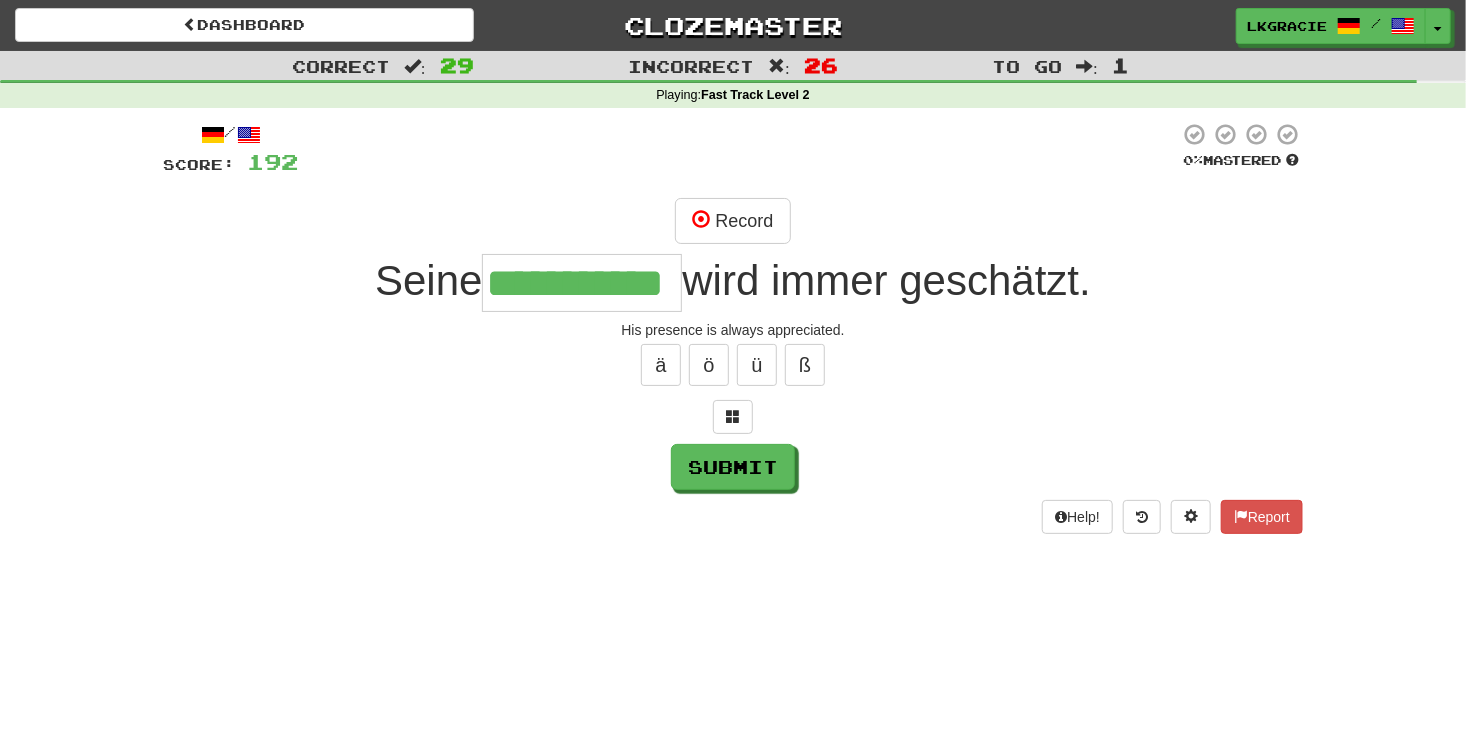 scroll, scrollTop: 0, scrollLeft: 48, axis: horizontal 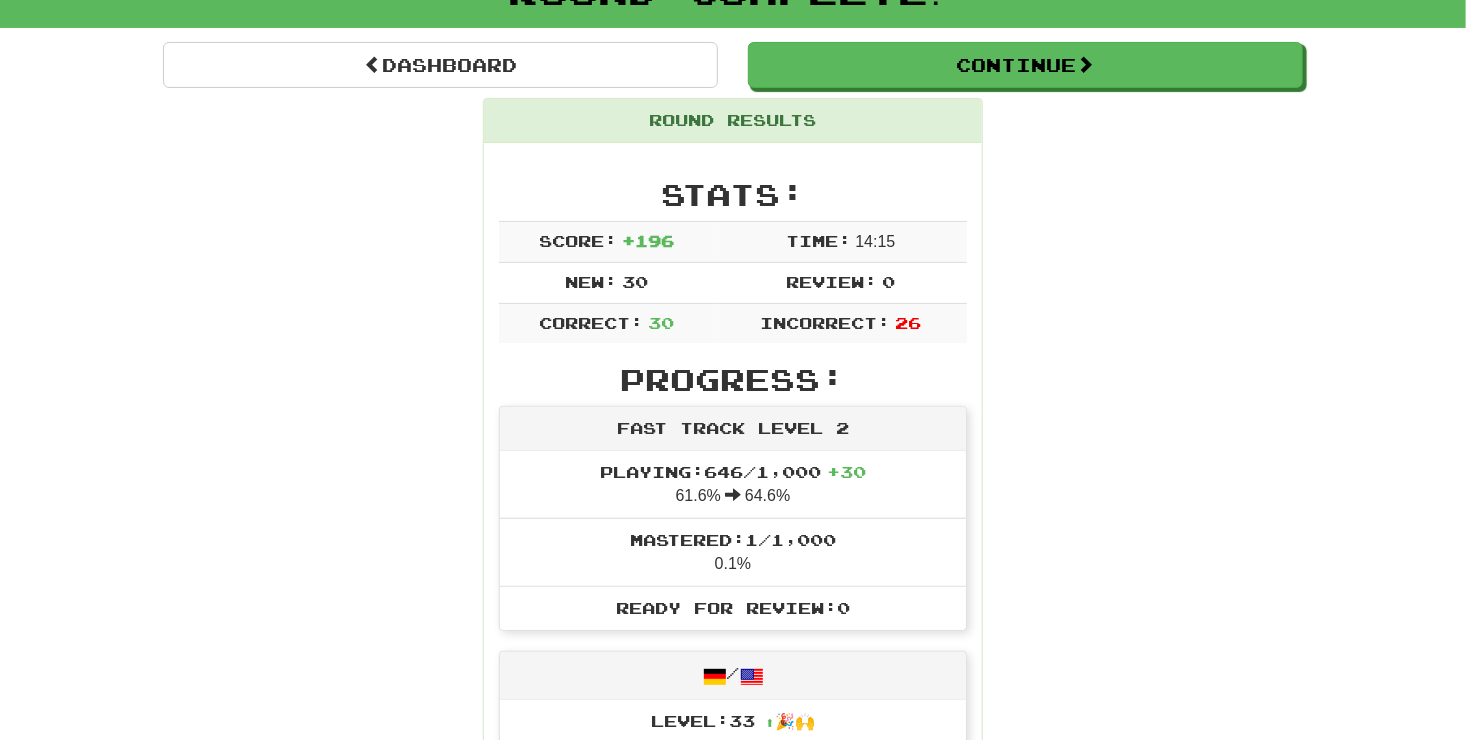 click on "Fast Track Level 2" at bounding box center (733, 429) 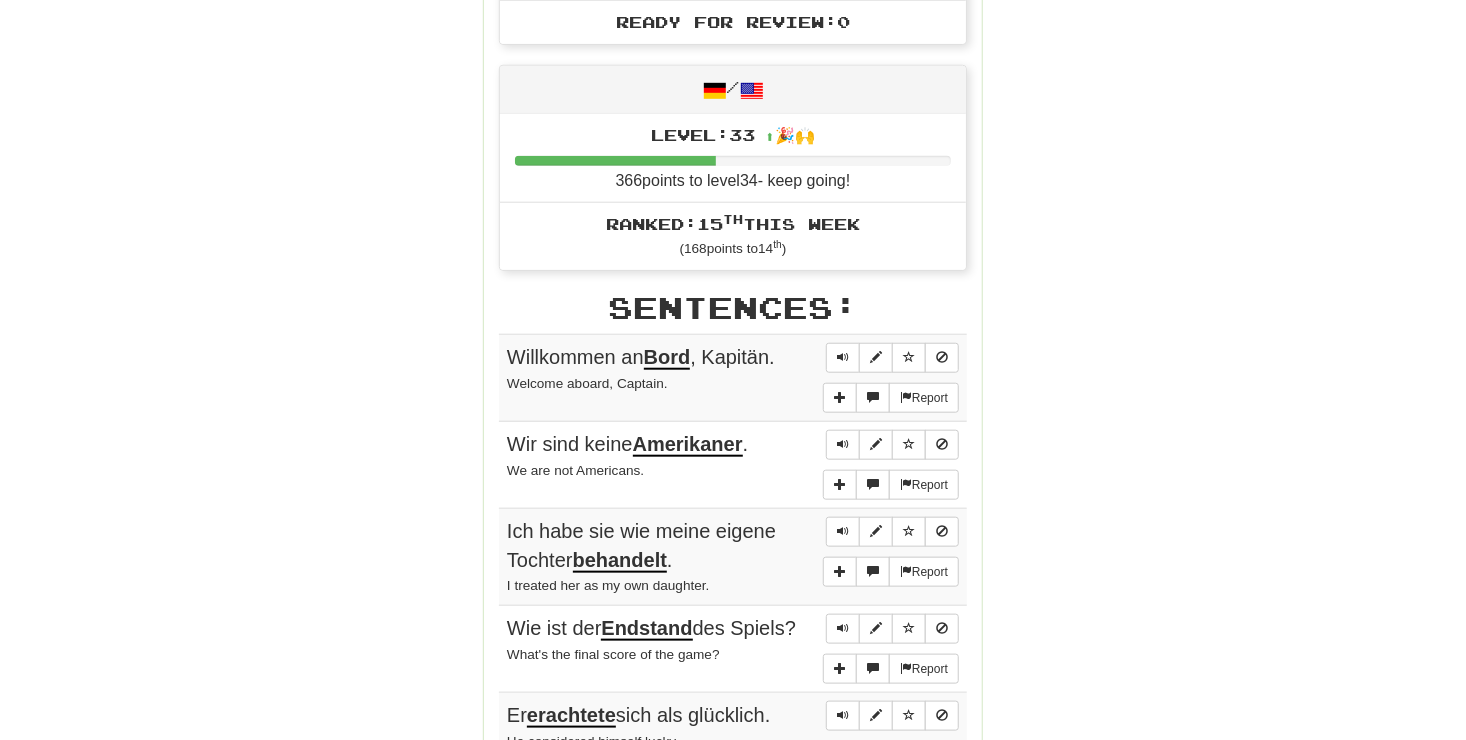 scroll, scrollTop: 743, scrollLeft: 0, axis: vertical 